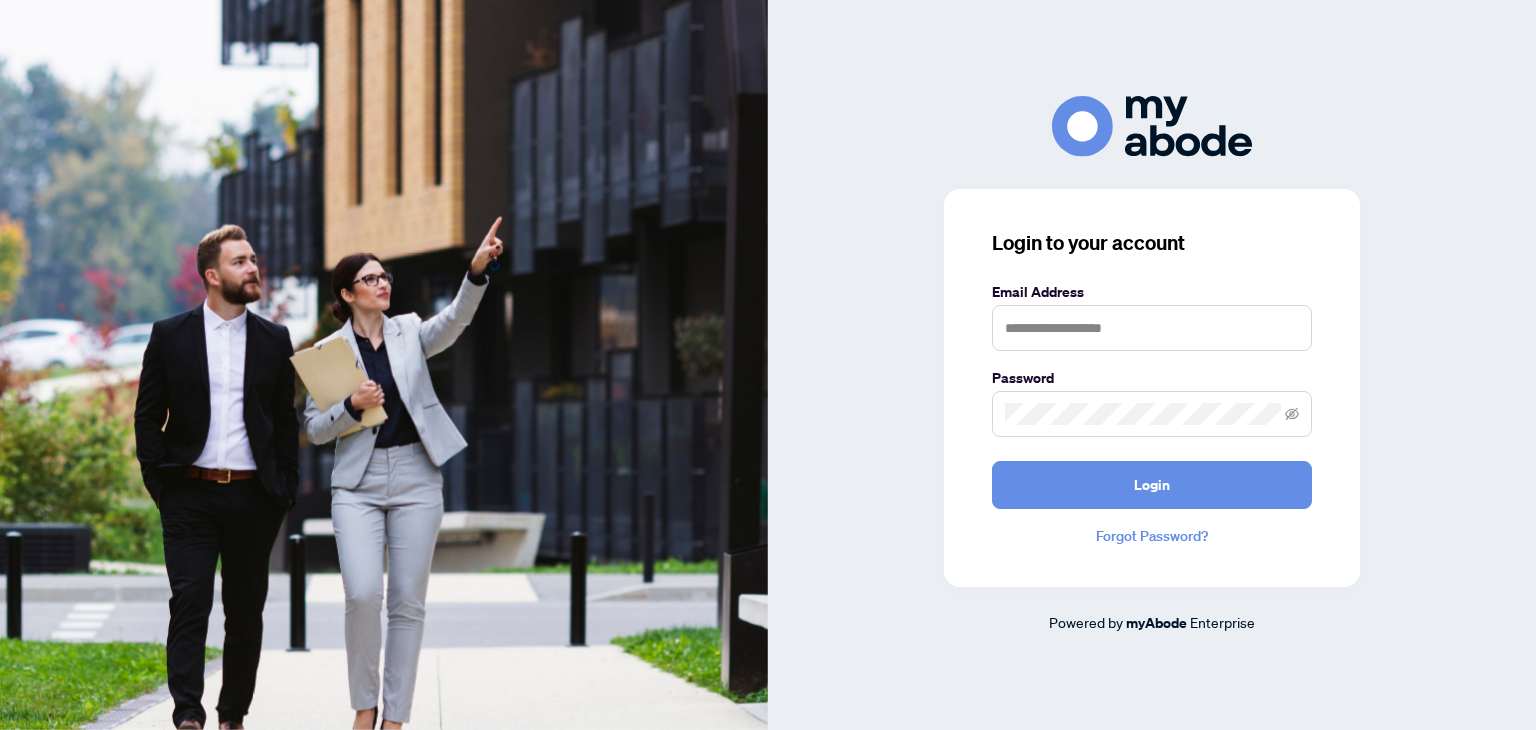 scroll, scrollTop: 0, scrollLeft: 0, axis: both 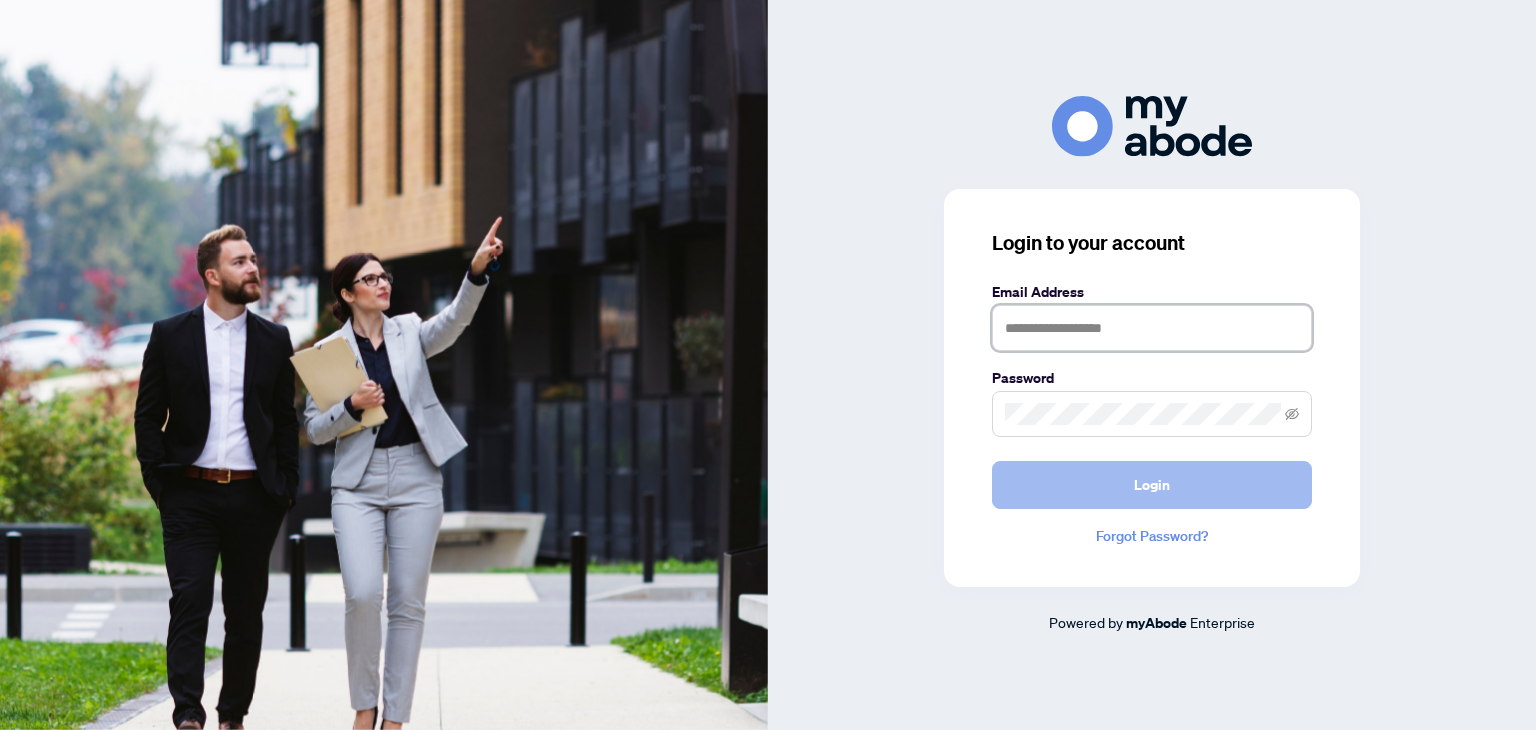 type on "**********" 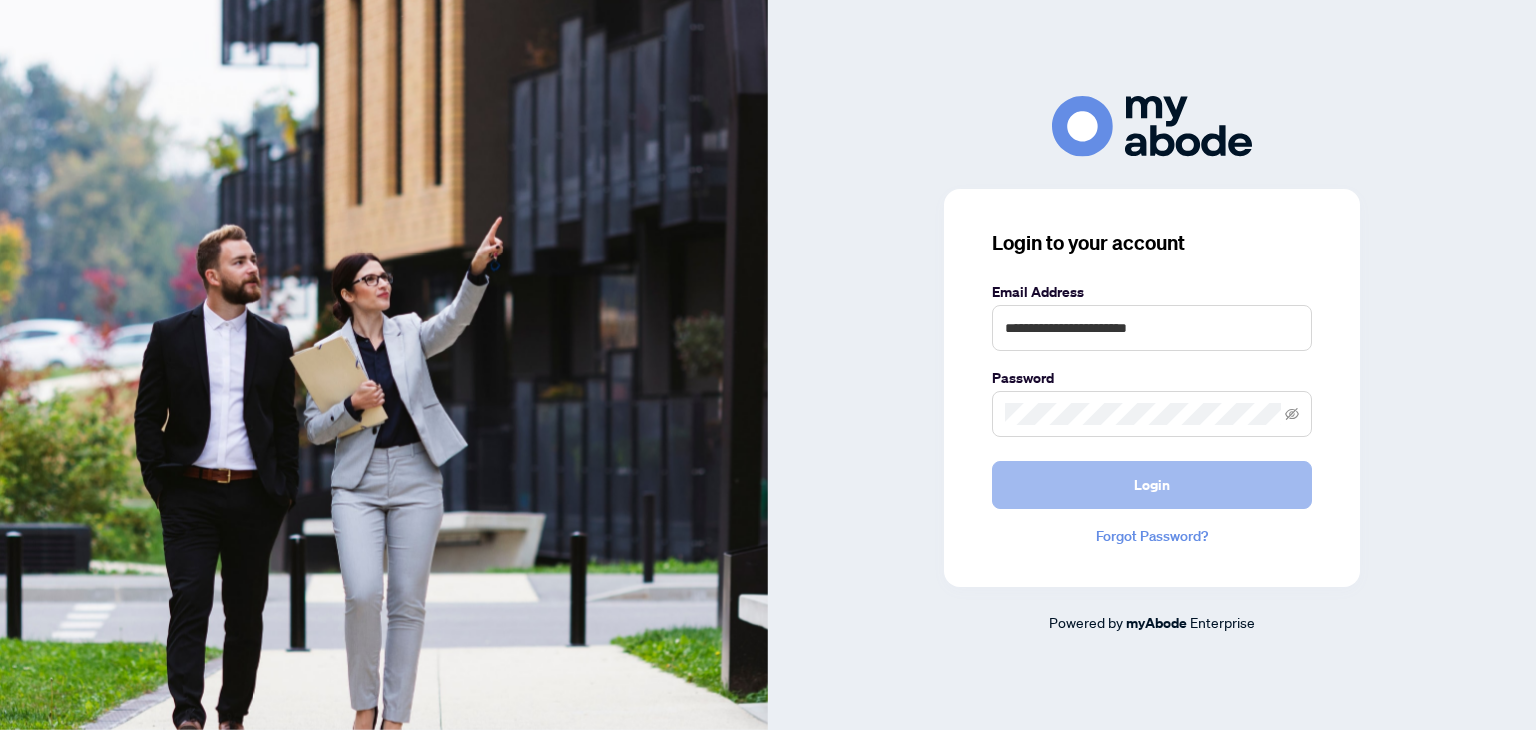 click on "Login" at bounding box center [1152, 485] 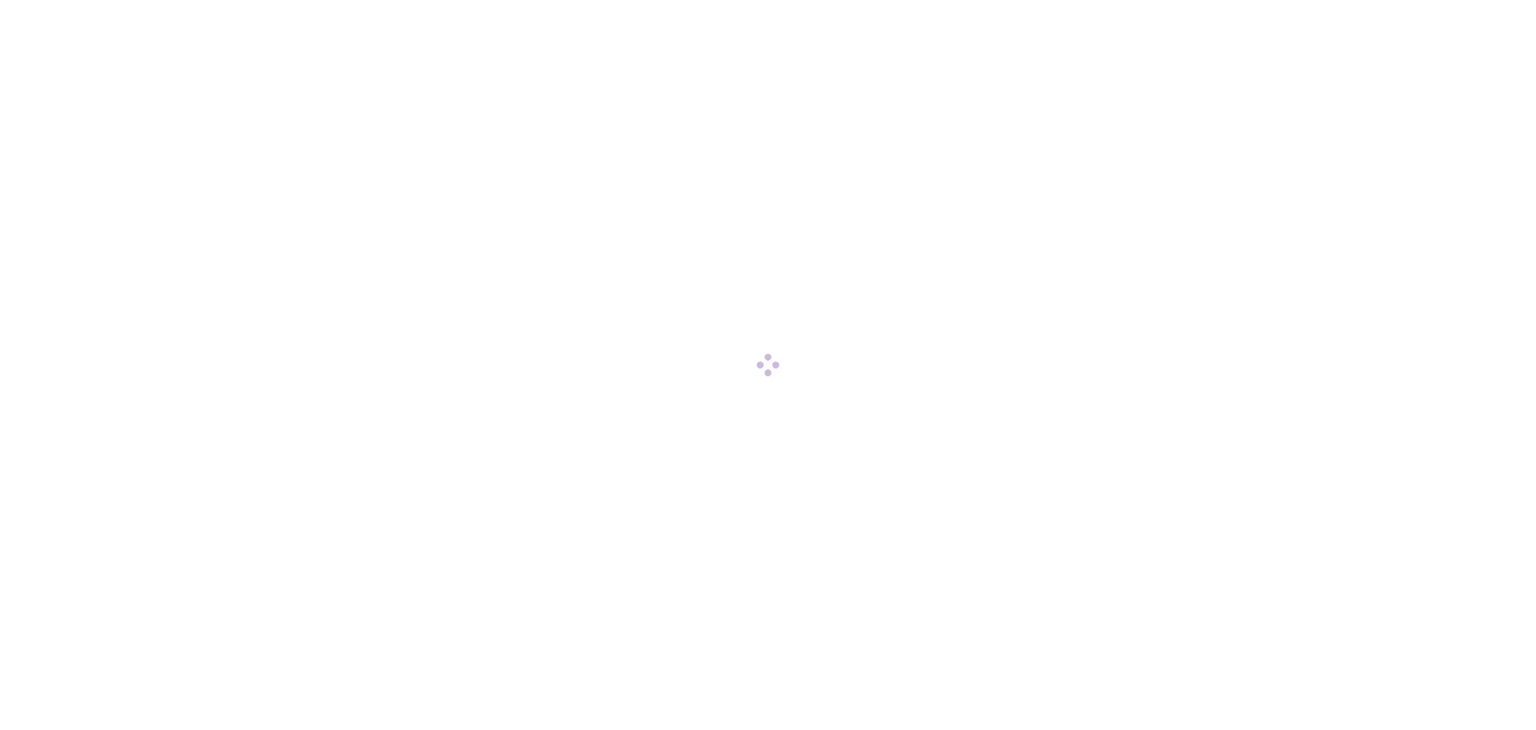 scroll, scrollTop: 0, scrollLeft: 0, axis: both 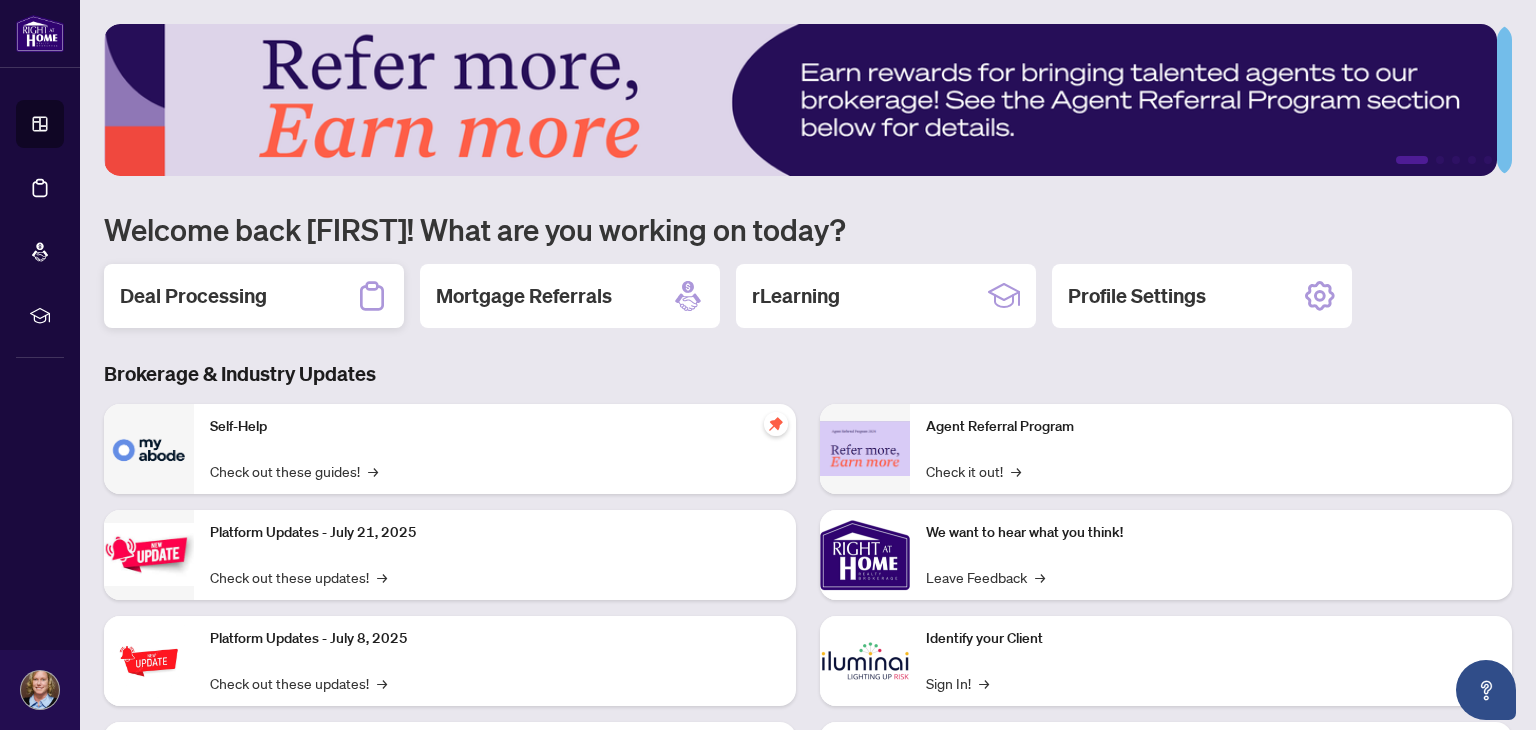 click on "Deal Processing" at bounding box center (193, 296) 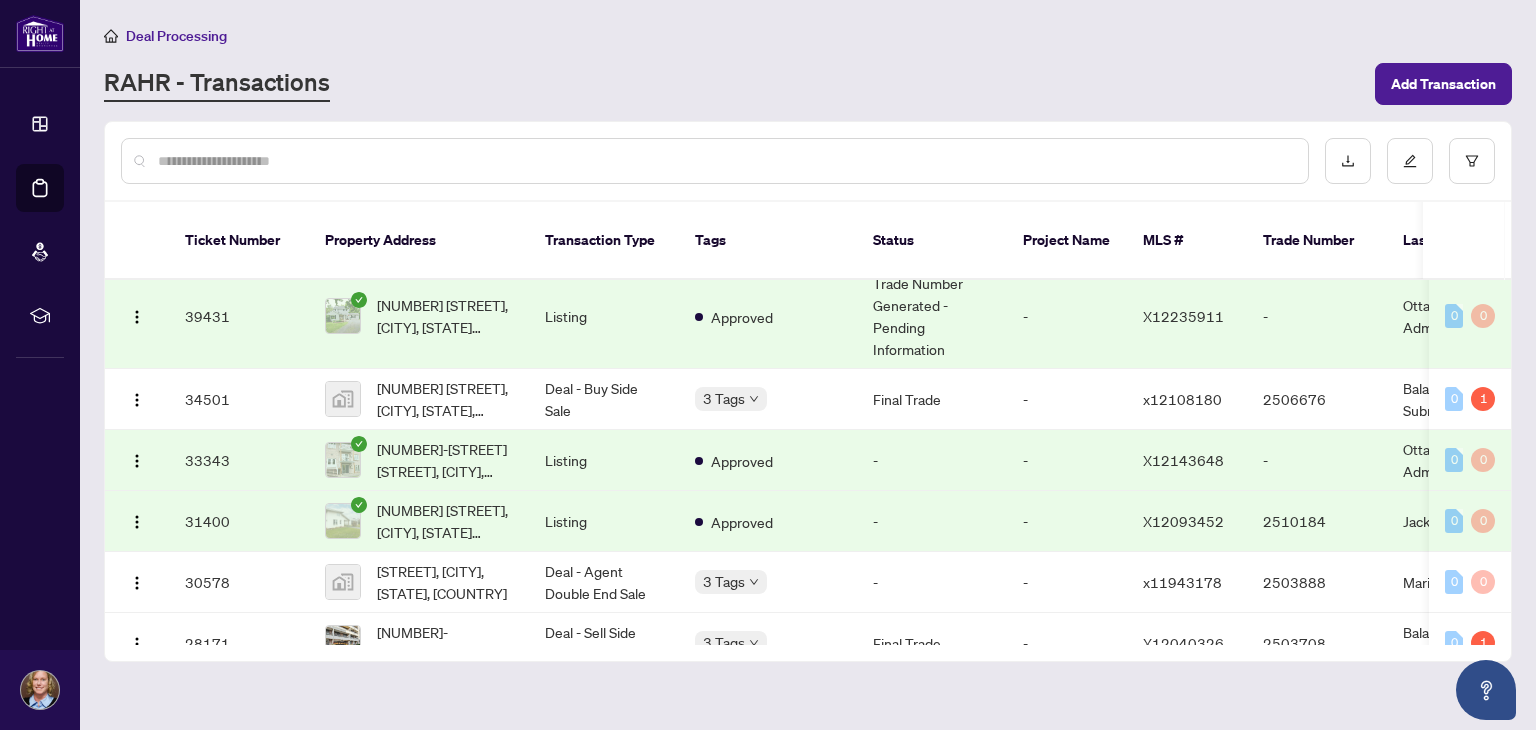 scroll, scrollTop: 297, scrollLeft: 0, axis: vertical 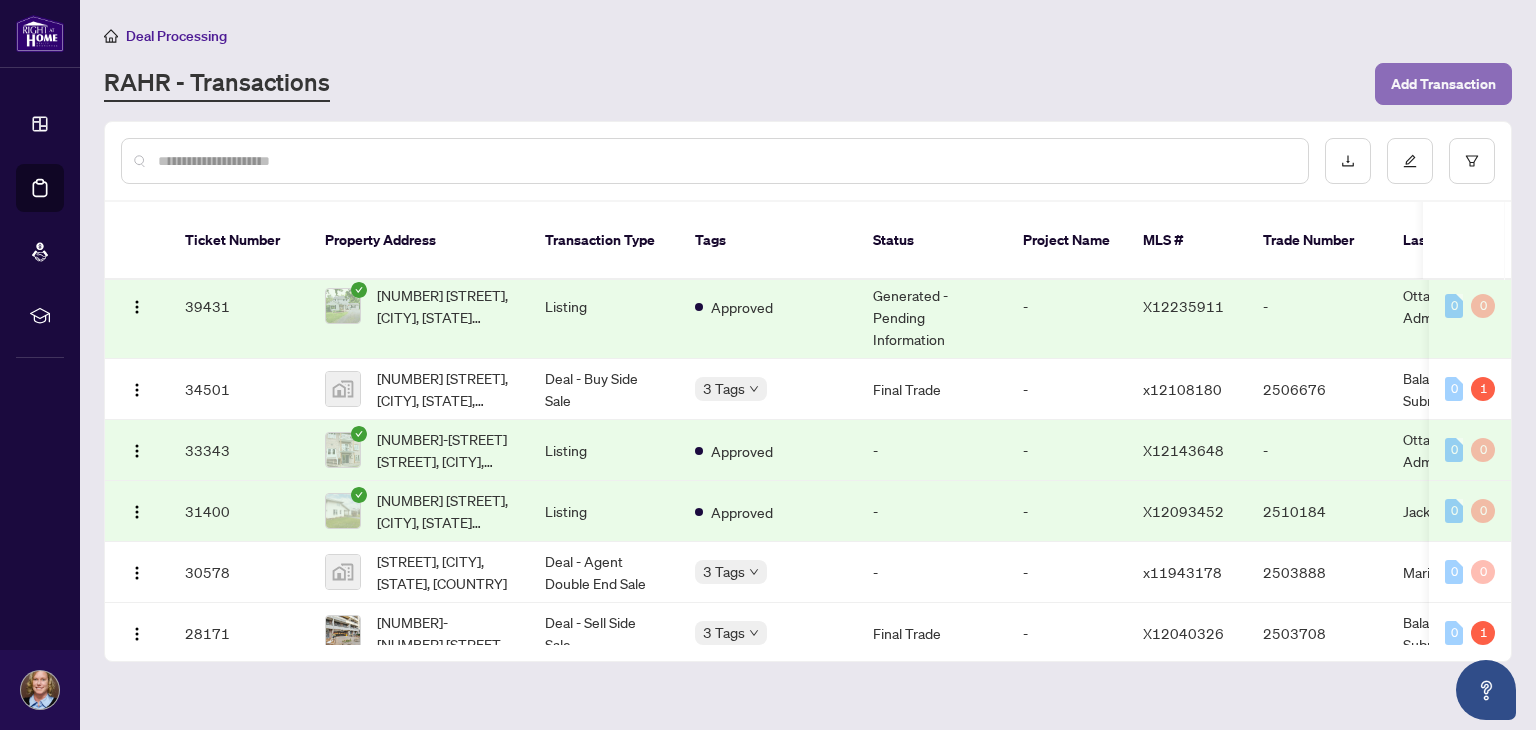 click on "Add Transaction" at bounding box center (1443, 84) 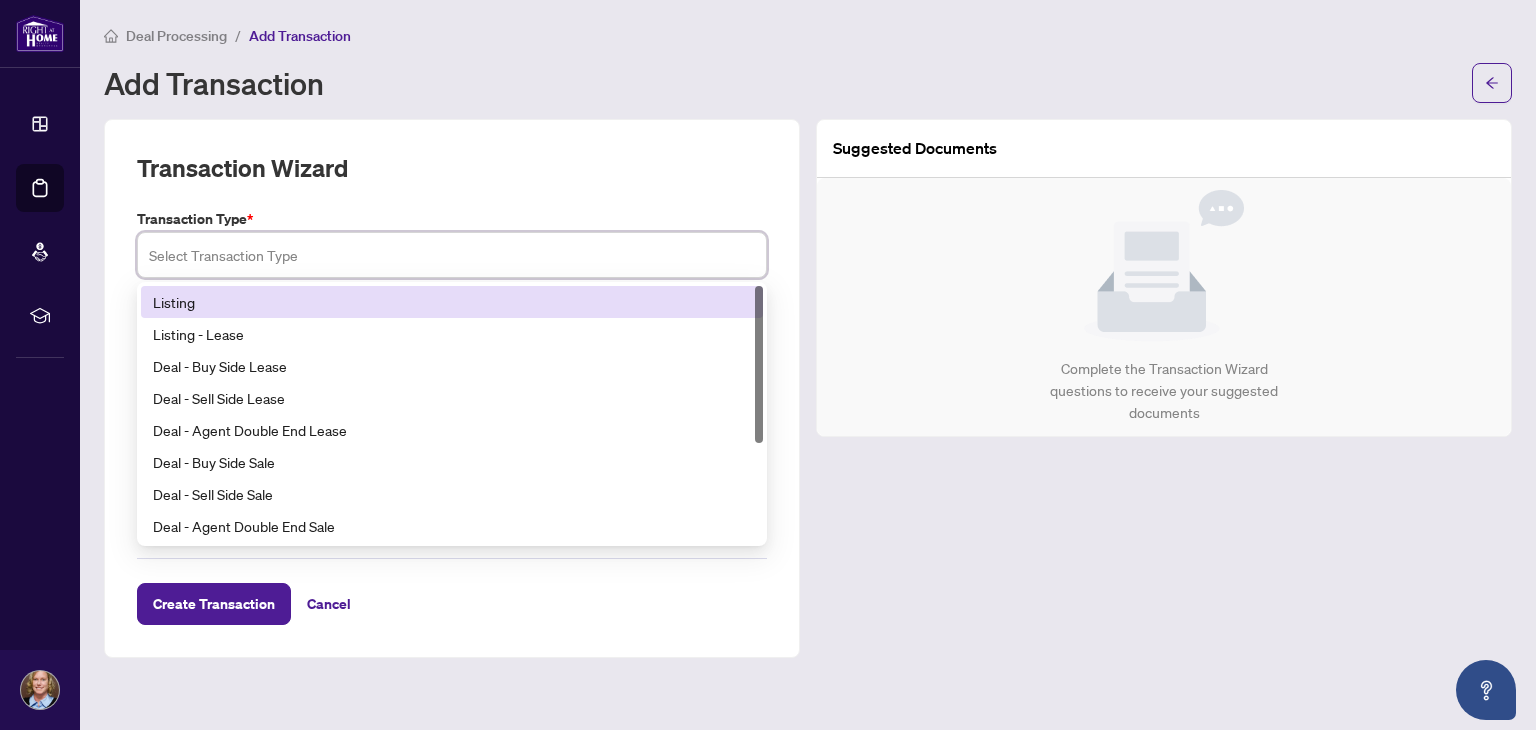 click at bounding box center (452, 255) 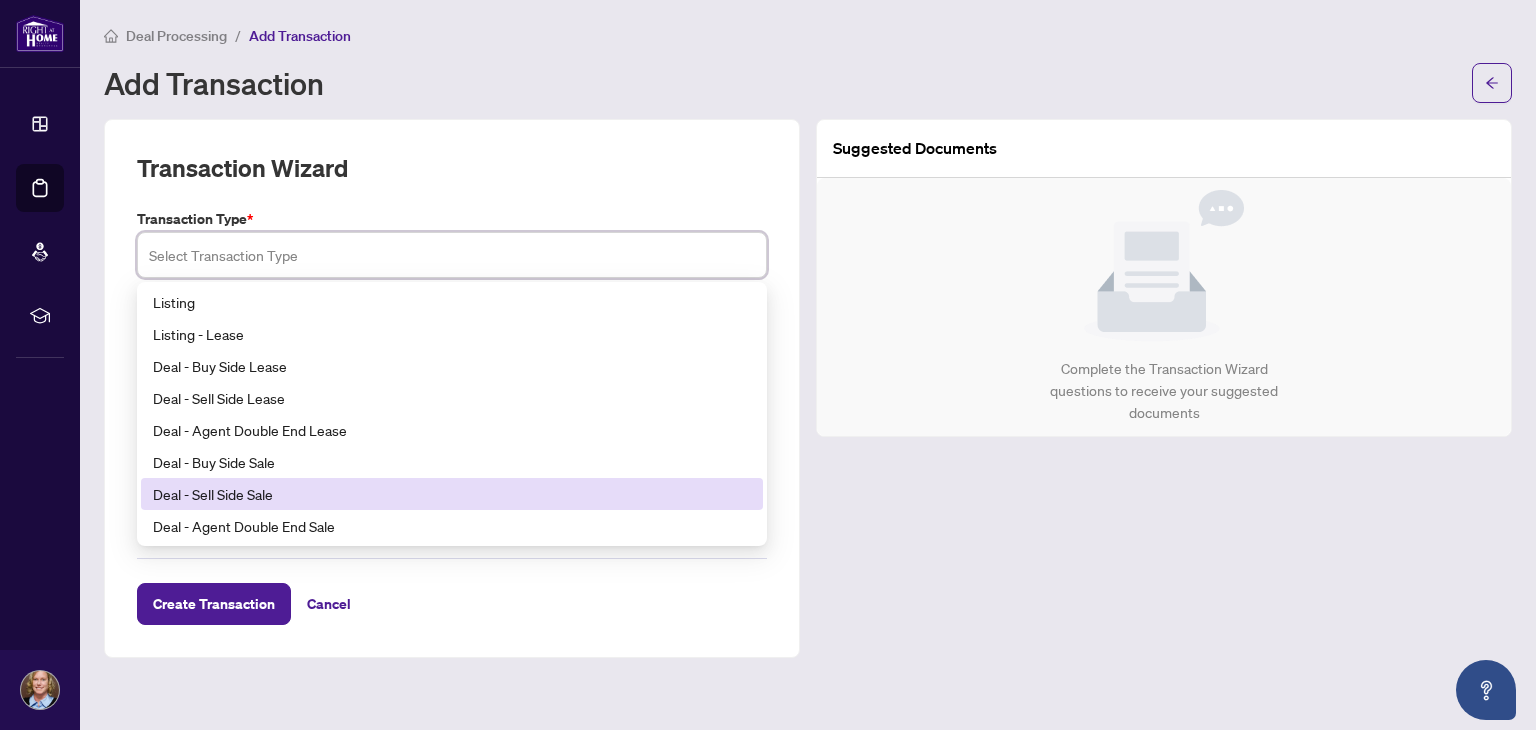 click on "Deal - Sell Side Sale" at bounding box center [452, 494] 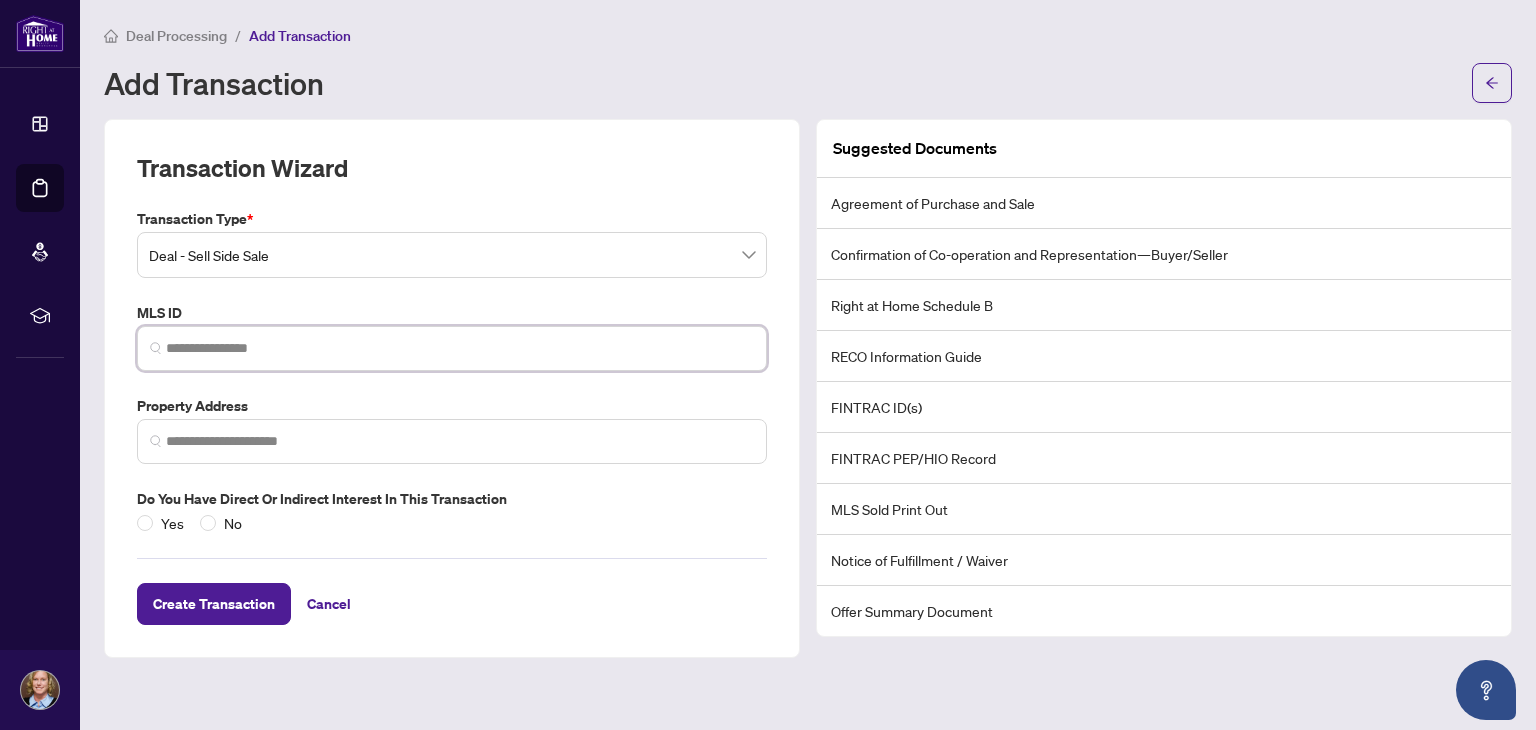 click at bounding box center [460, 348] 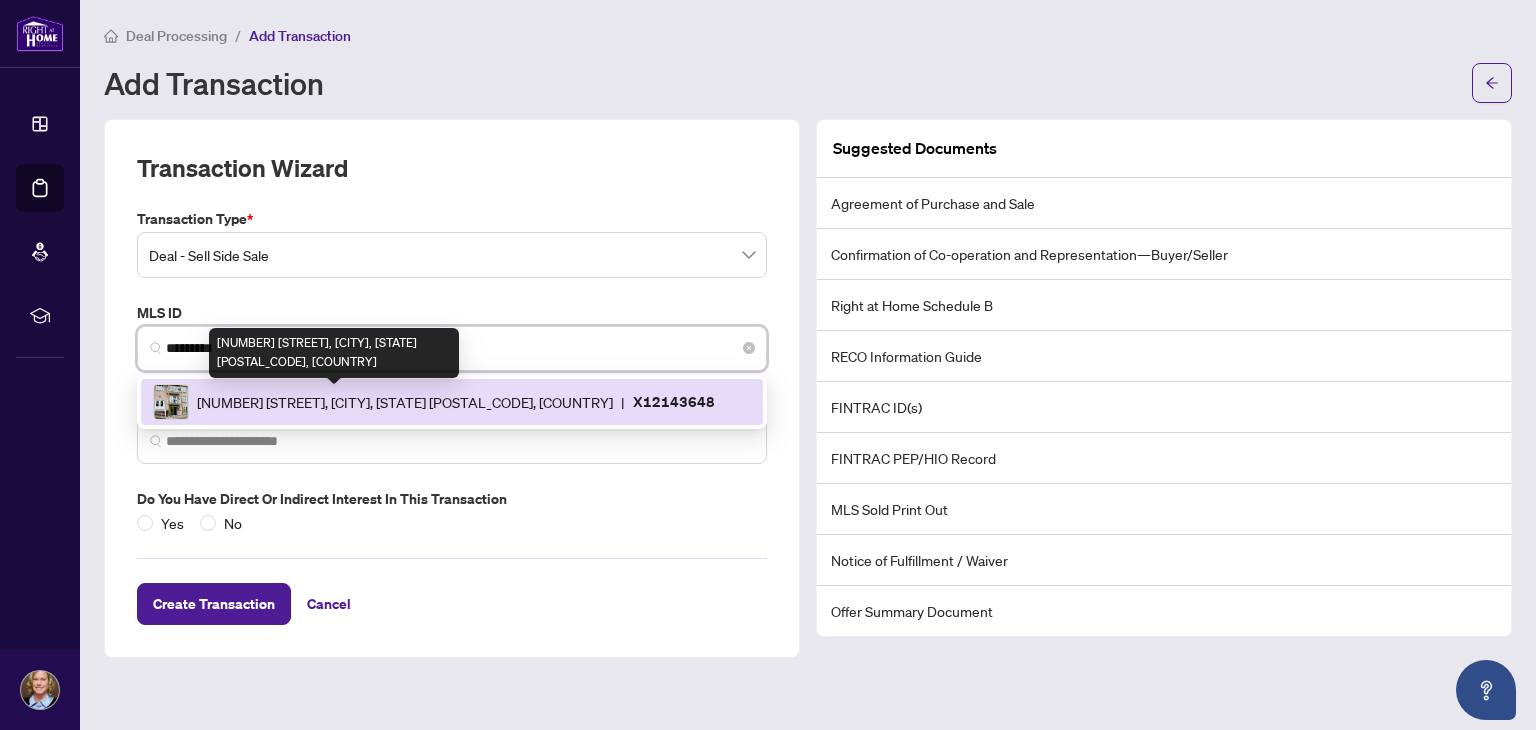 click on "97 Mill St, Russell, Ontario K4R 1B8, Canada" at bounding box center (405, 402) 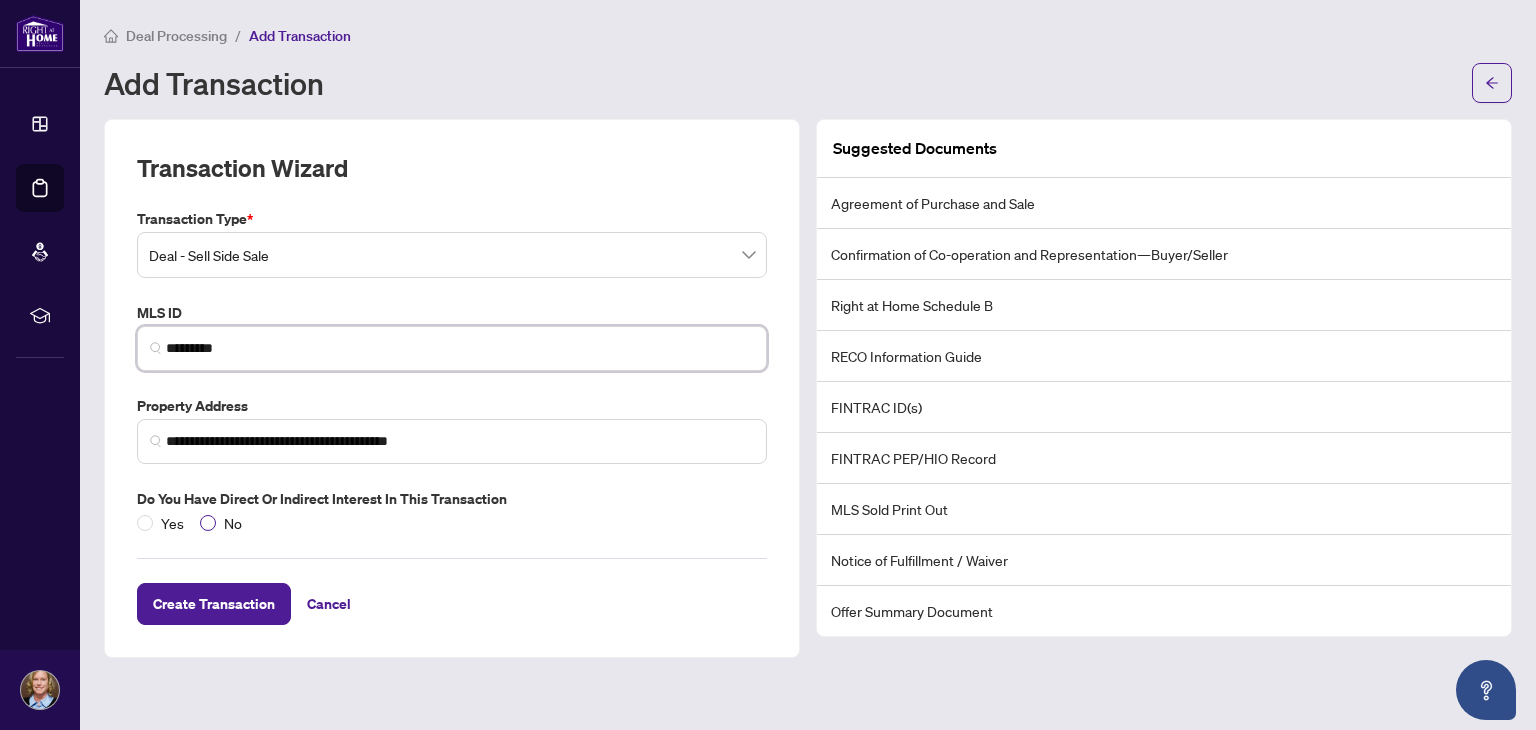 type on "*********" 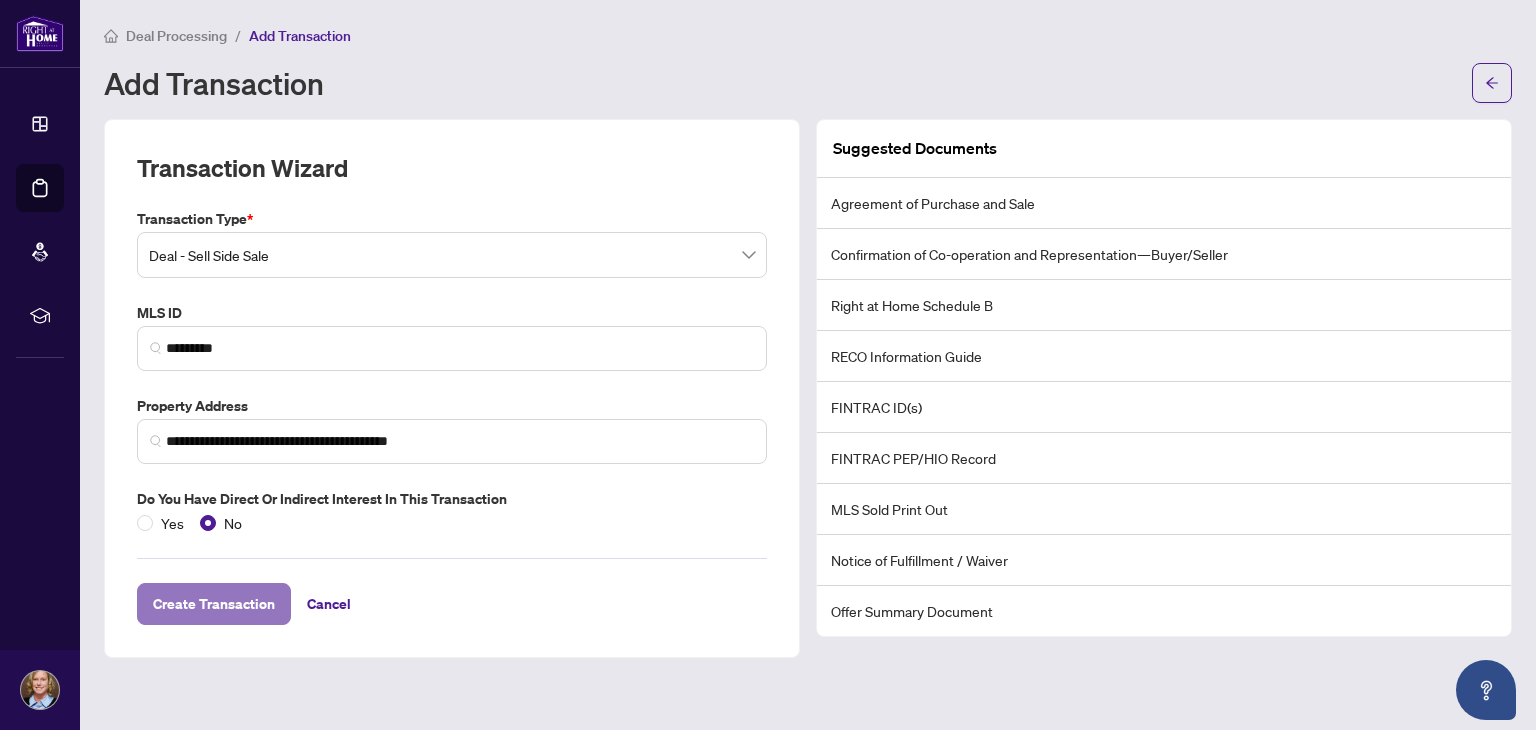 click on "Create Transaction" at bounding box center (214, 604) 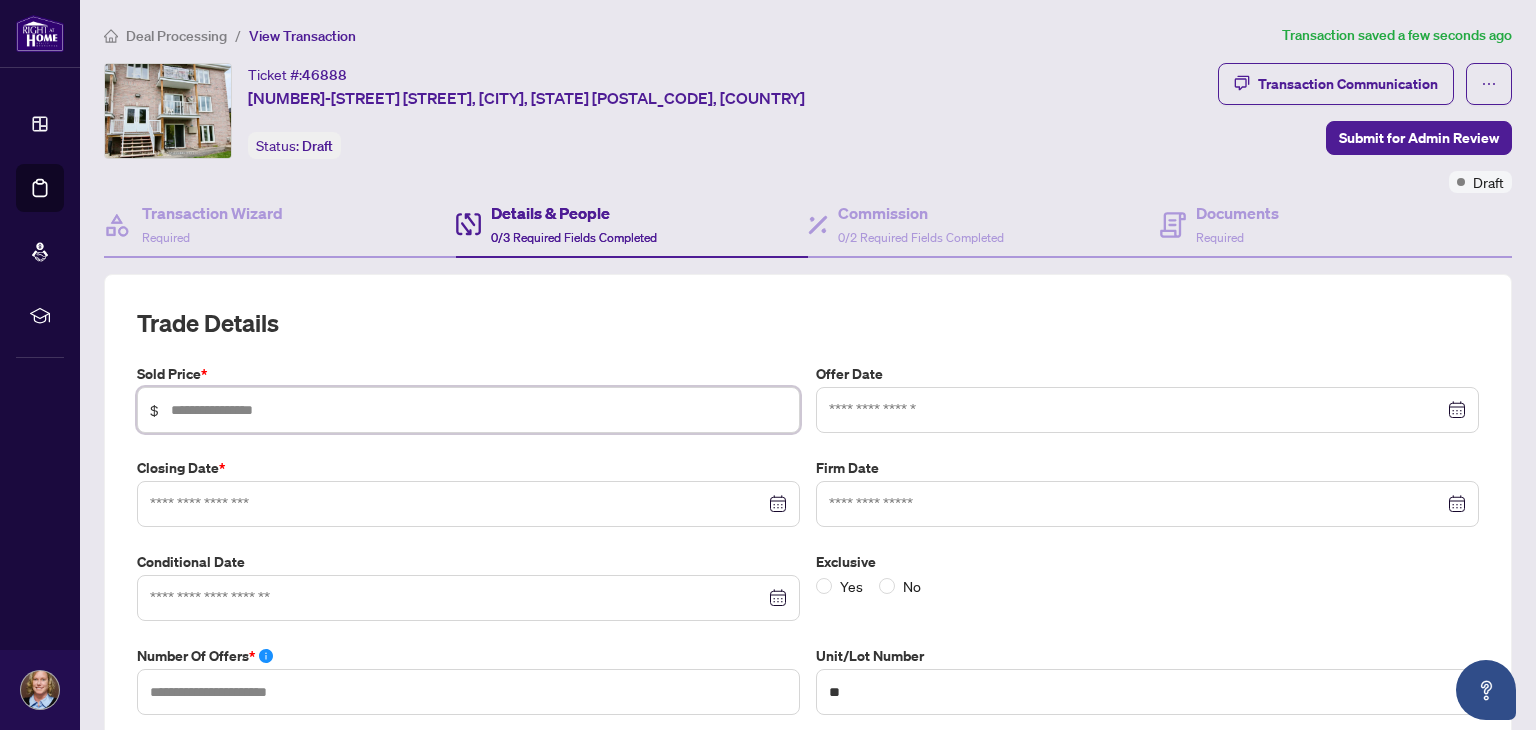 click at bounding box center [479, 410] 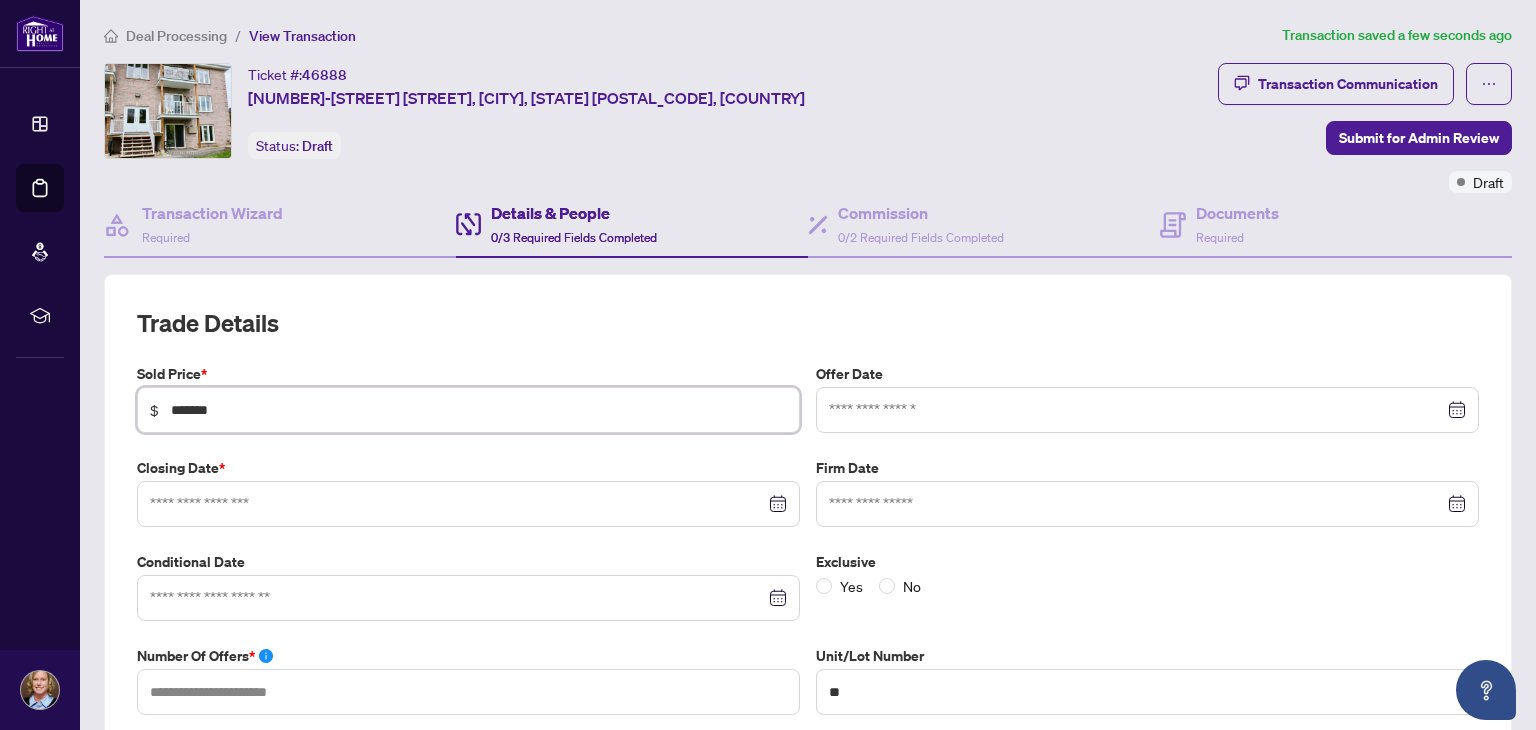 type on "*******" 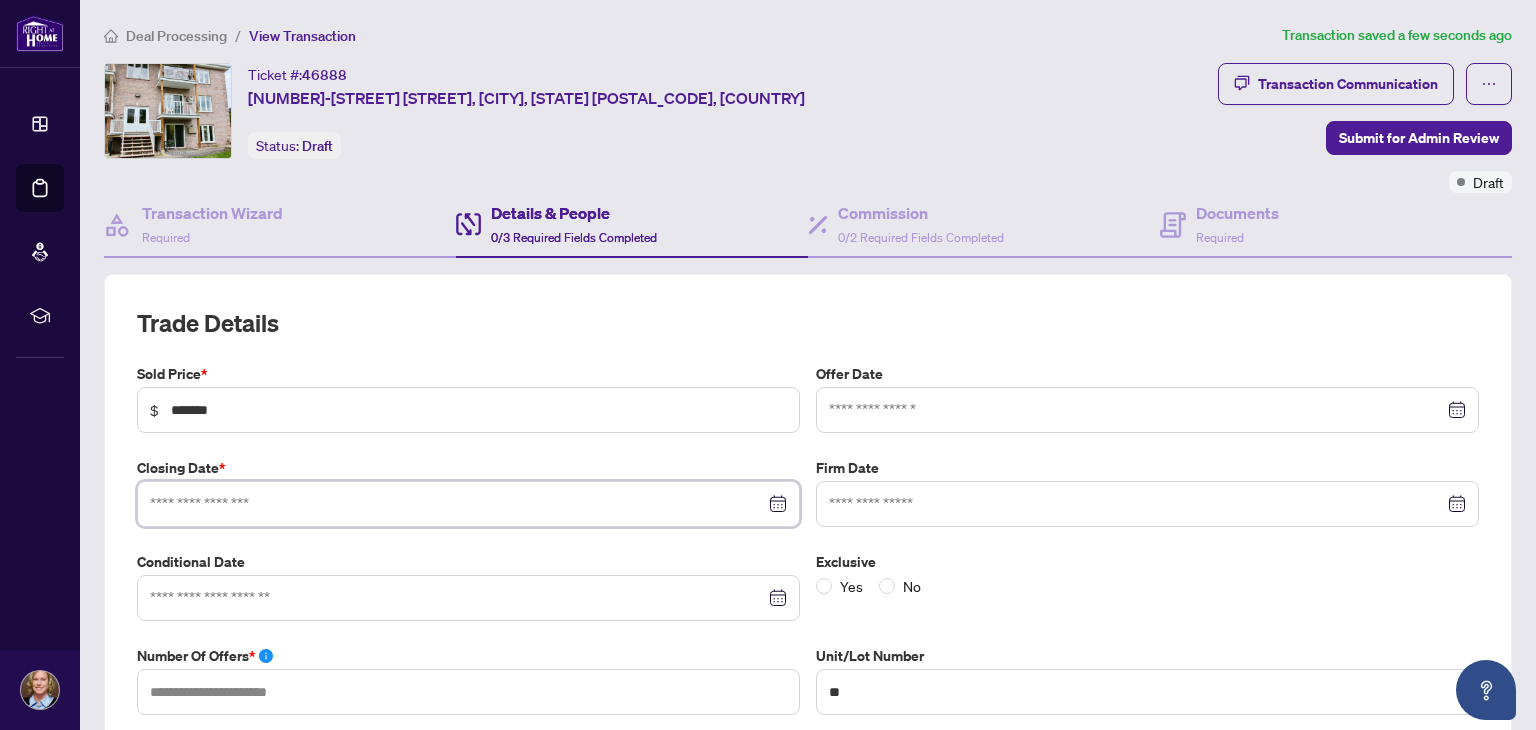 click at bounding box center [457, 504] 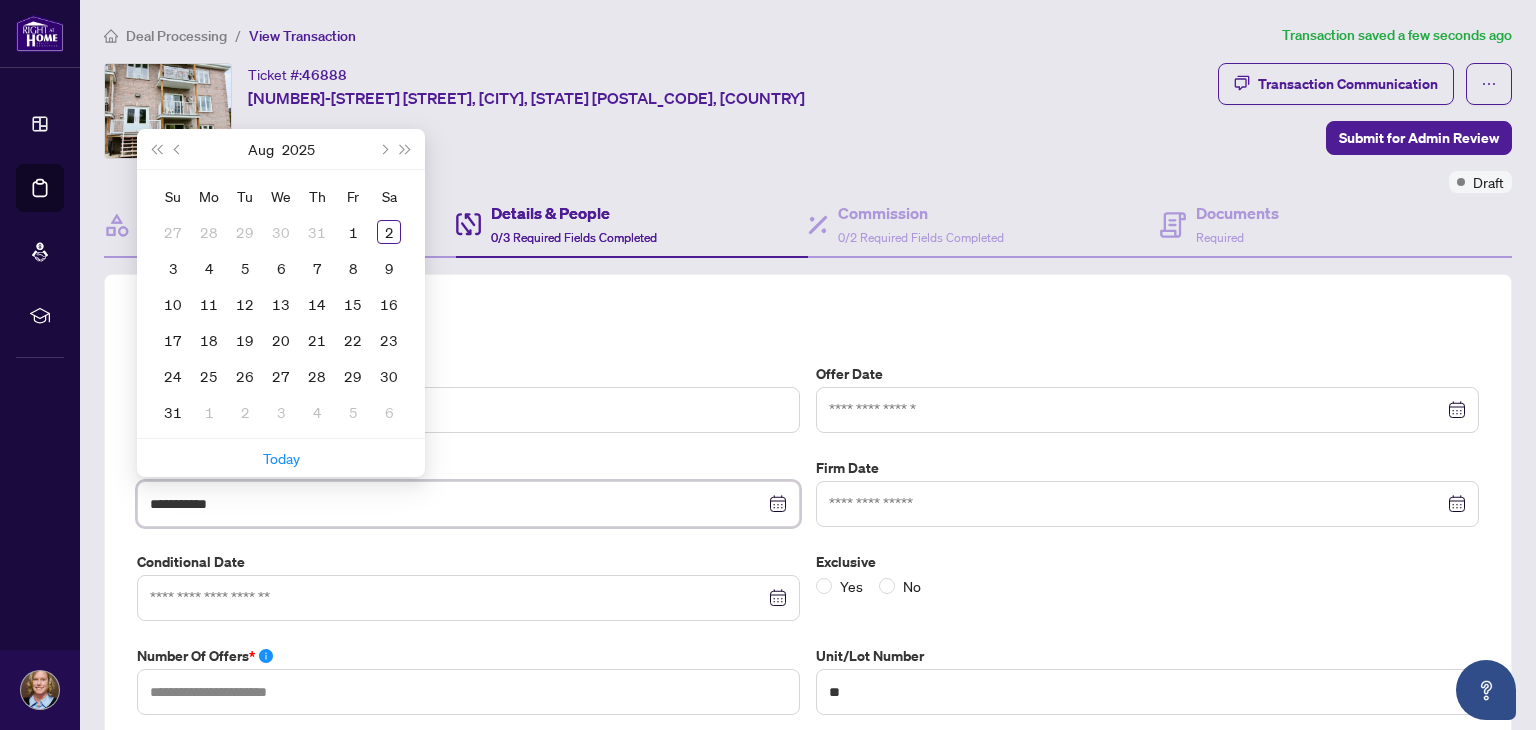 type on "**********" 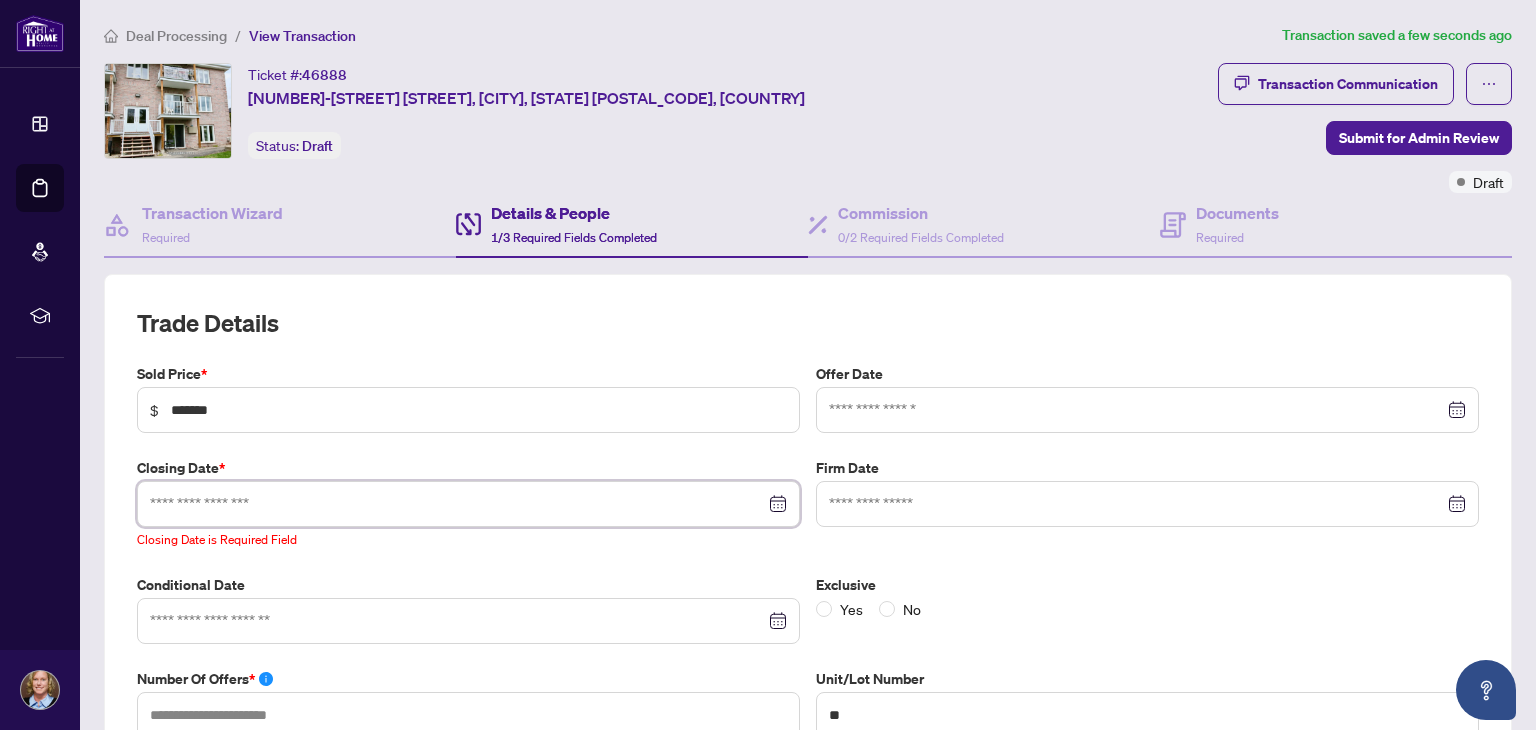 click at bounding box center (468, 504) 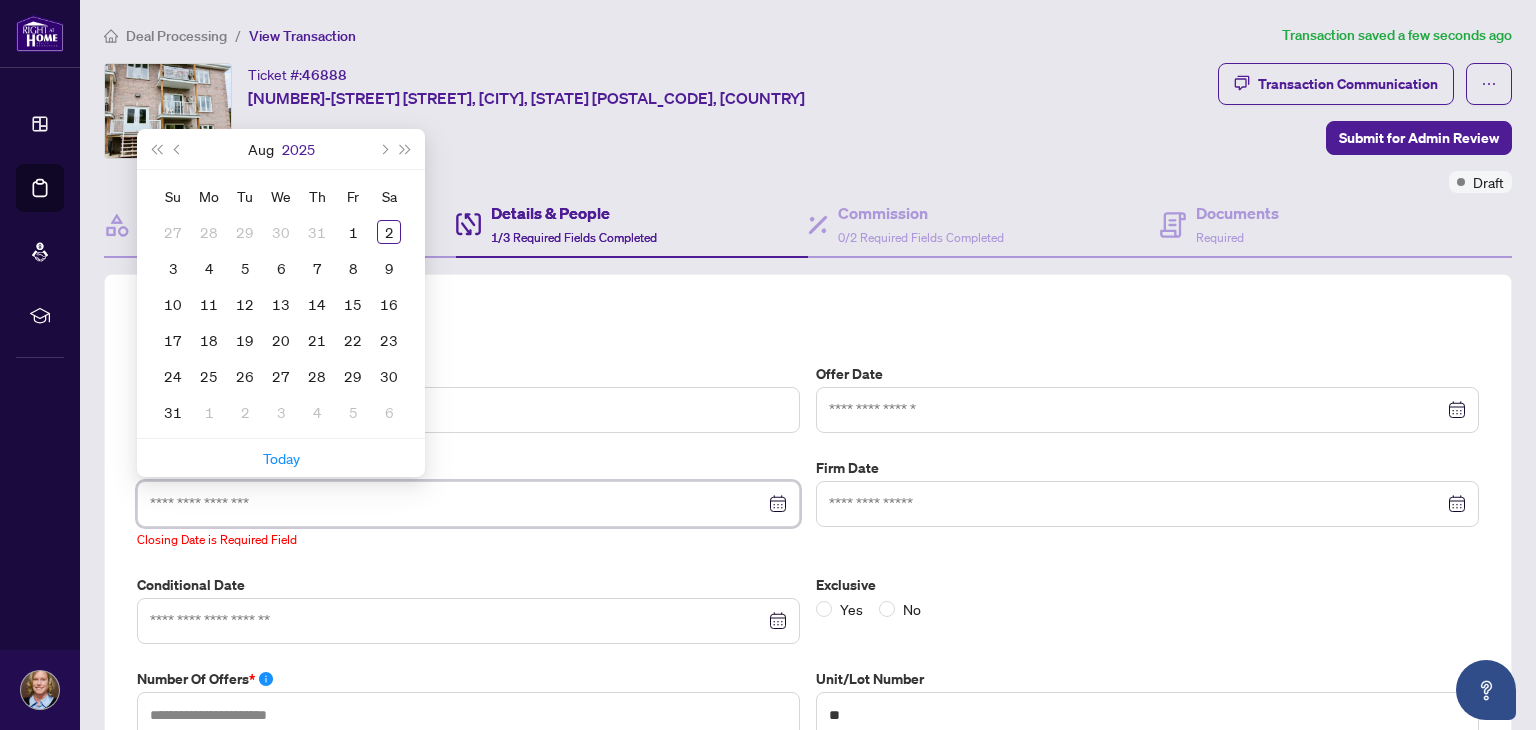 type on "**********" 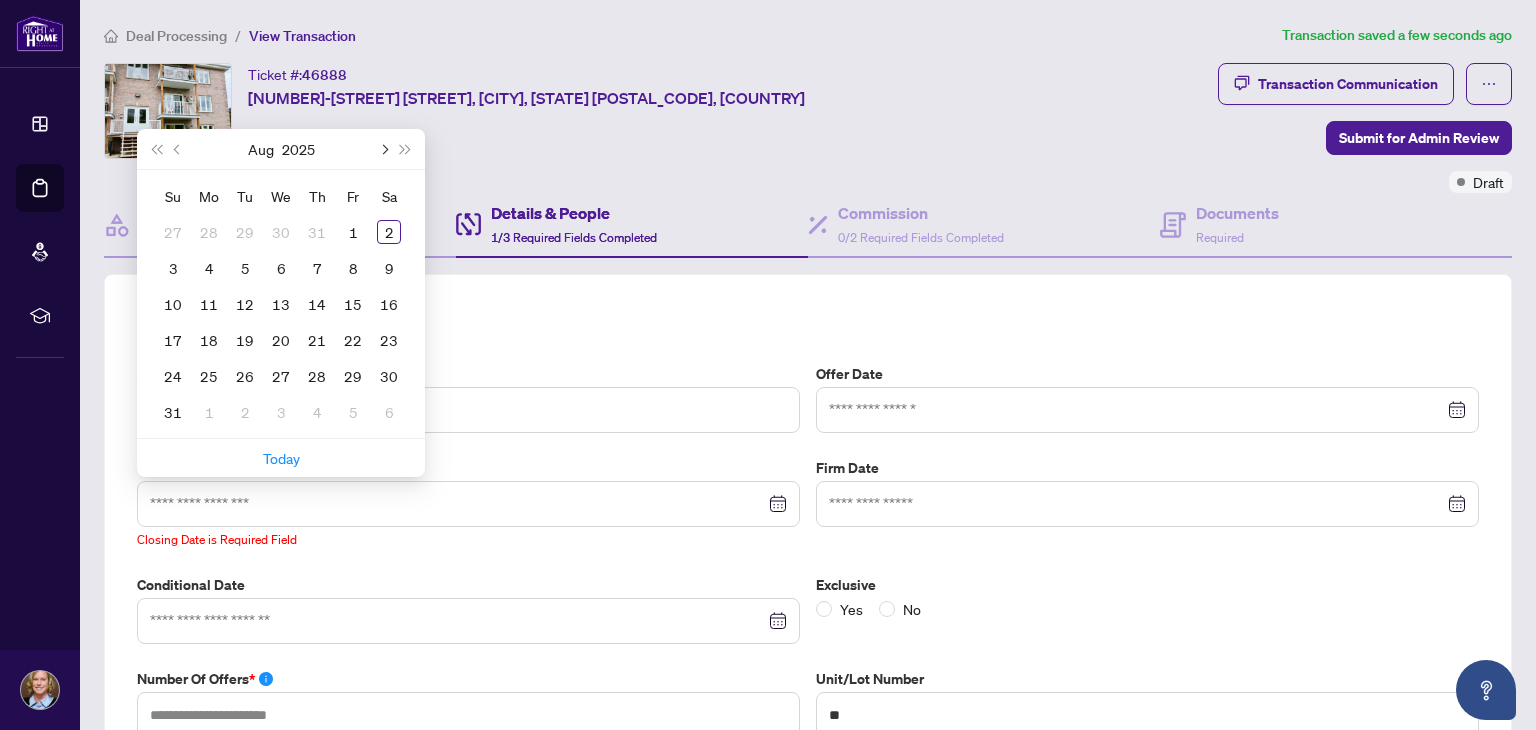 click at bounding box center (383, 149) 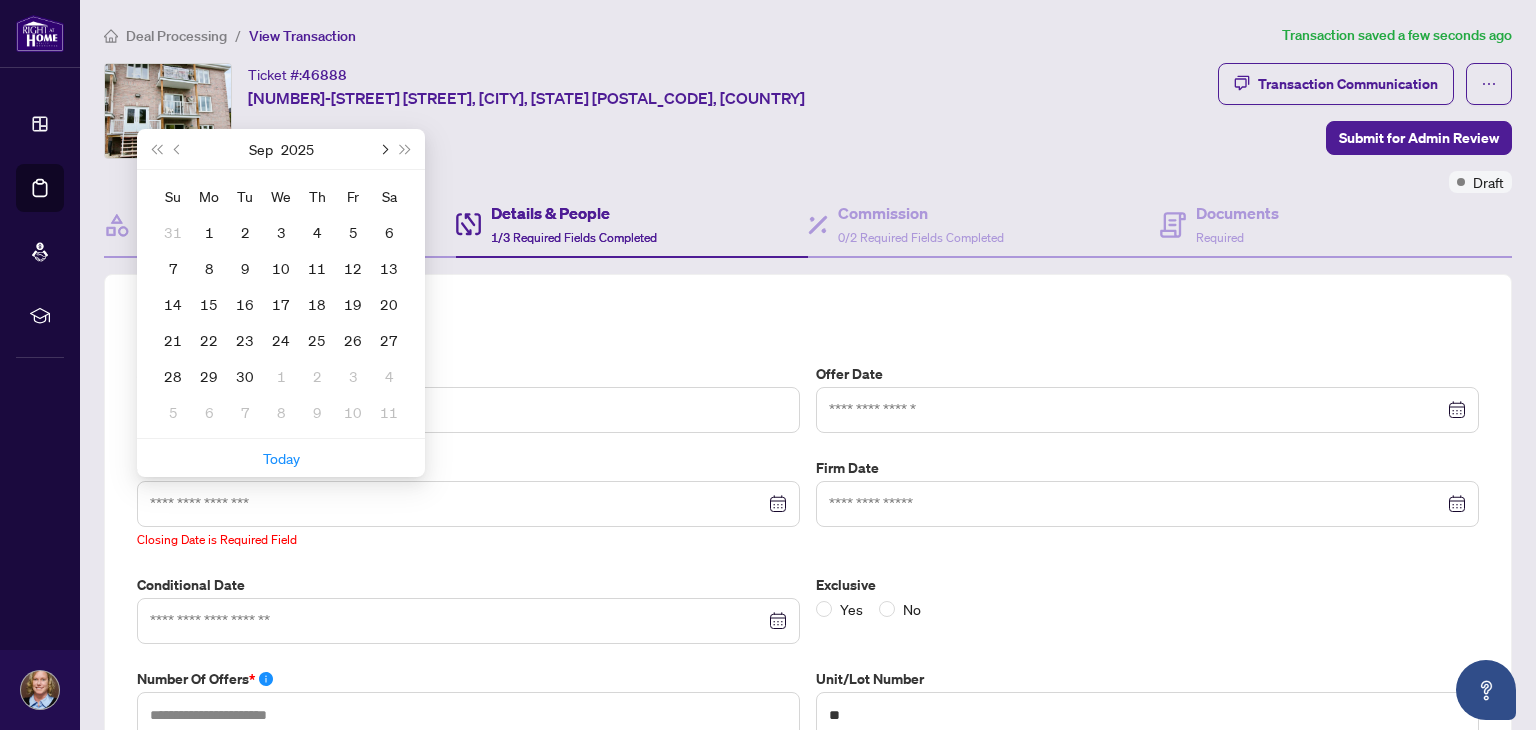 click at bounding box center (383, 149) 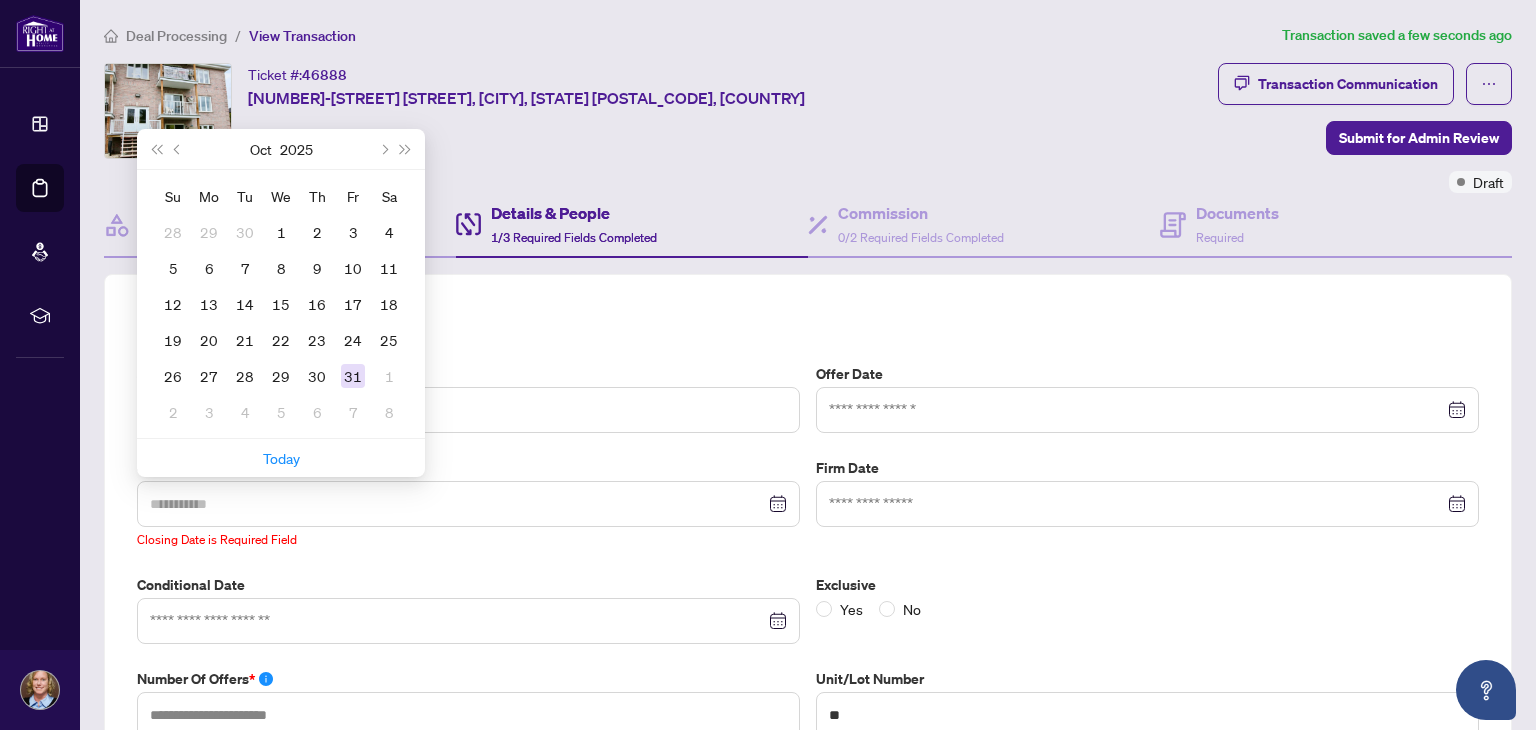 type on "**********" 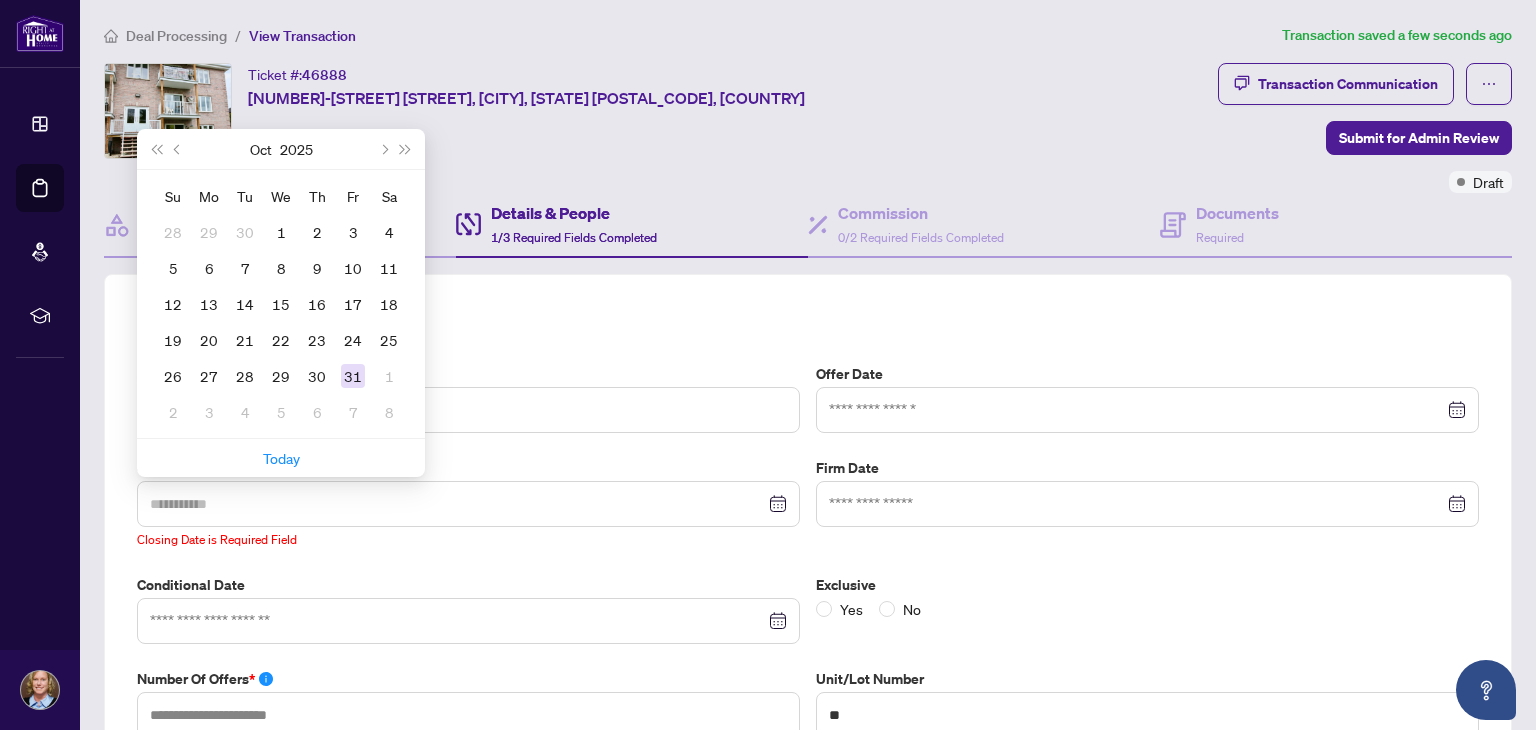 click on "31" at bounding box center (353, 376) 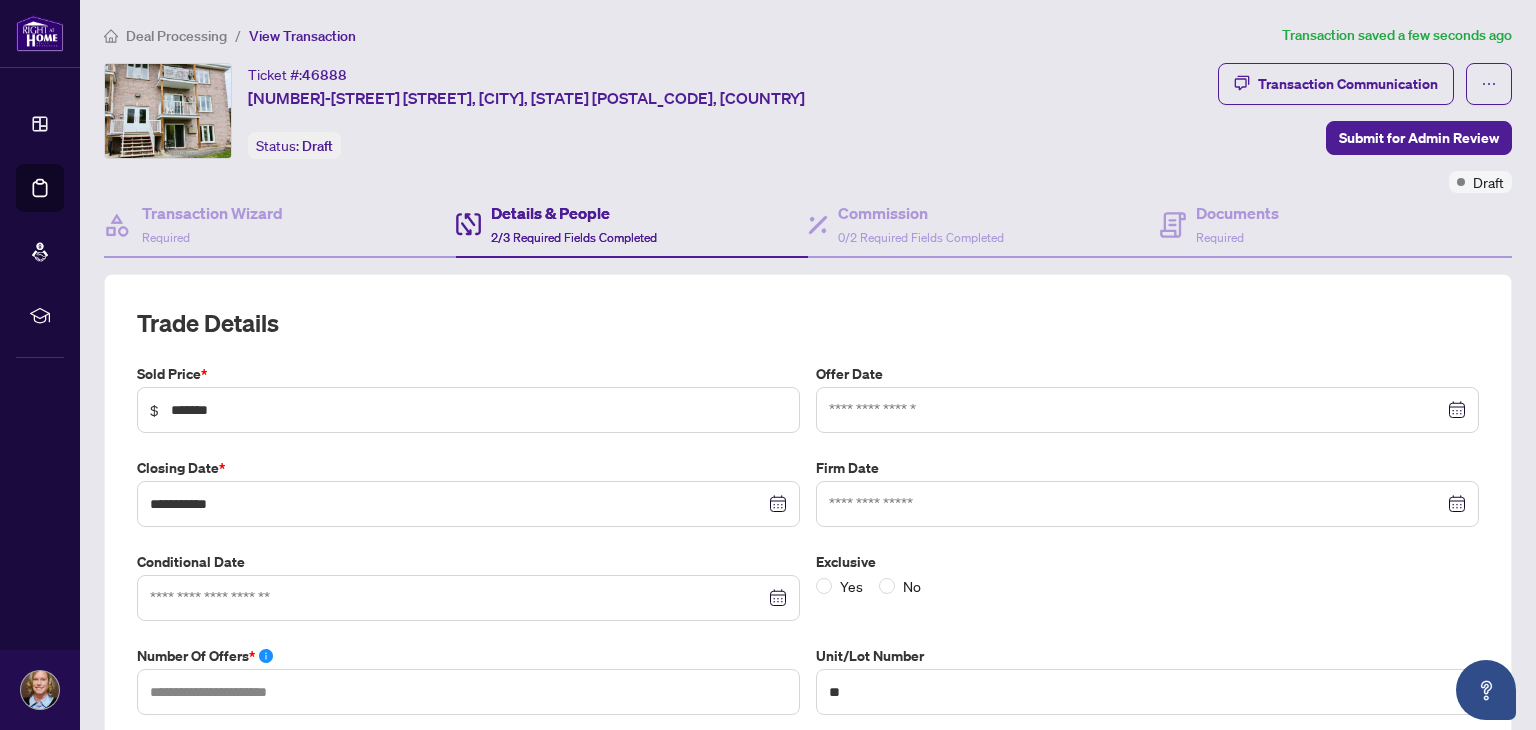 click at bounding box center [468, 598] 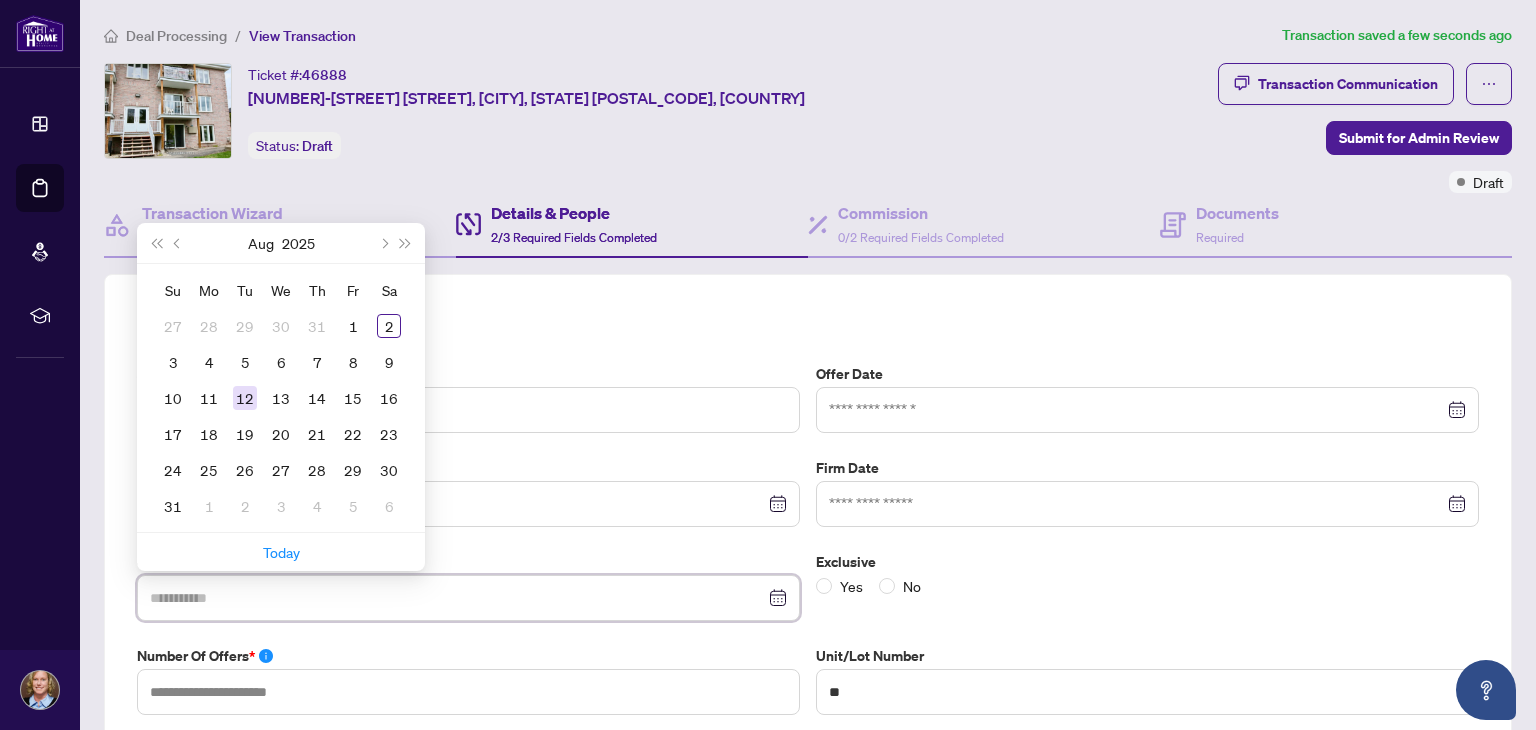 type on "**********" 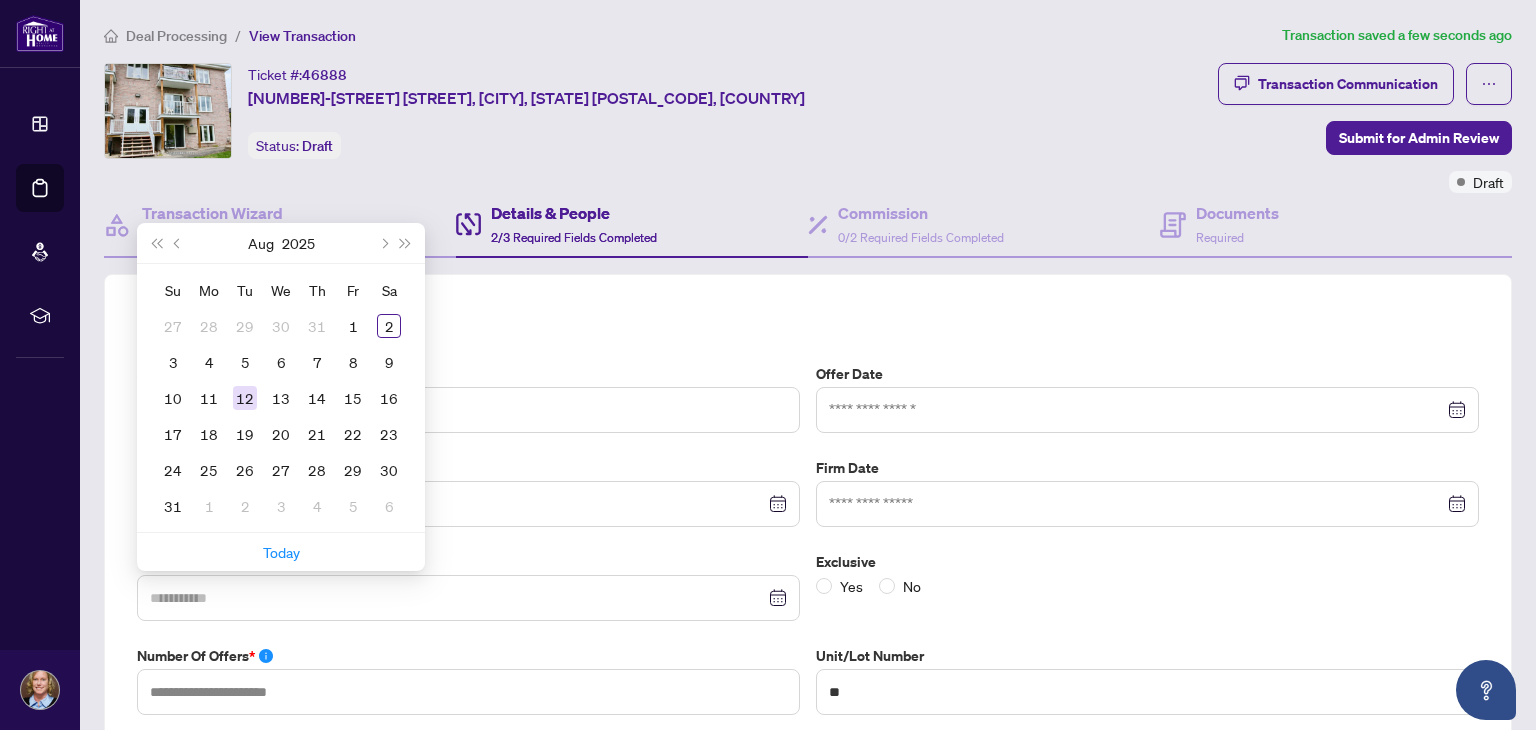 click on "12" at bounding box center (245, 398) 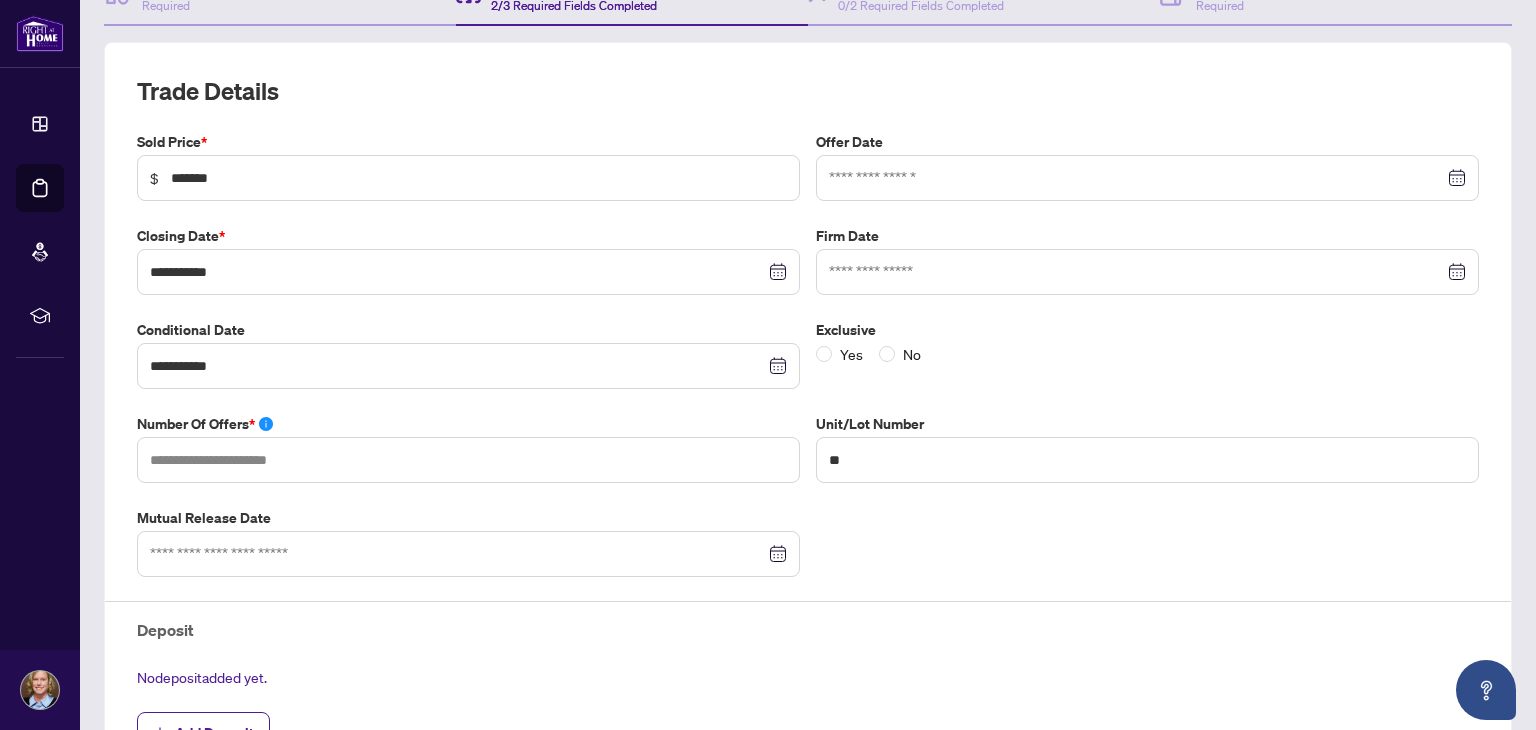 scroll, scrollTop: 400, scrollLeft: 0, axis: vertical 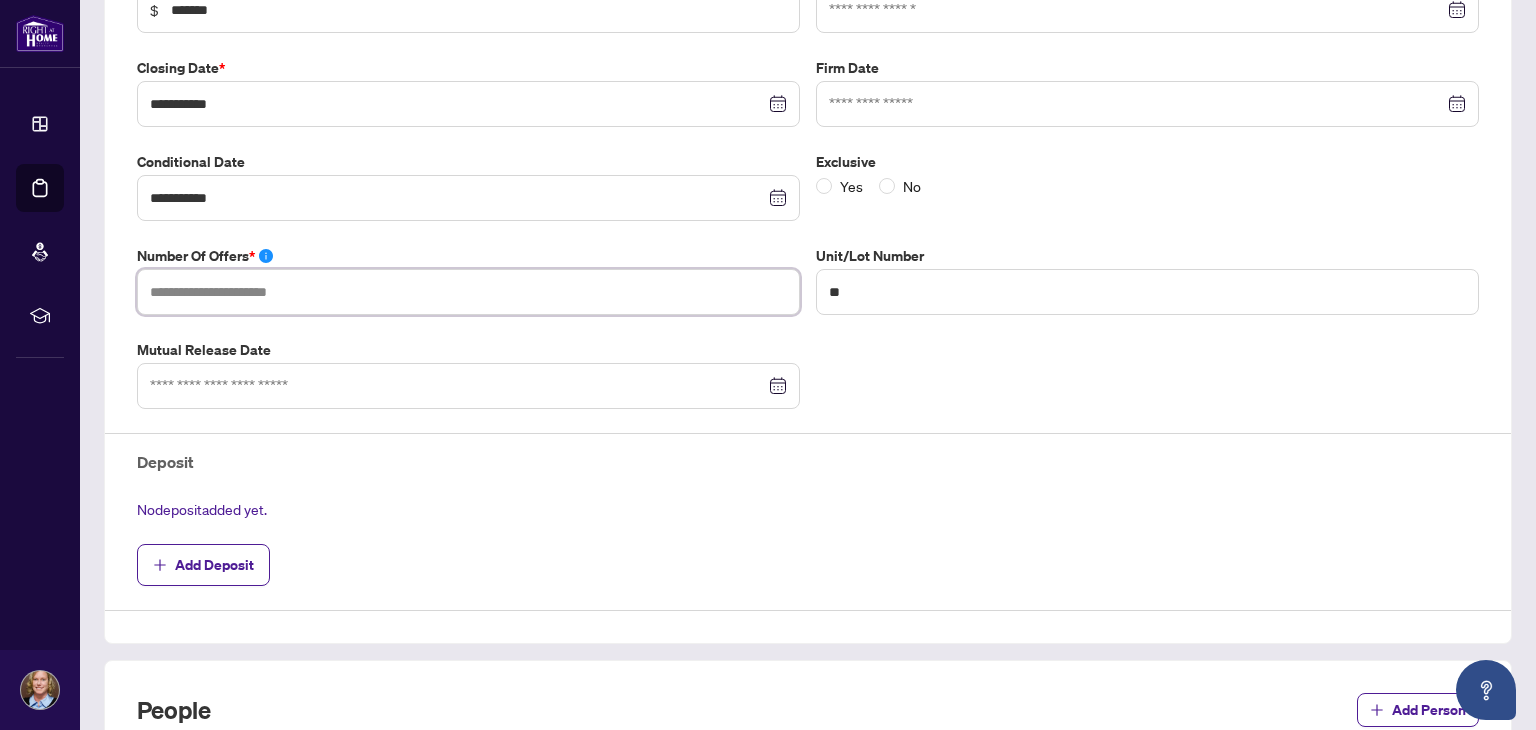 click at bounding box center [468, 292] 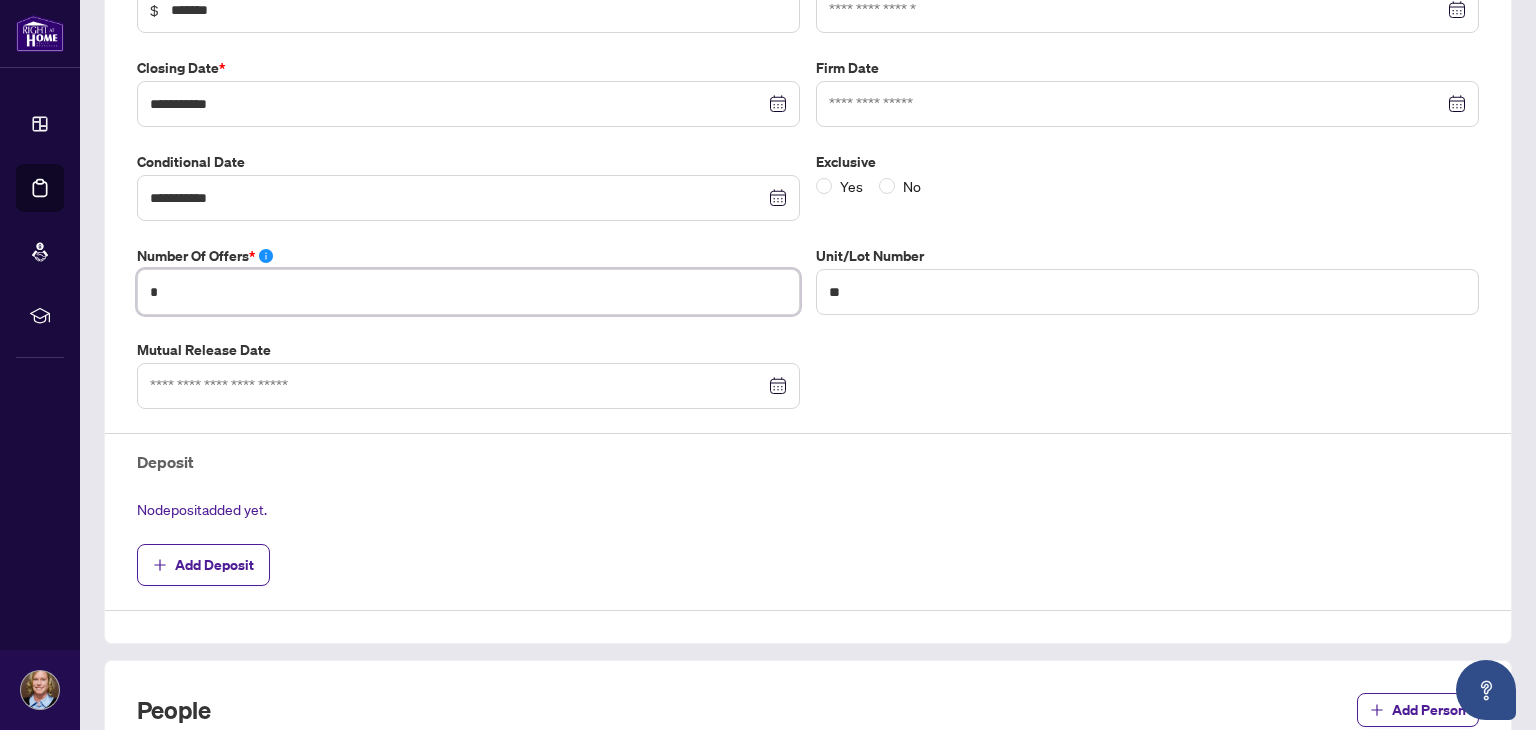 scroll, scrollTop: 100, scrollLeft: 0, axis: vertical 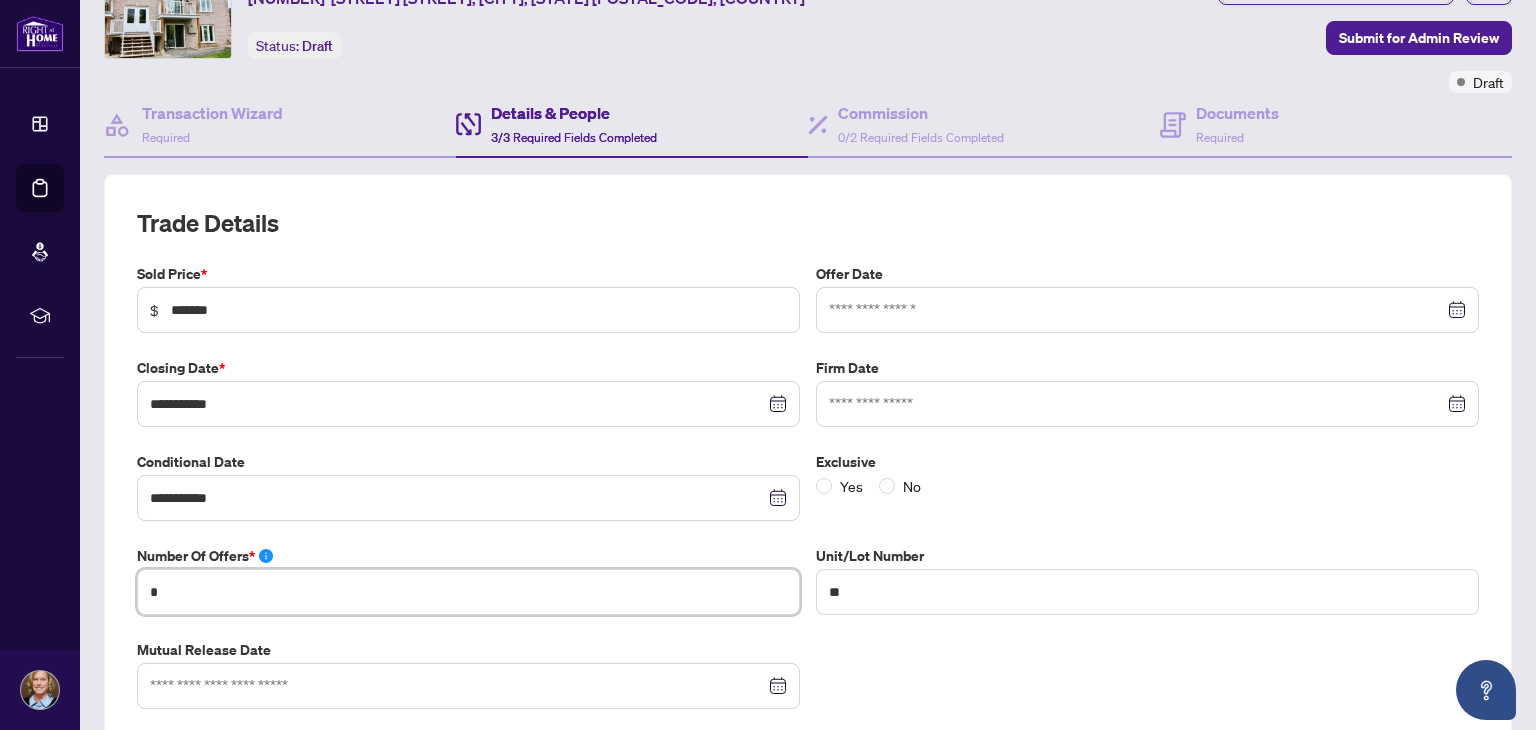 click at bounding box center [1147, 310] 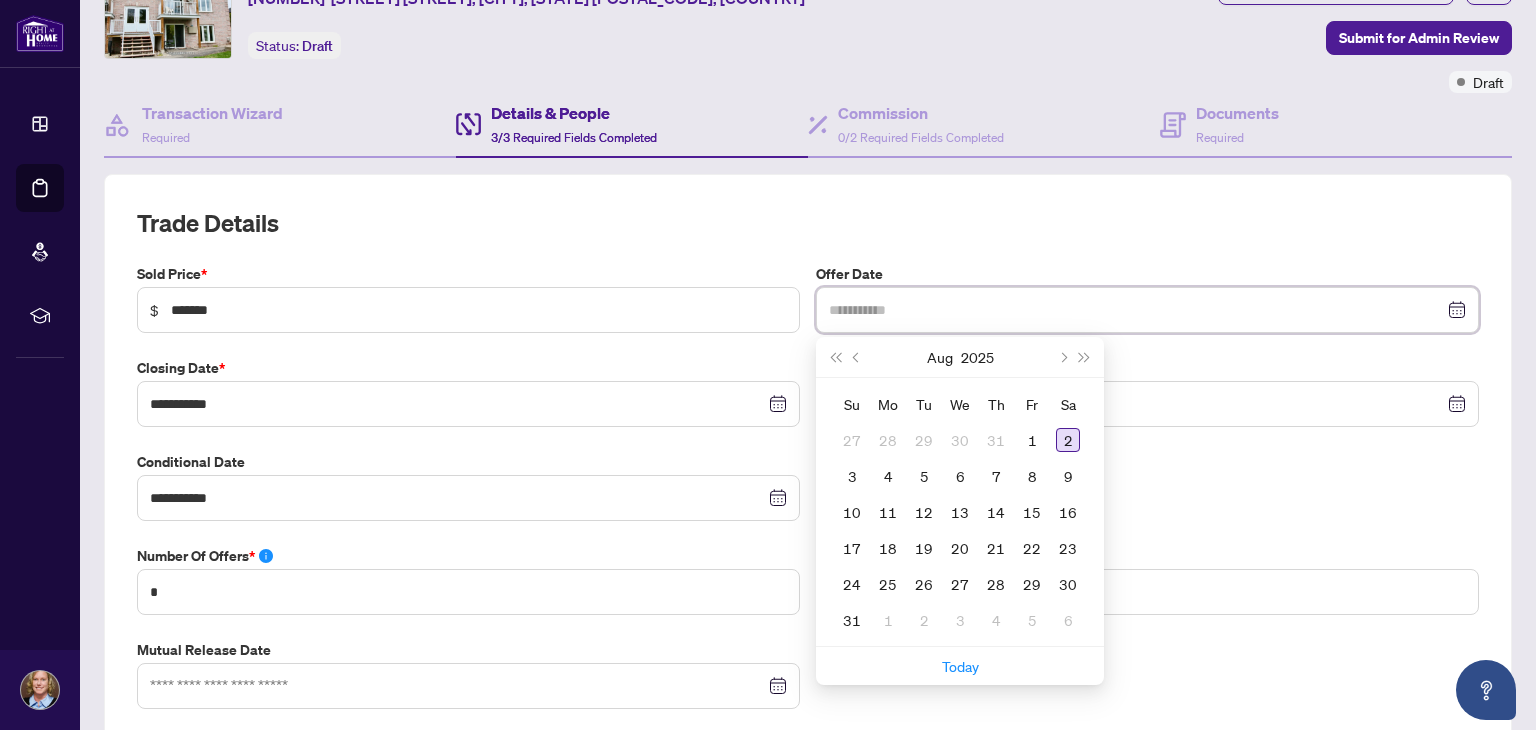 type on "**********" 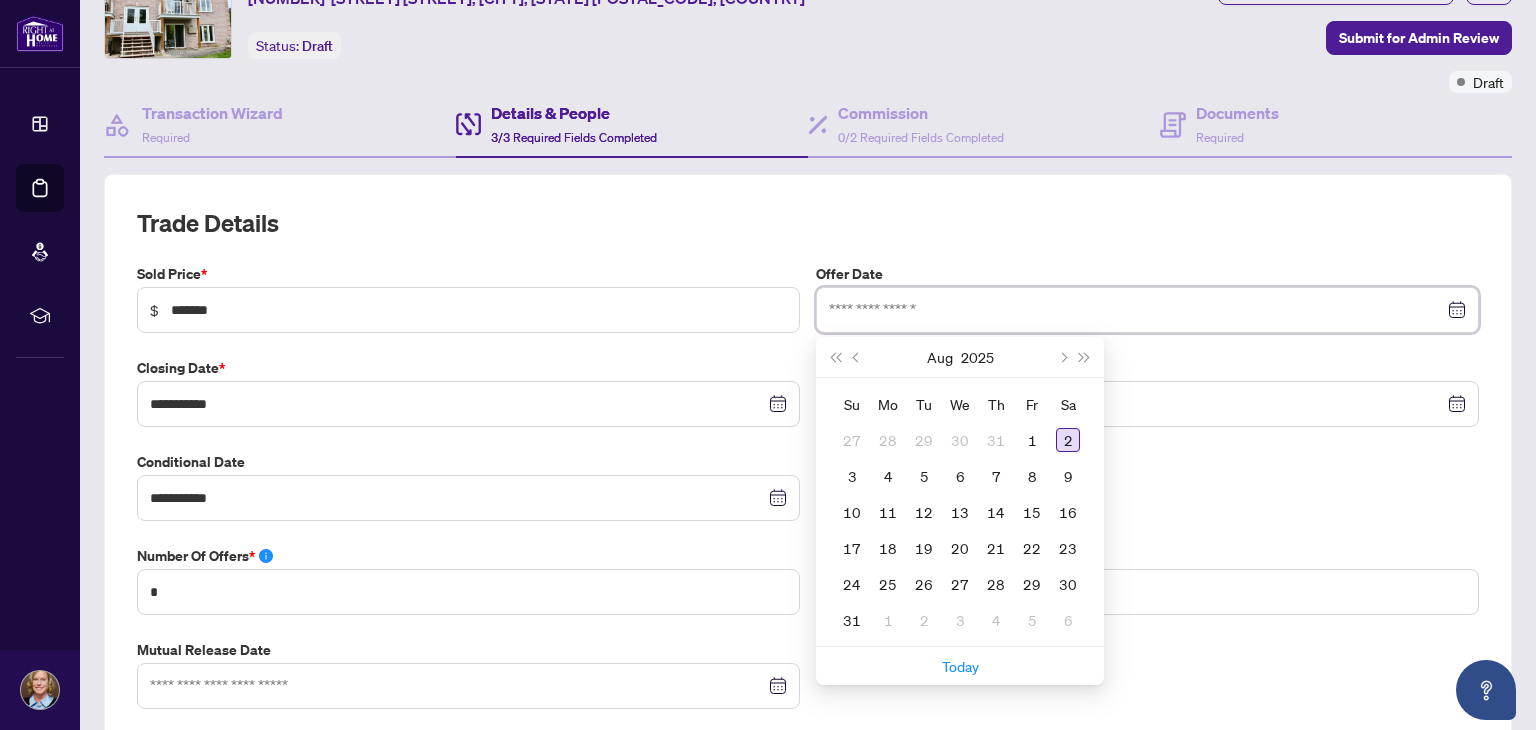 type on "**********" 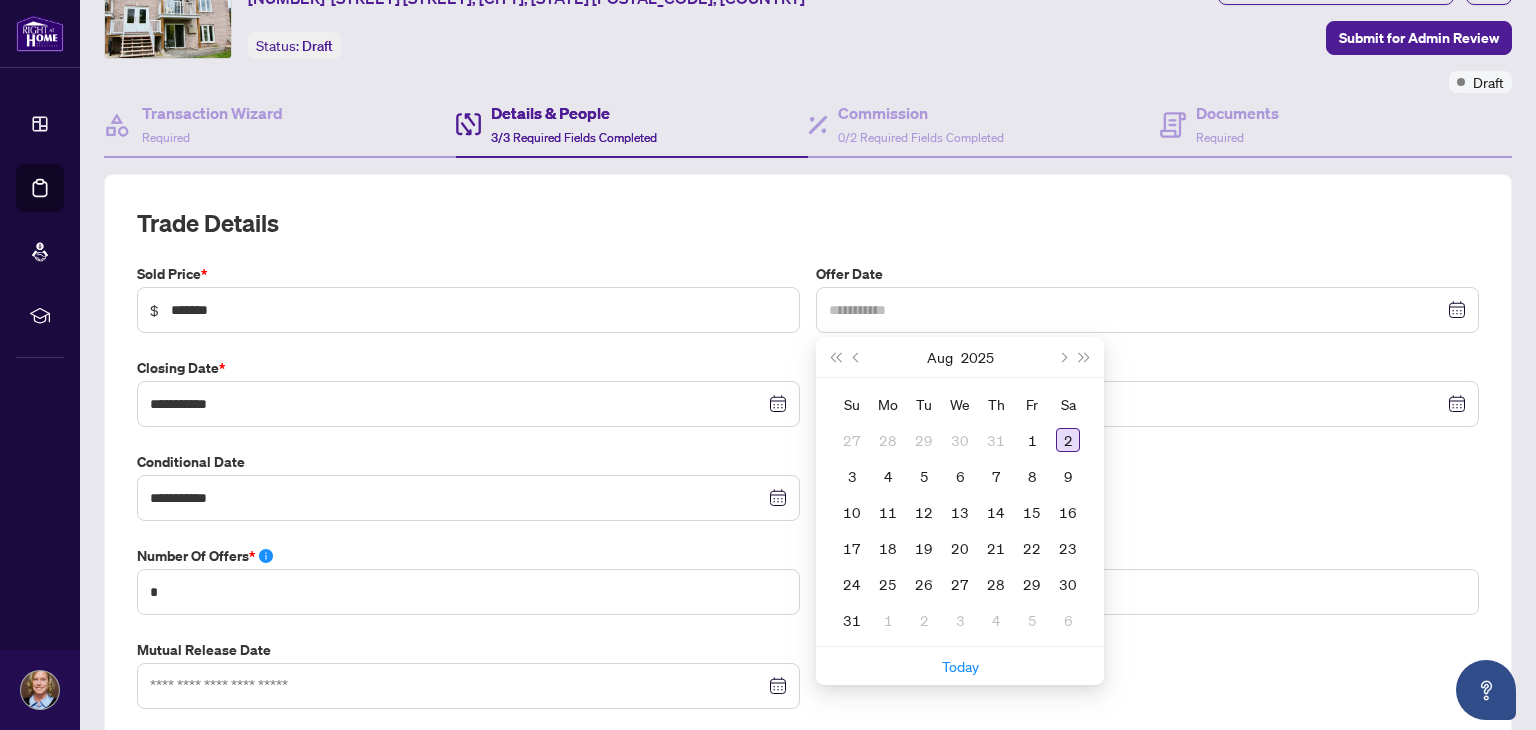 click on "2" at bounding box center [1068, 440] 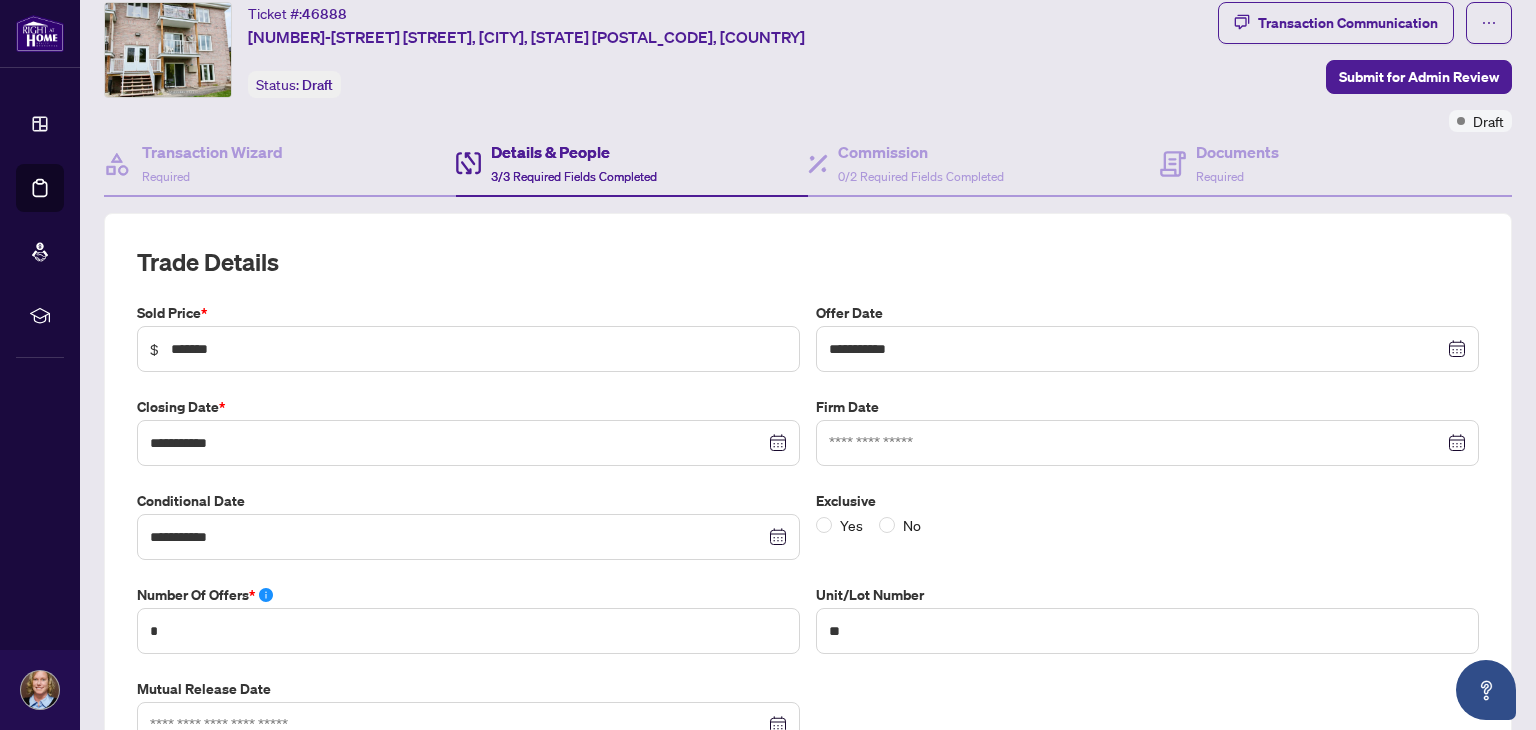 scroll, scrollTop: 0, scrollLeft: 0, axis: both 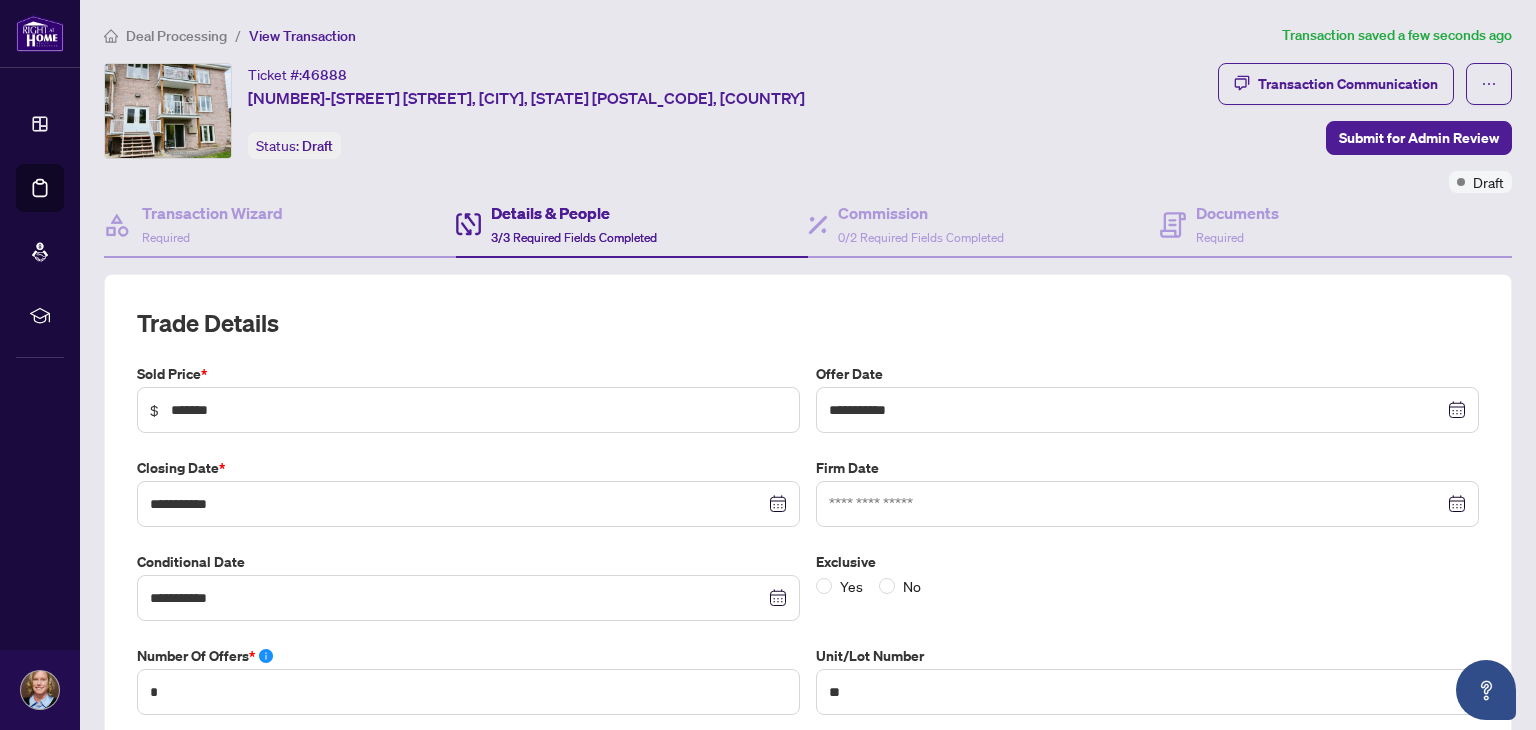 click on "Details & People" at bounding box center [574, 213] 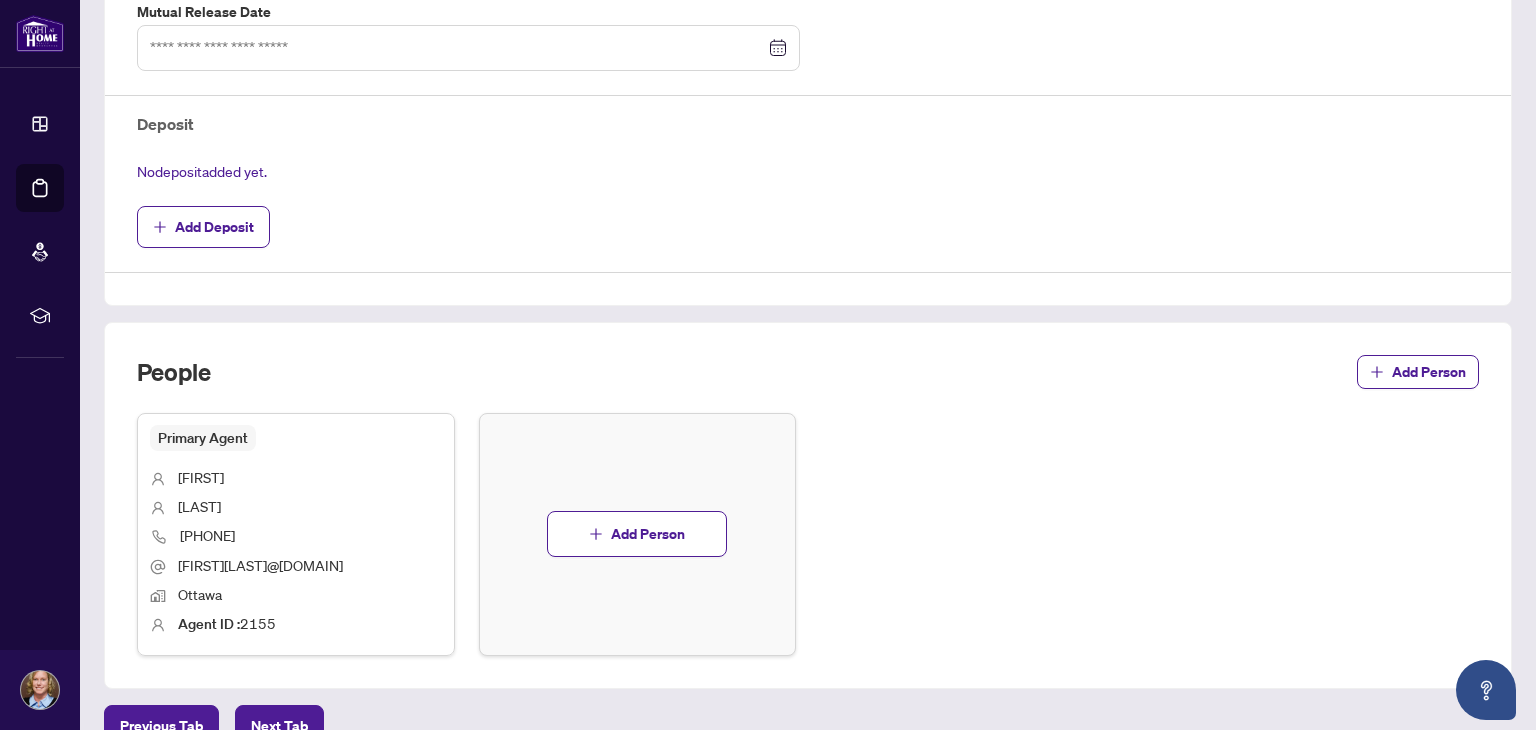 scroll, scrollTop: 841, scrollLeft: 0, axis: vertical 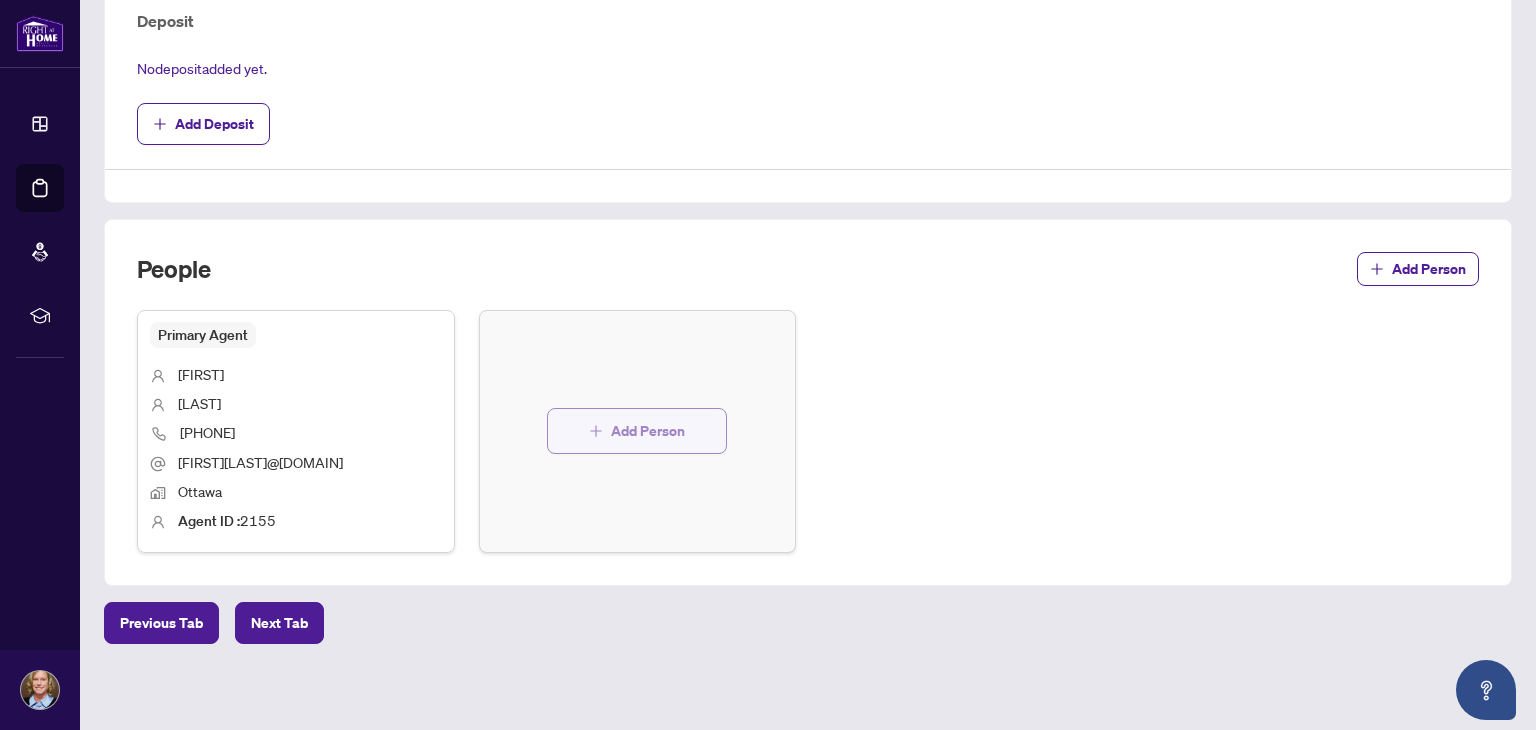 click on "Add Person" at bounding box center (648, 431) 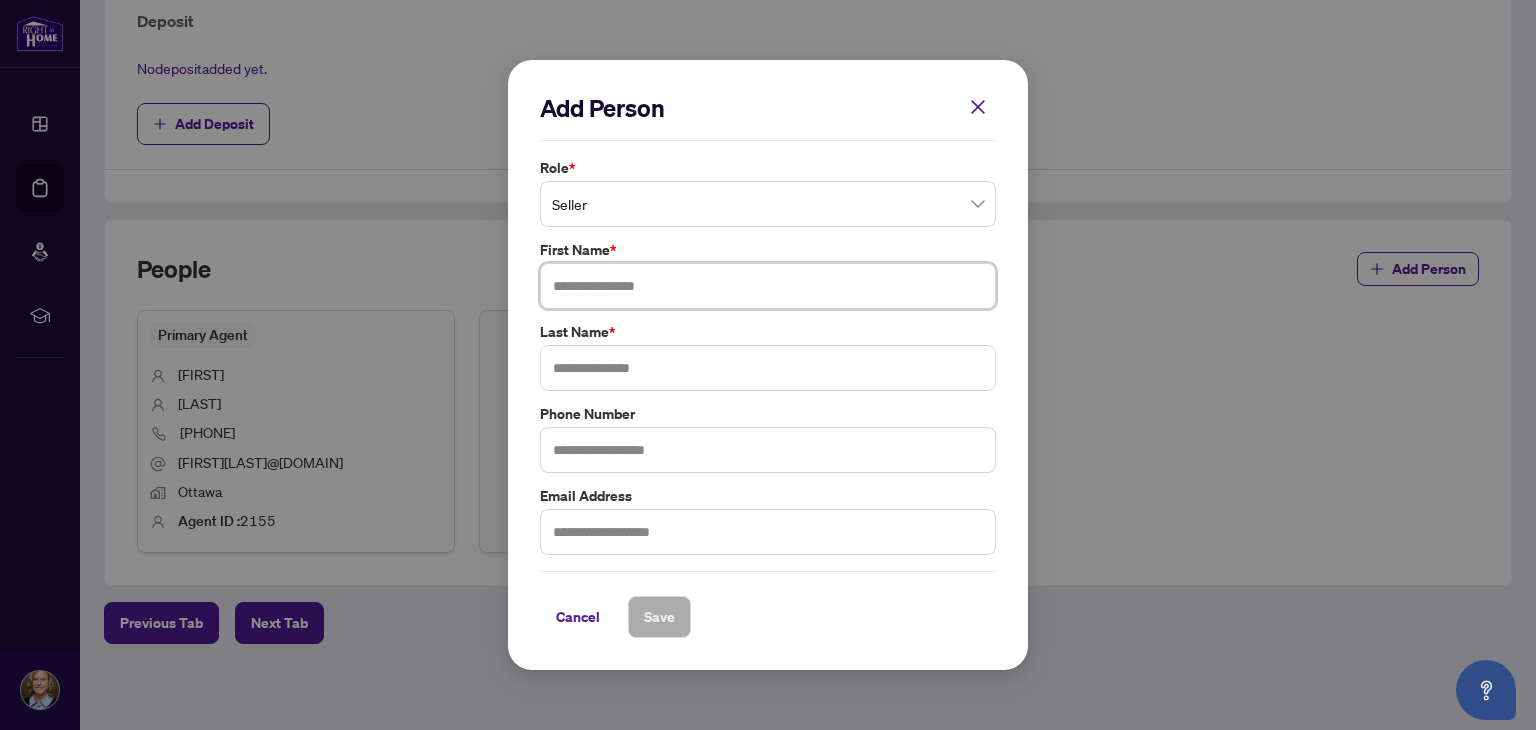 click at bounding box center [768, 286] 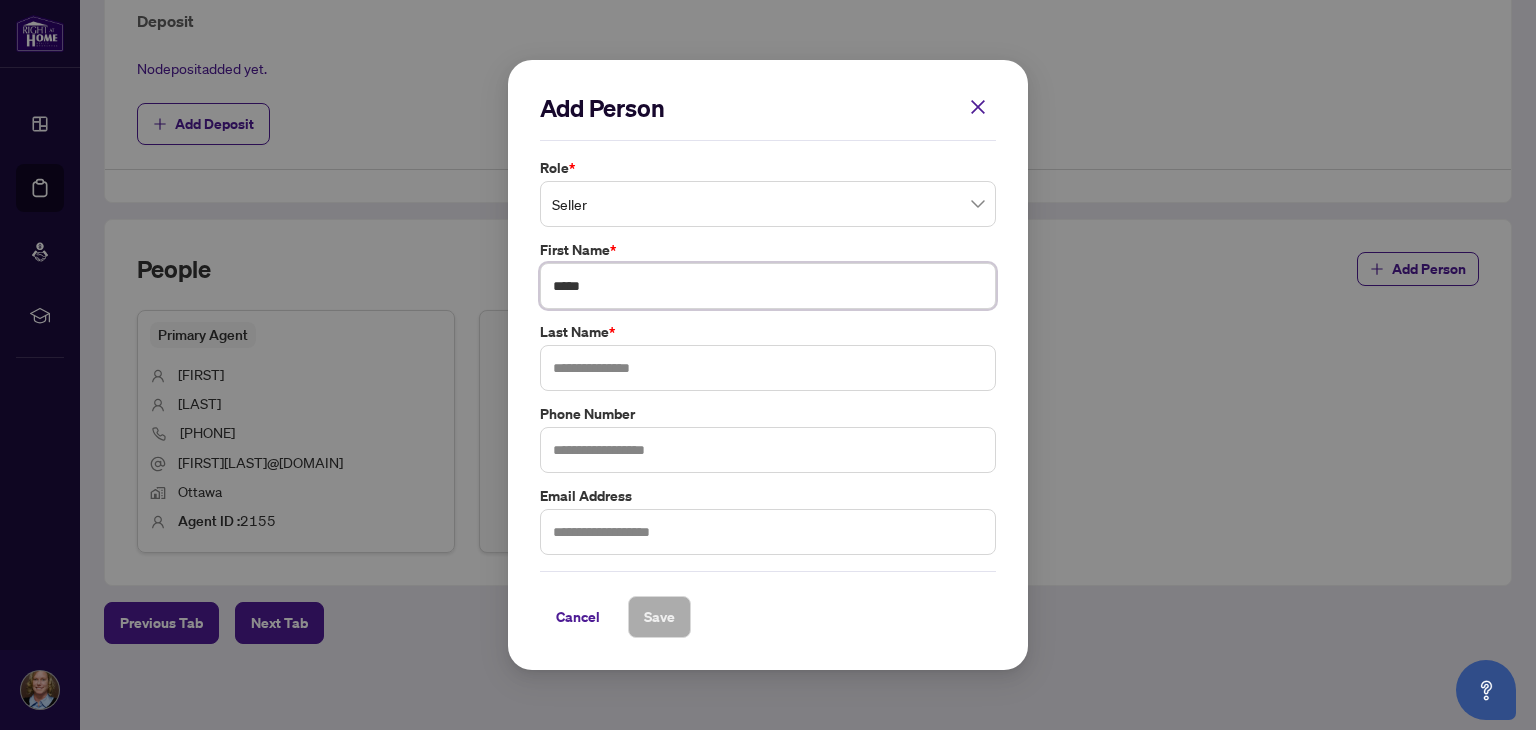 type on "*****" 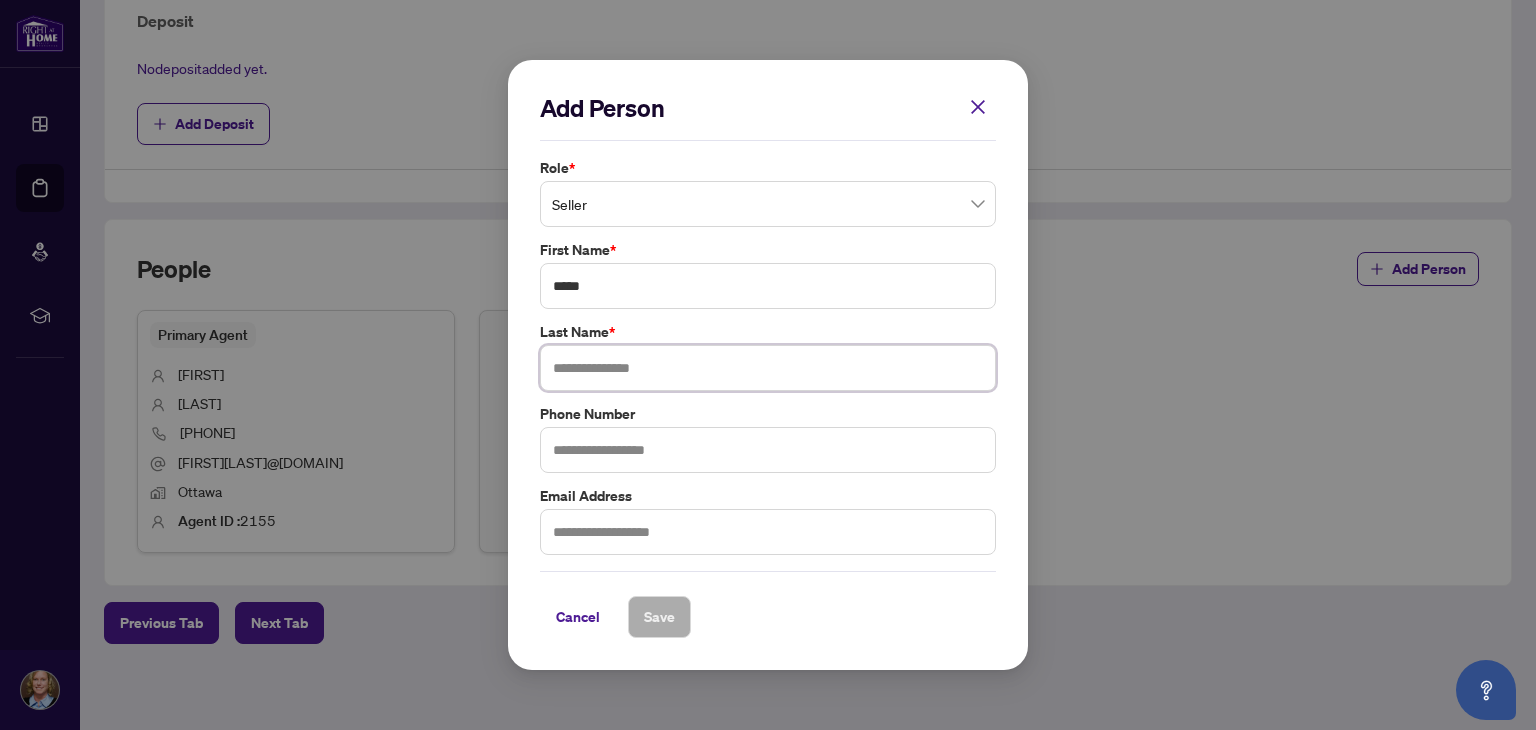 click at bounding box center (768, 368) 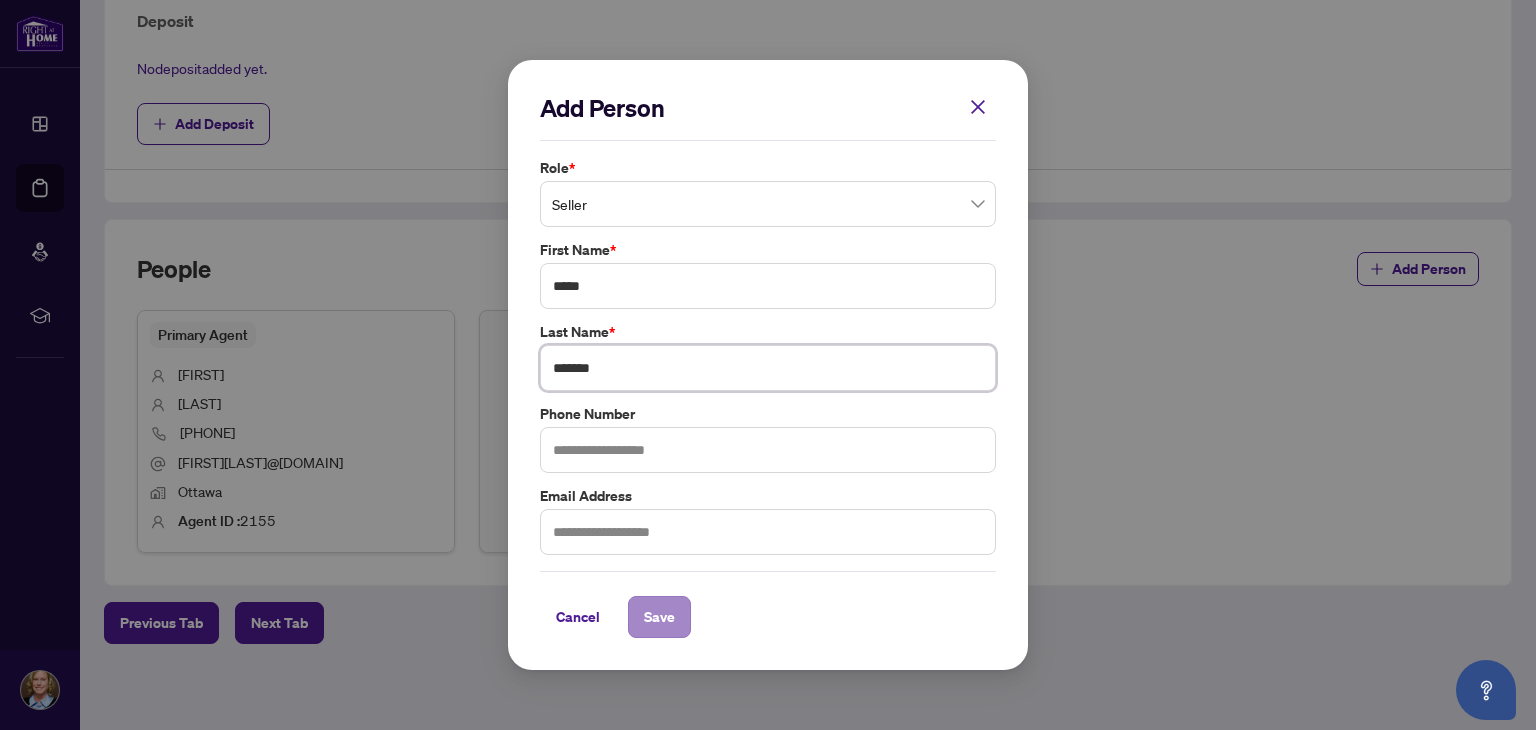 type on "*******" 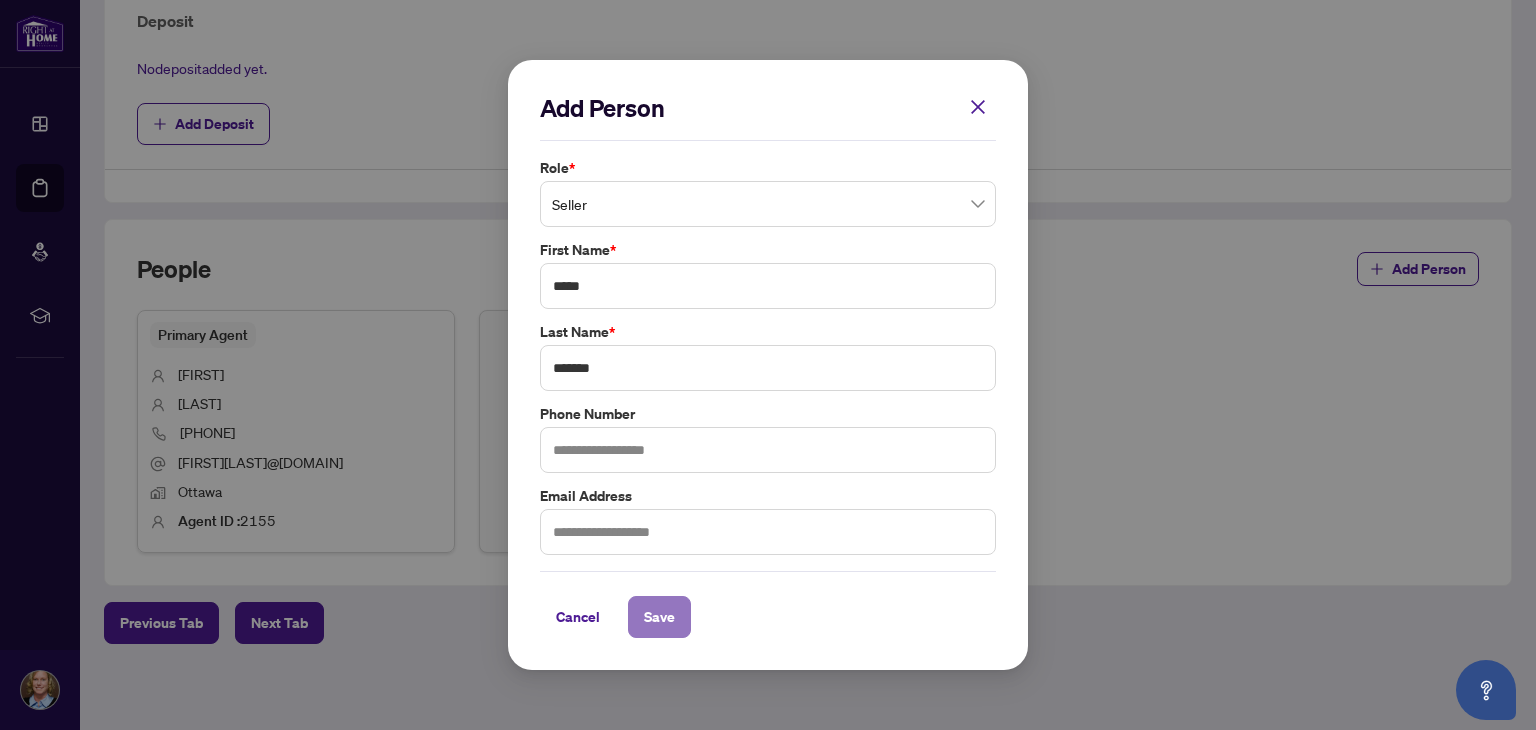 click on "Save" at bounding box center (659, 617) 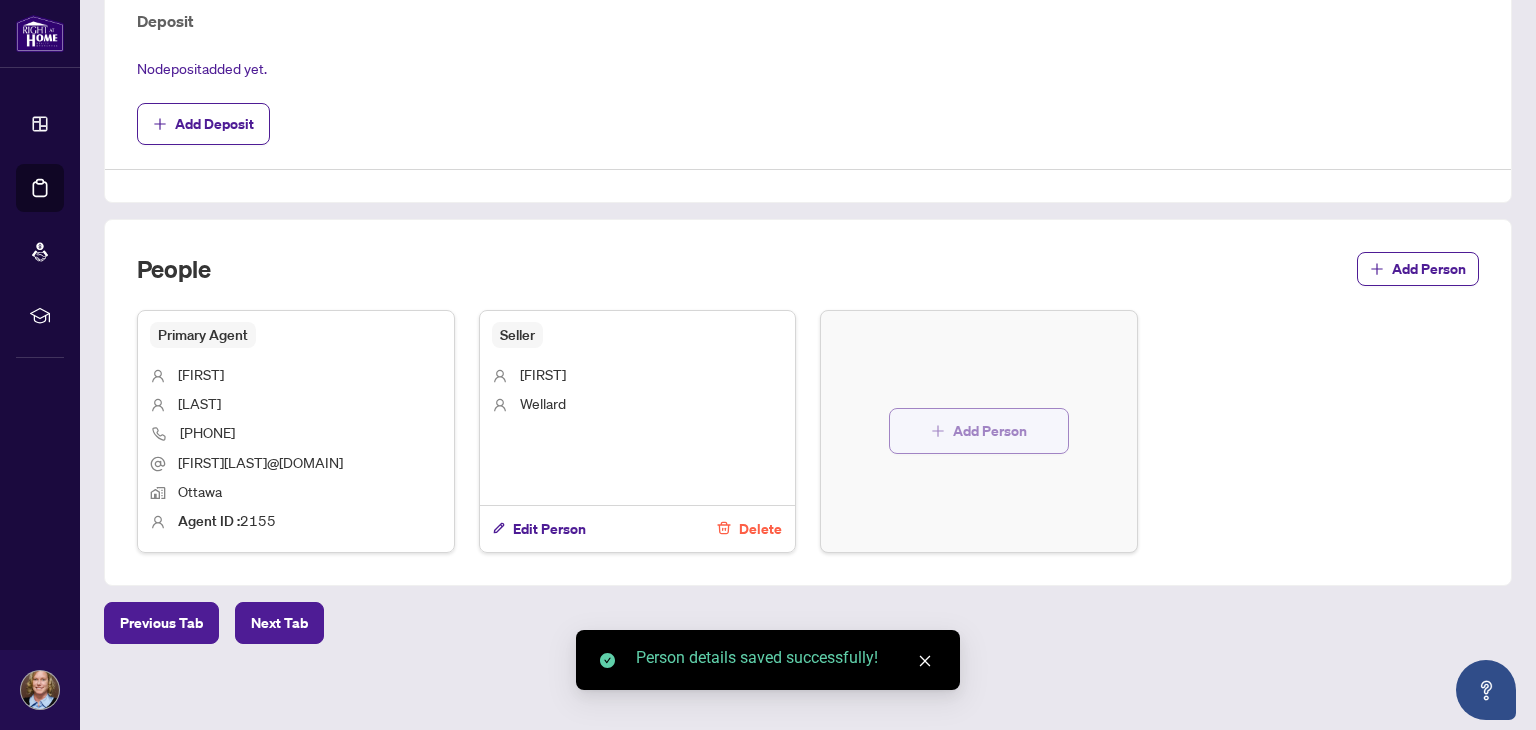 click on "Add Person" at bounding box center [979, 431] 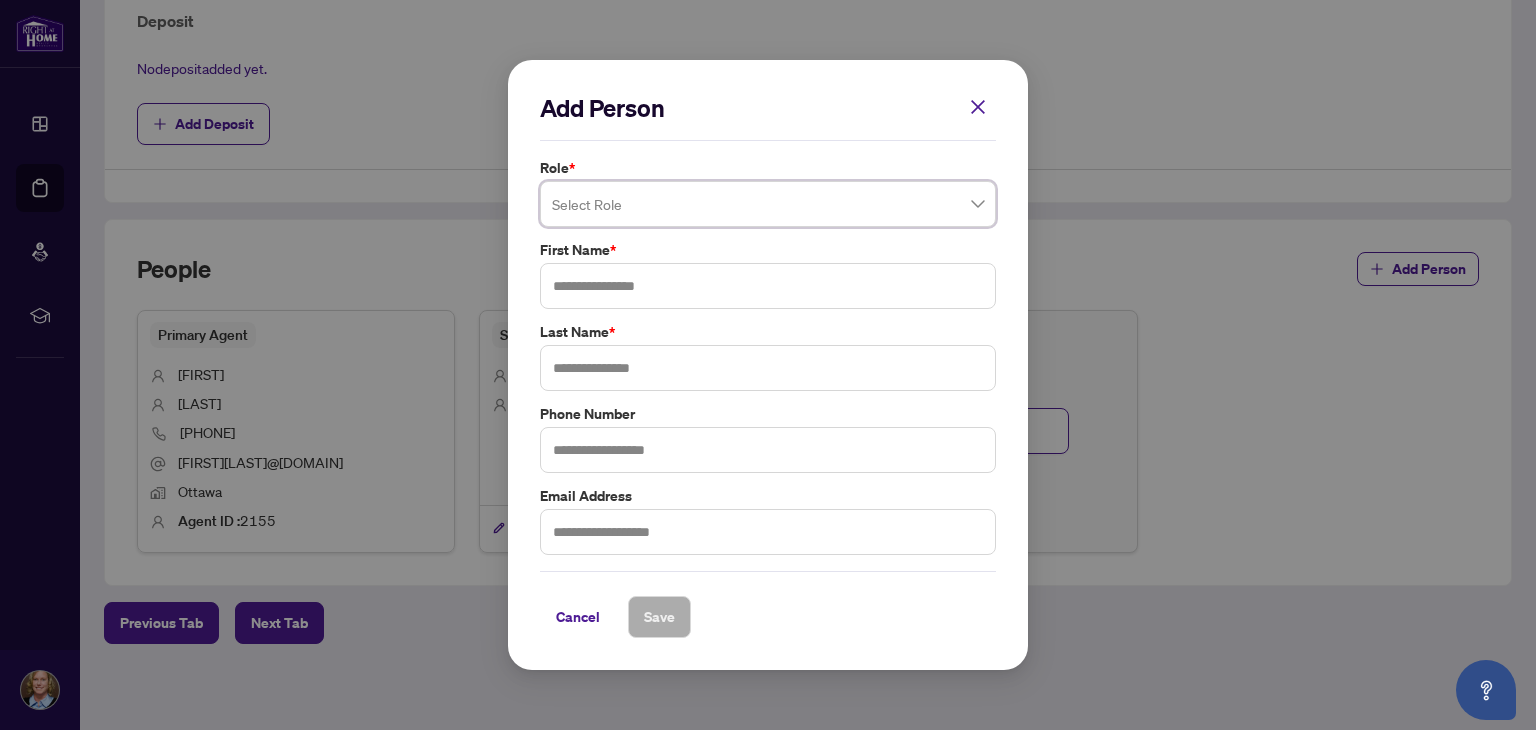 click at bounding box center [768, 204] 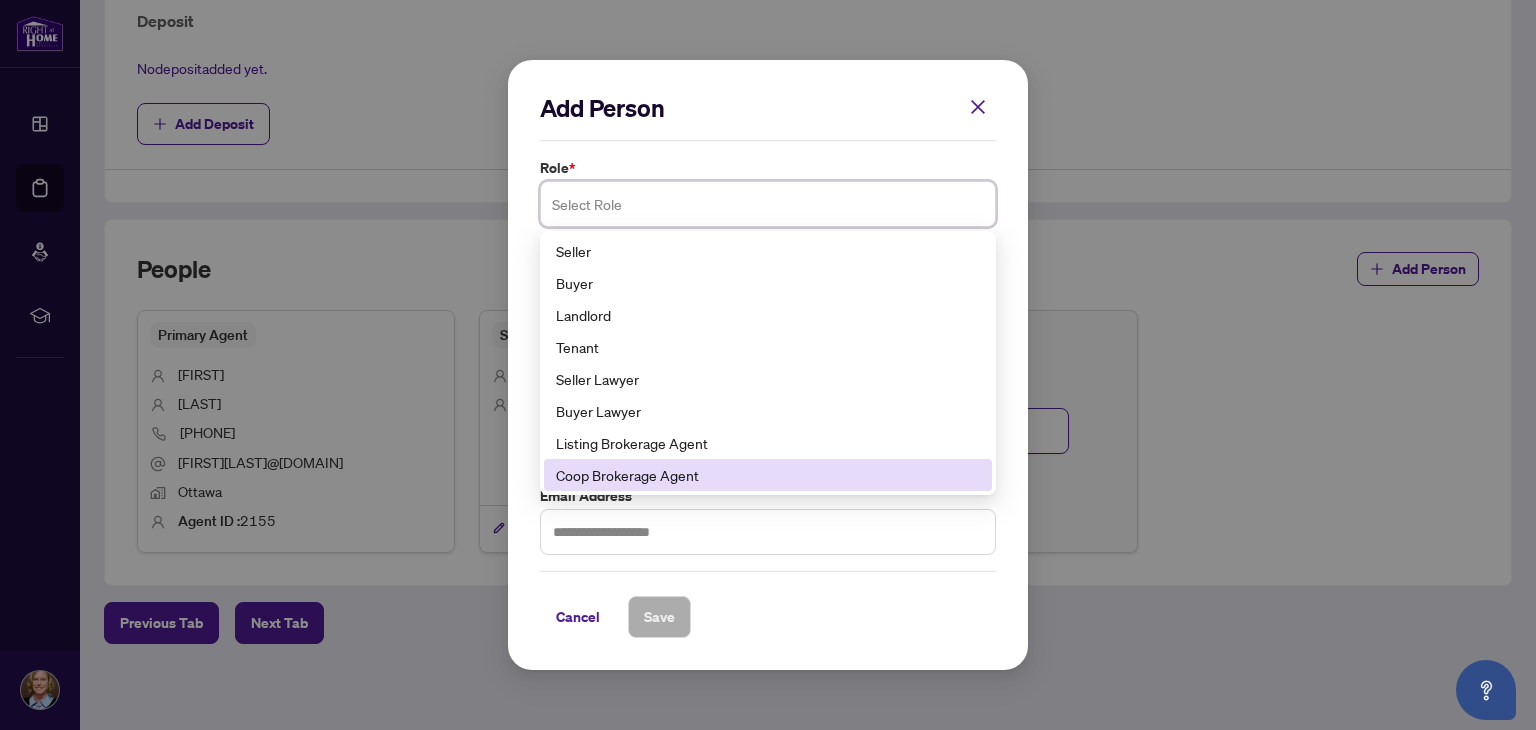 click on "Coop Brokerage Agent" at bounding box center [768, 475] 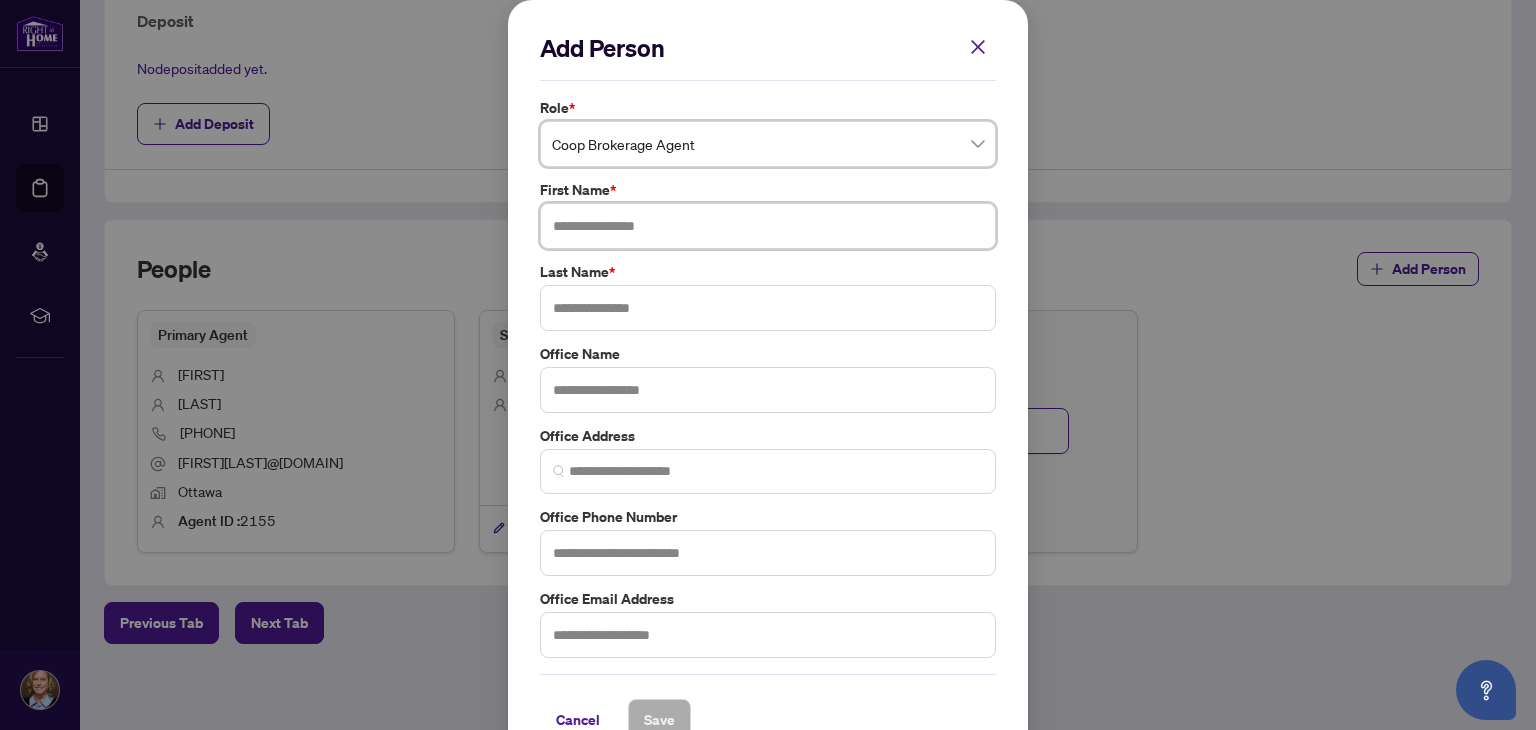 click at bounding box center [768, 226] 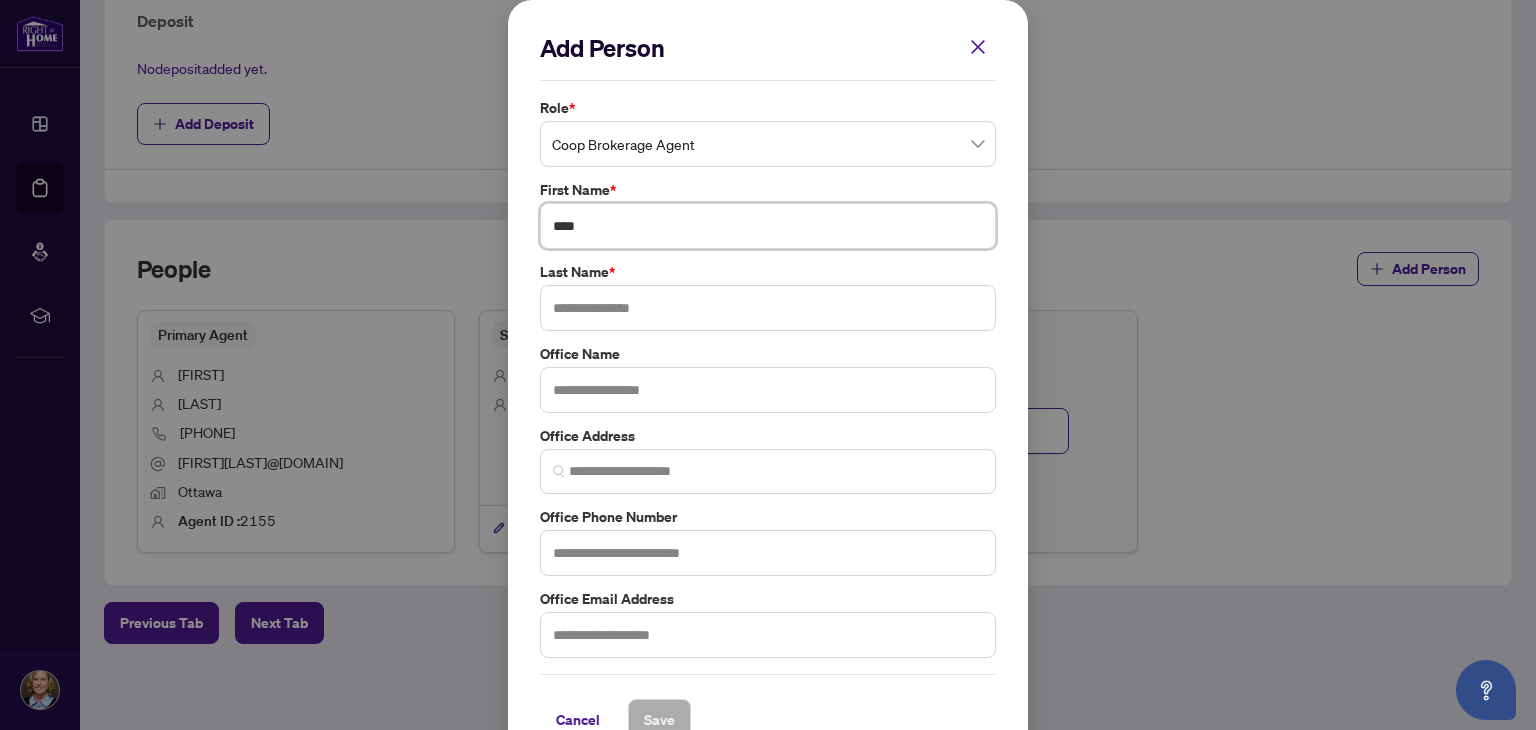 type on "****" 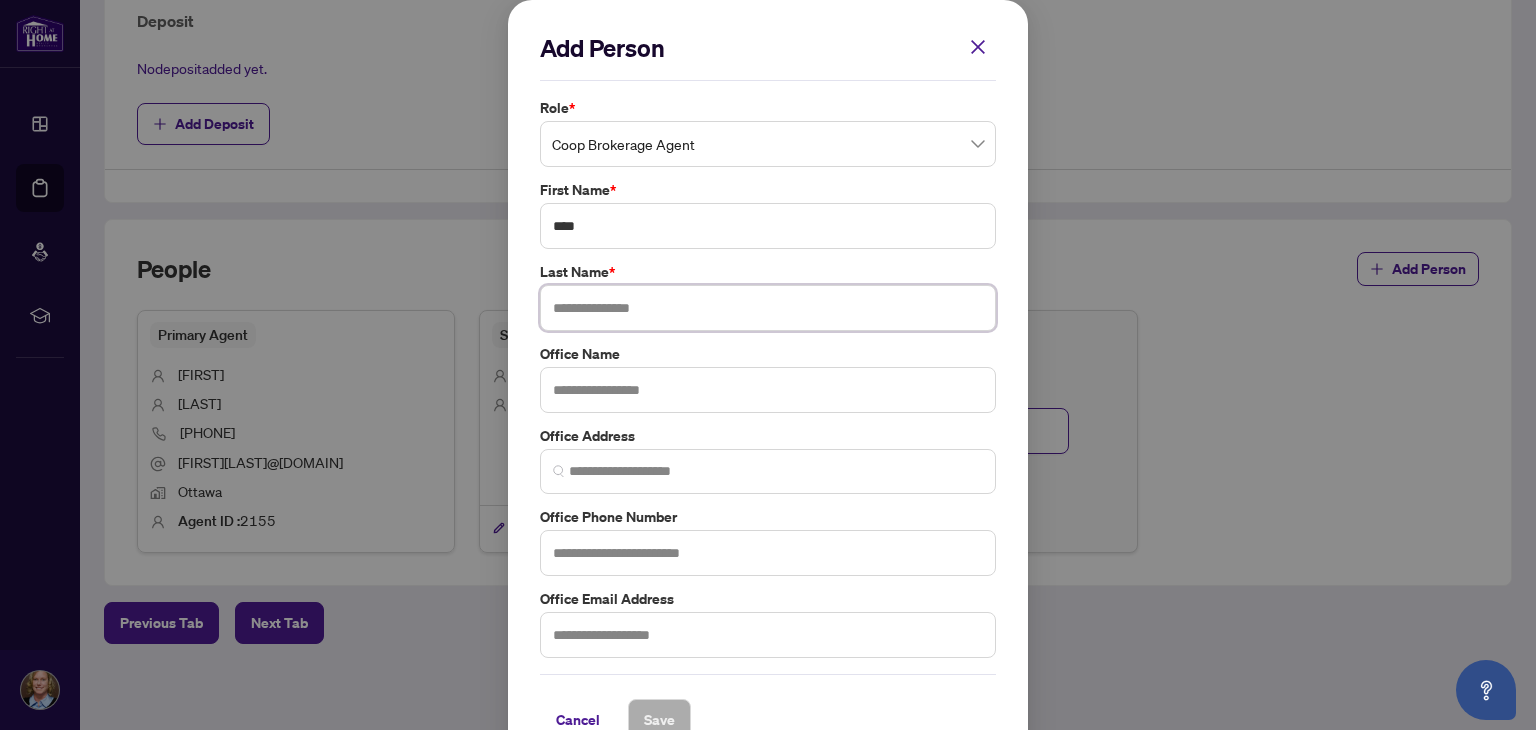 click at bounding box center (768, 308) 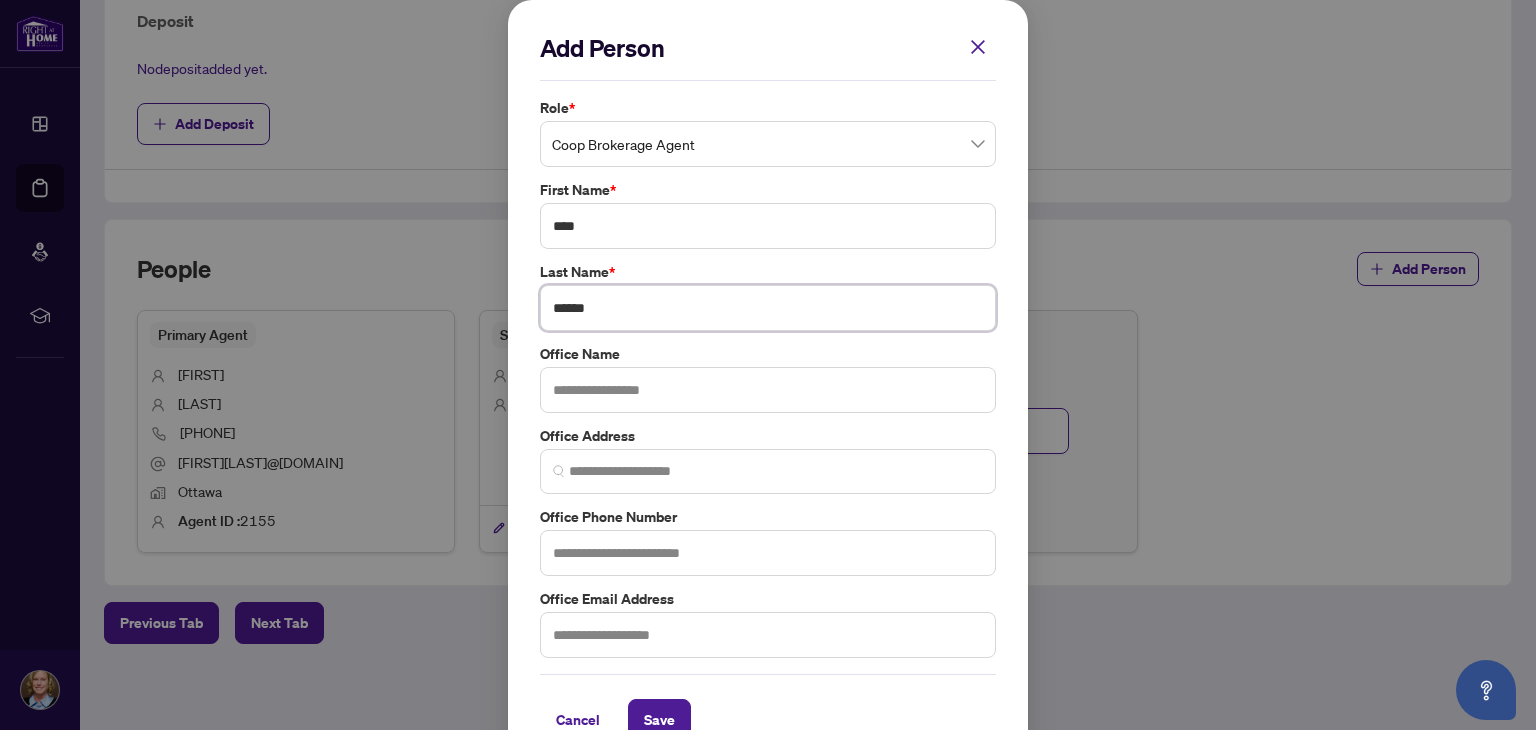 type on "******" 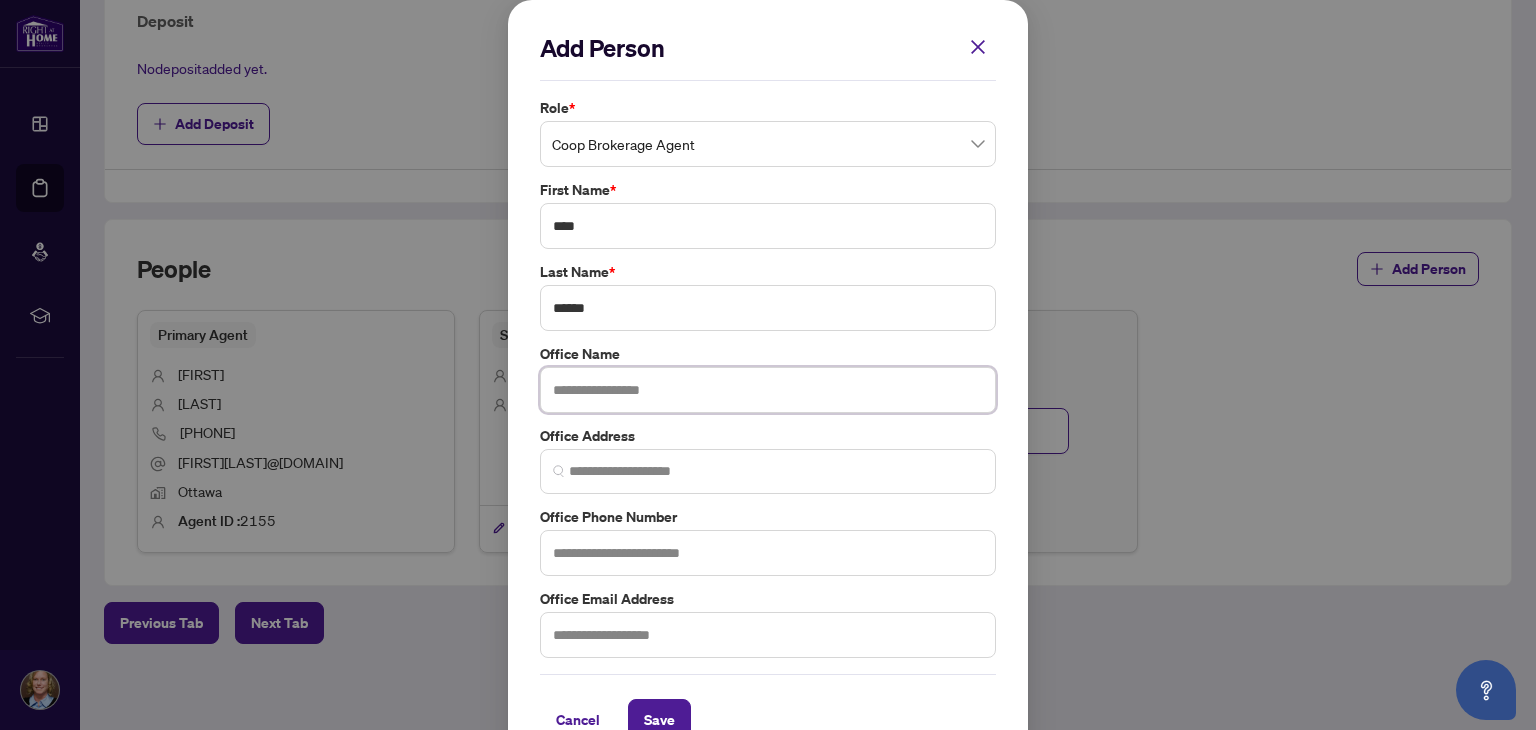click at bounding box center [768, 390] 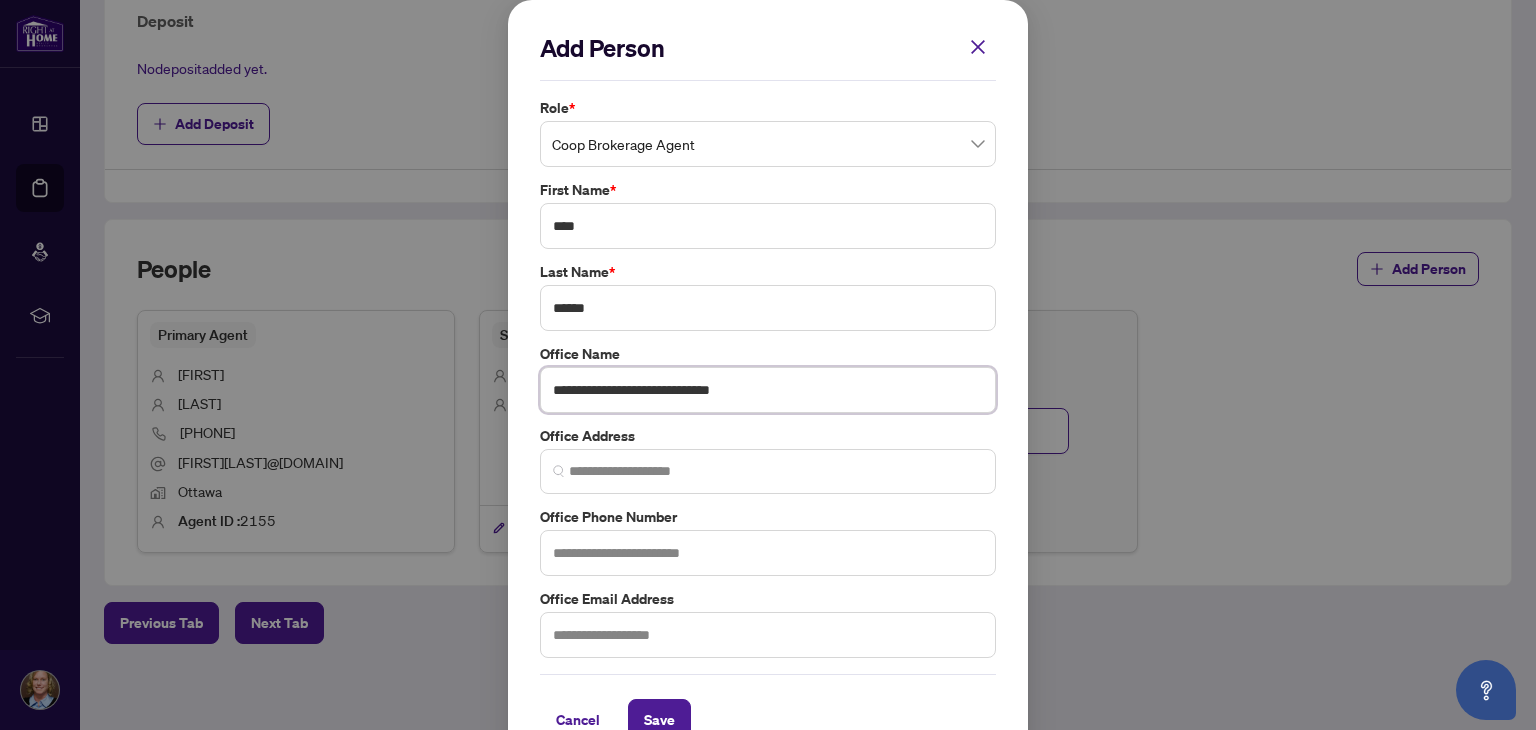 type on "**********" 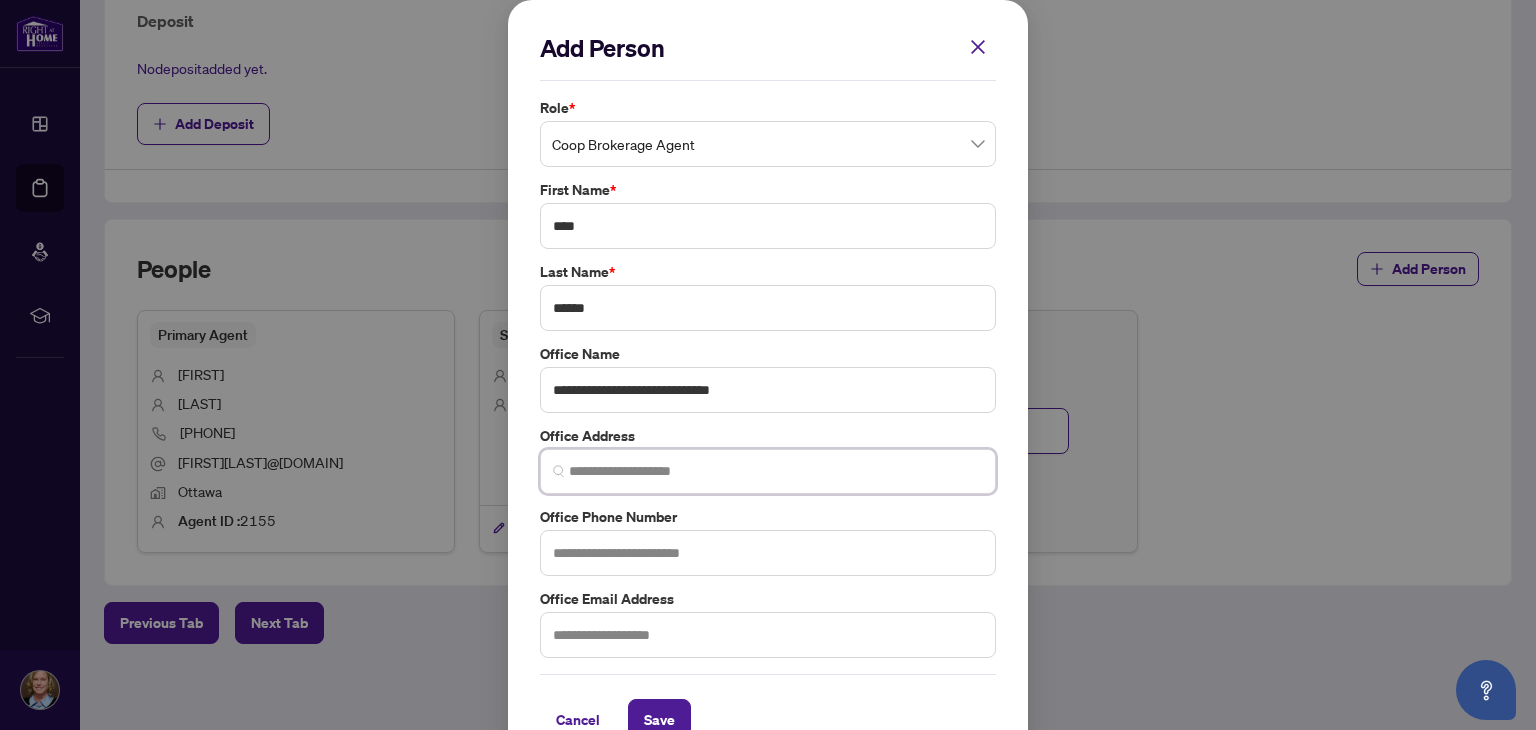 click at bounding box center (776, 471) 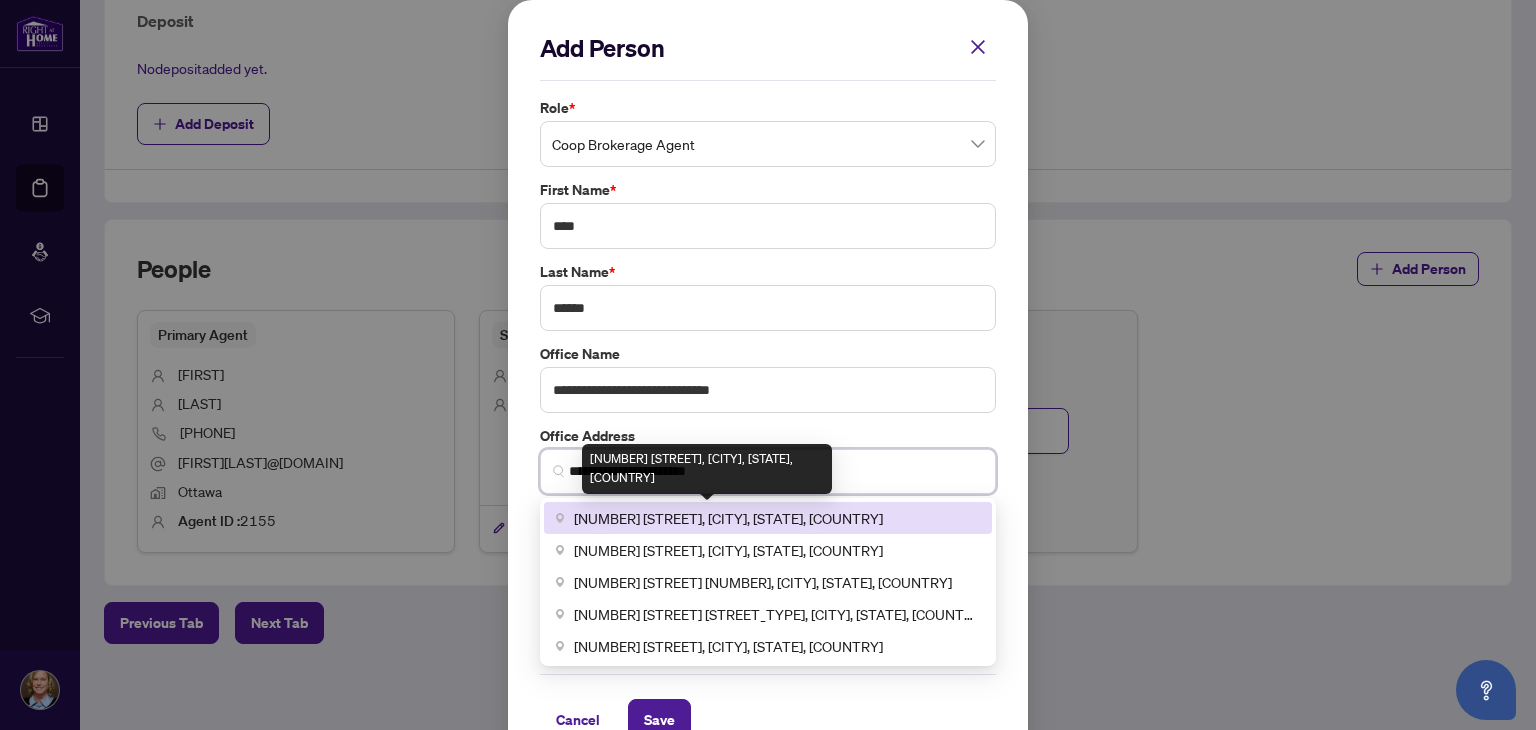 click on "1115 Concession Street, Russell, ON, Canada" at bounding box center [728, 518] 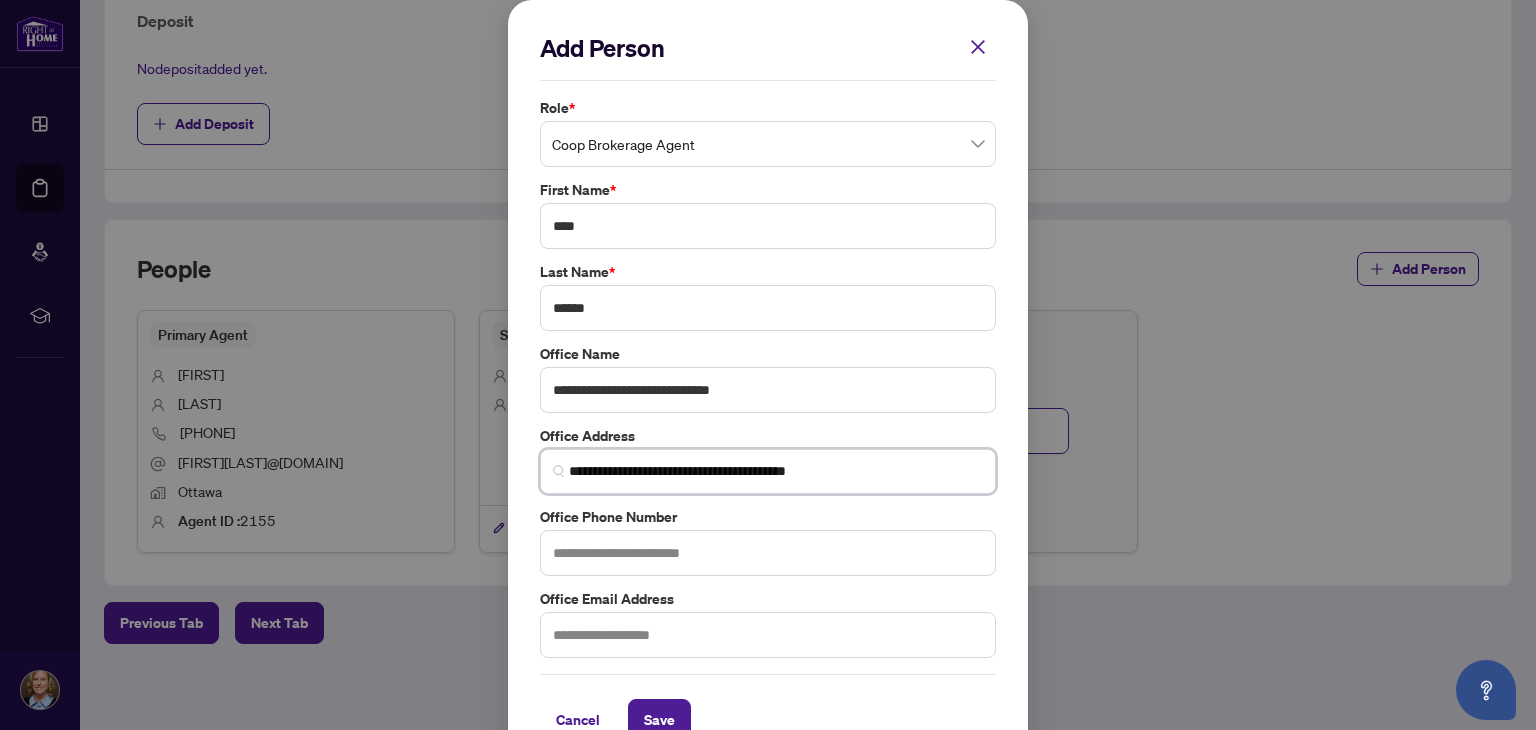 type on "**********" 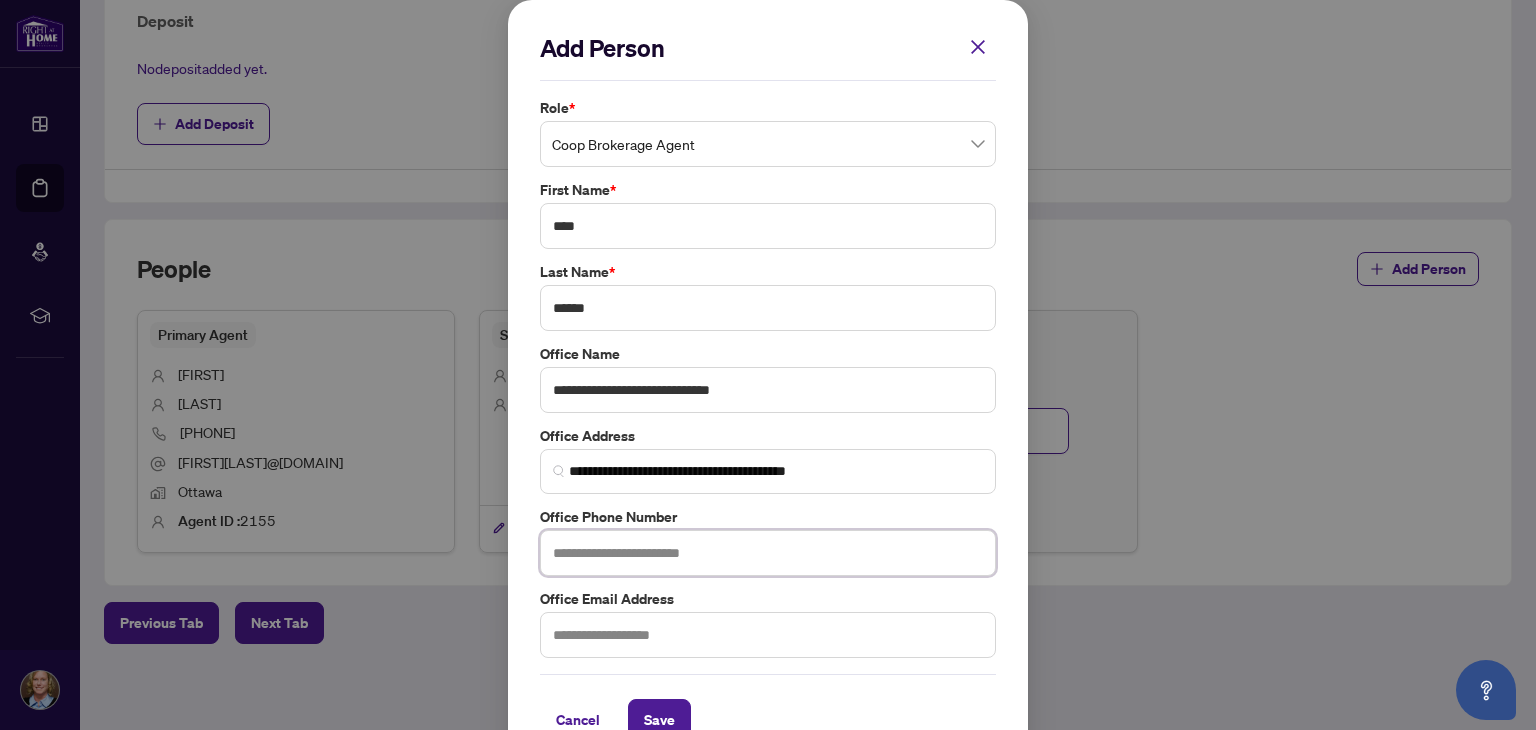click at bounding box center (768, 553) 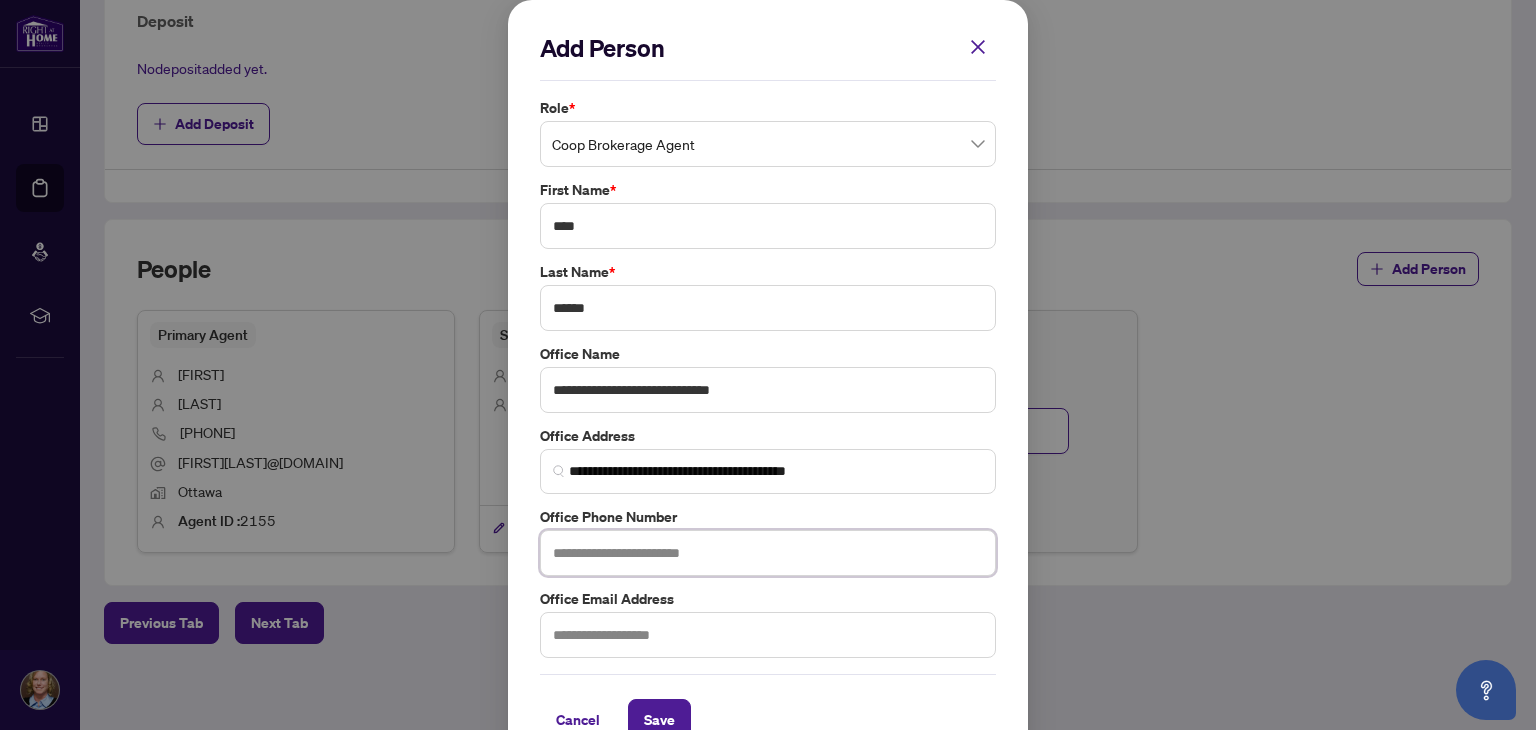 paste on "**********" 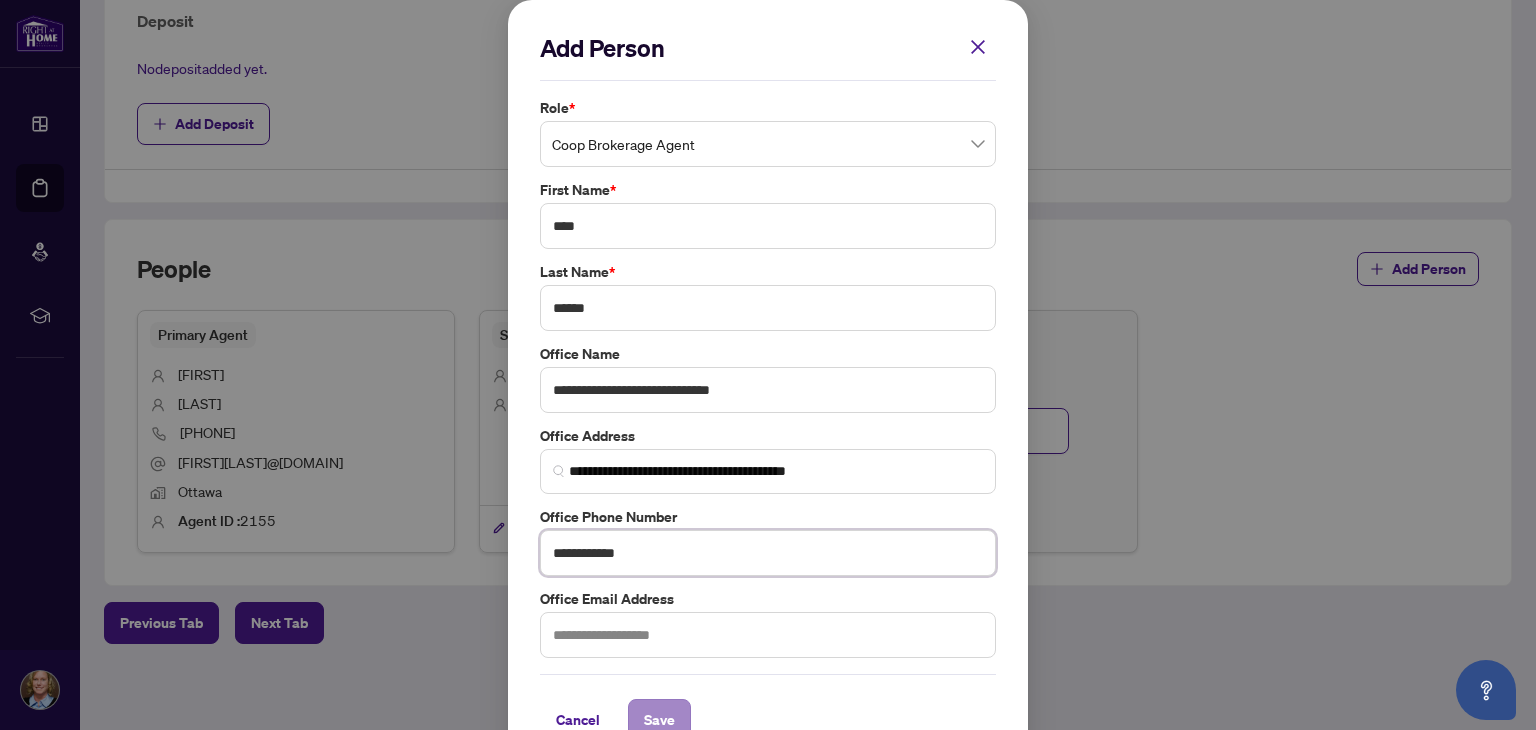 type on "**********" 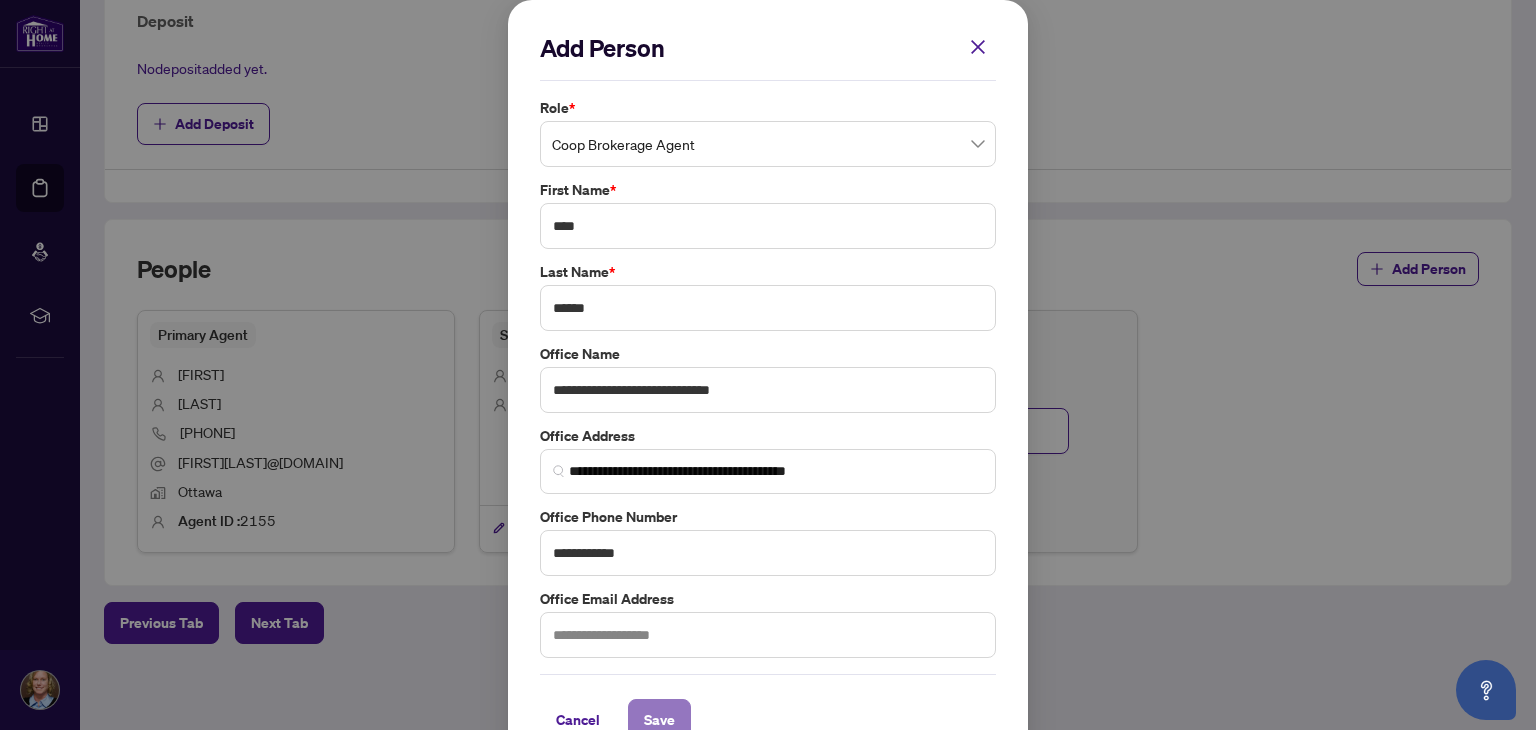 click on "Save" at bounding box center [659, 720] 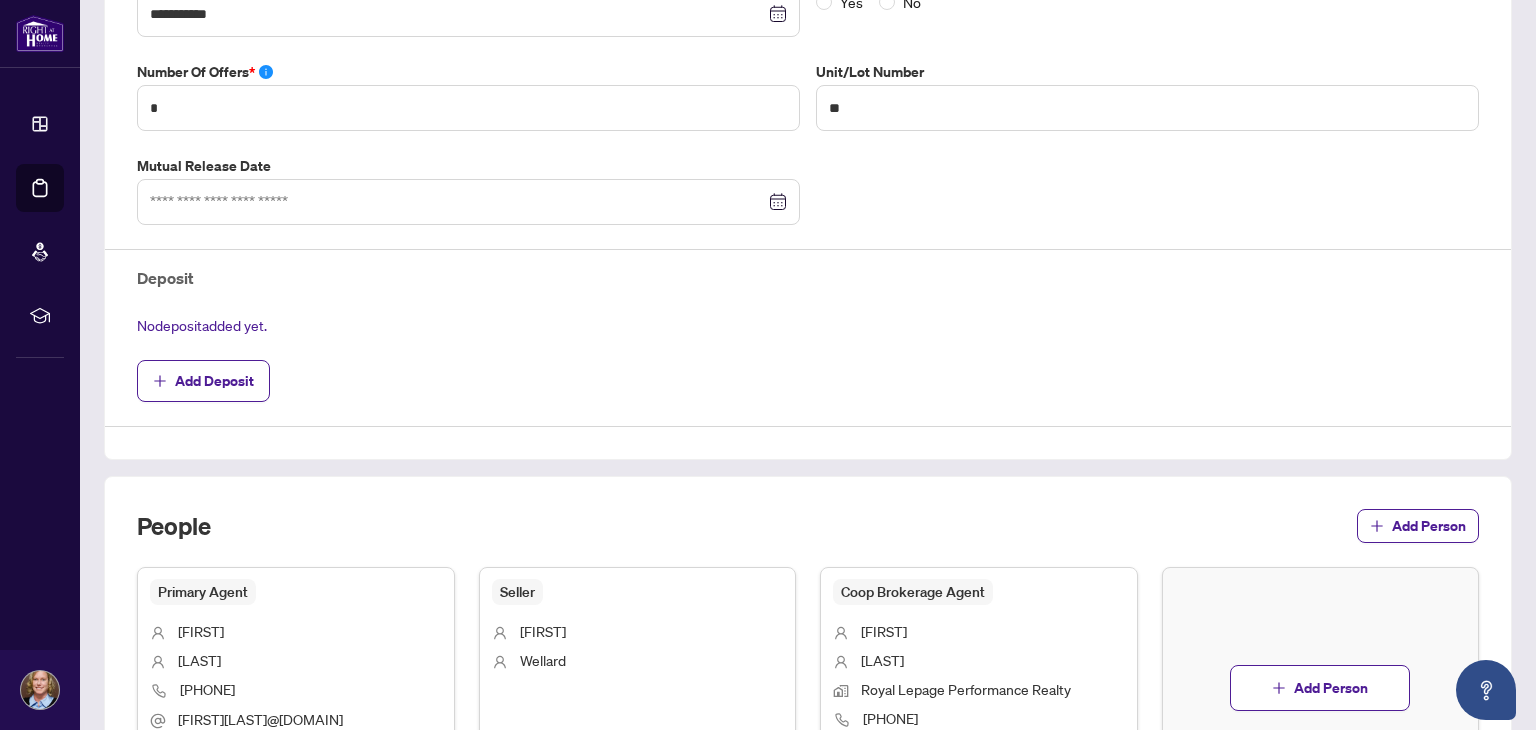scroll, scrollTop: 800, scrollLeft: 0, axis: vertical 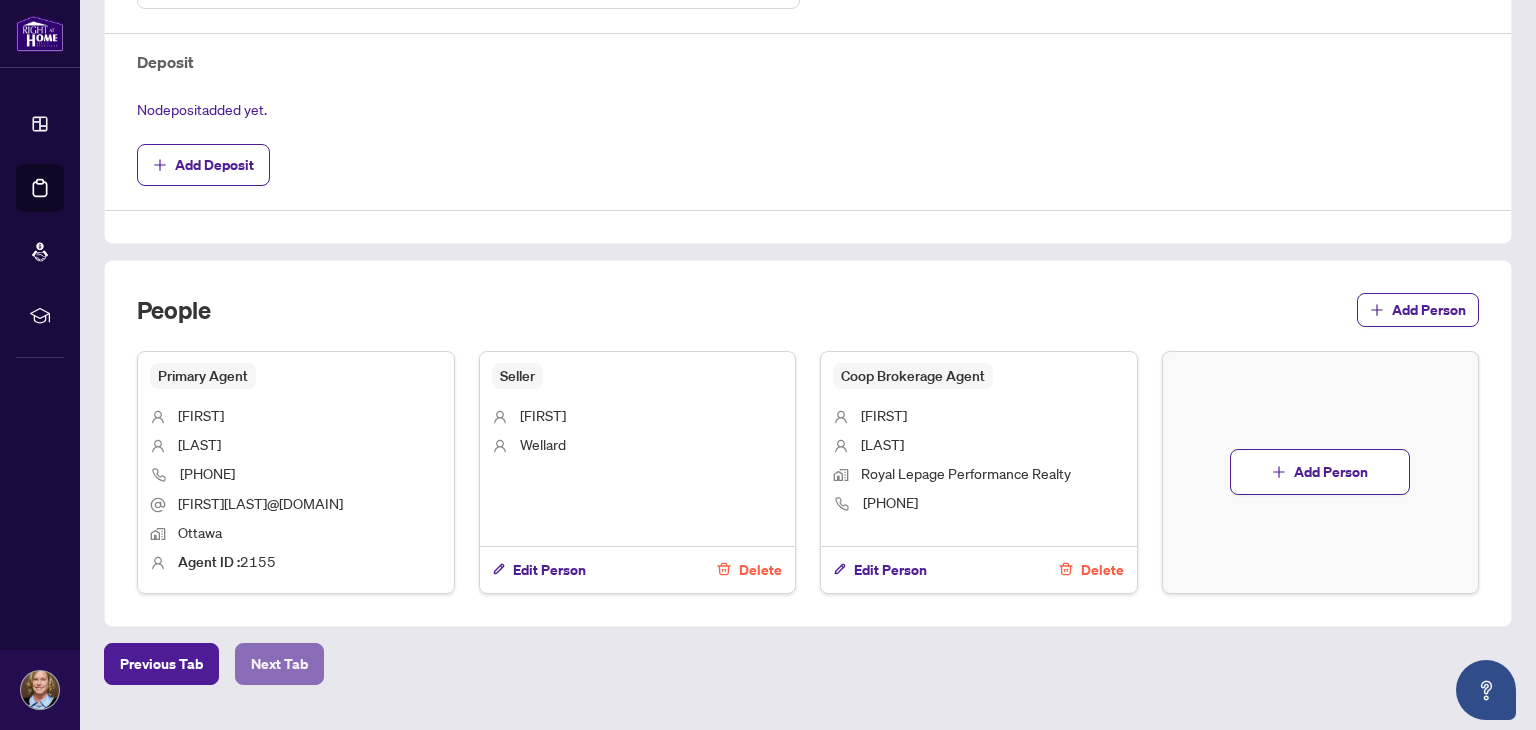 click on "Next Tab" at bounding box center [279, 664] 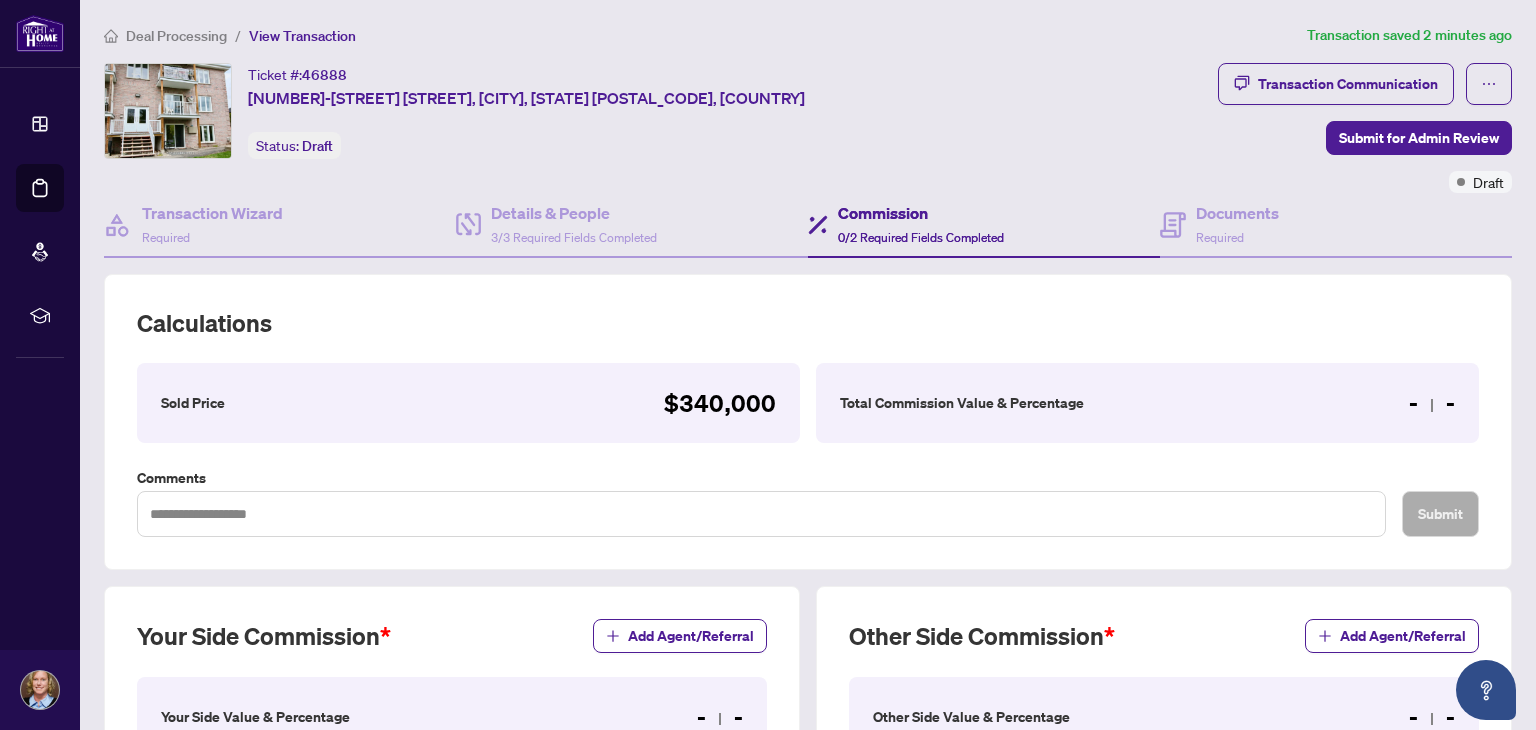 click on "Total Commission Value & Percentage" at bounding box center [962, 403] 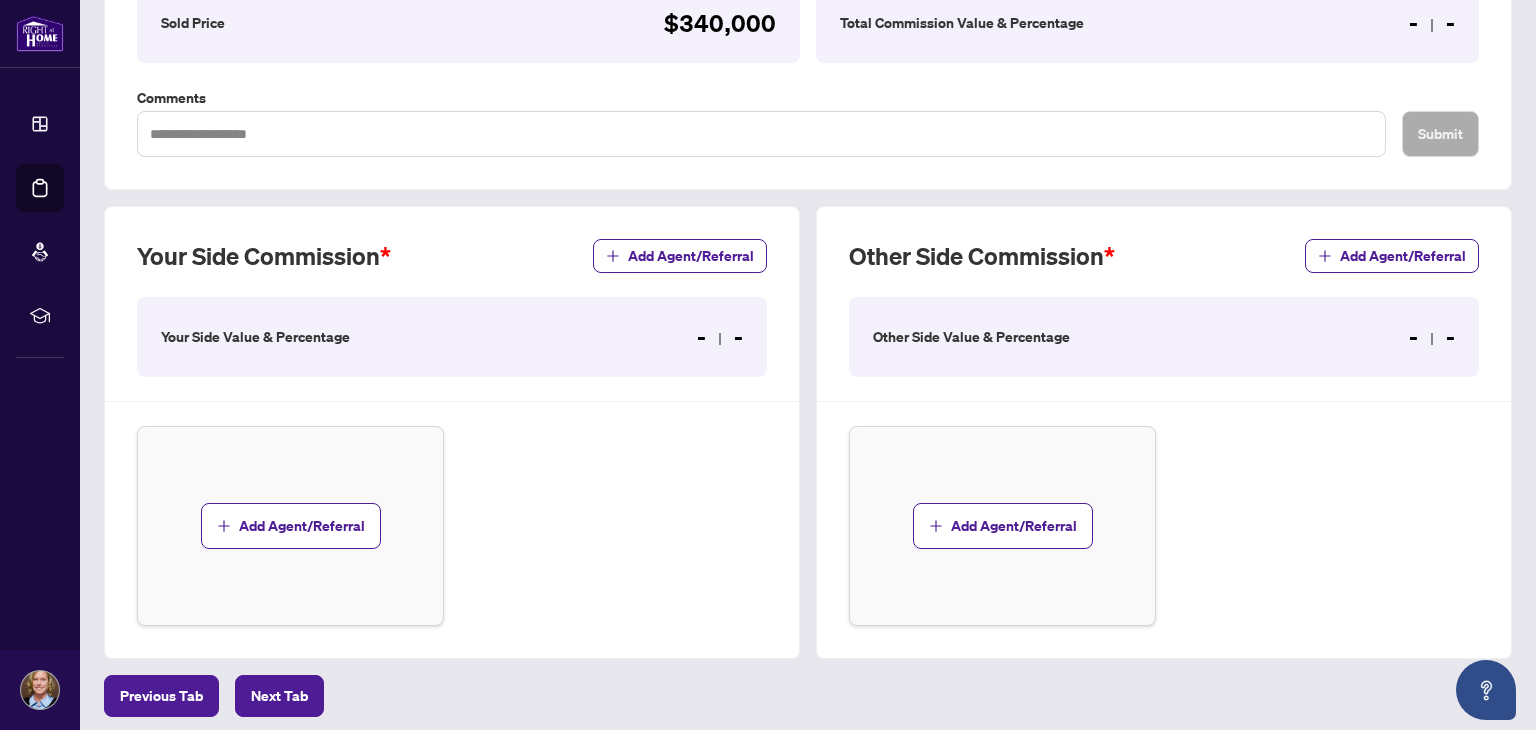 scroll, scrollTop: 400, scrollLeft: 0, axis: vertical 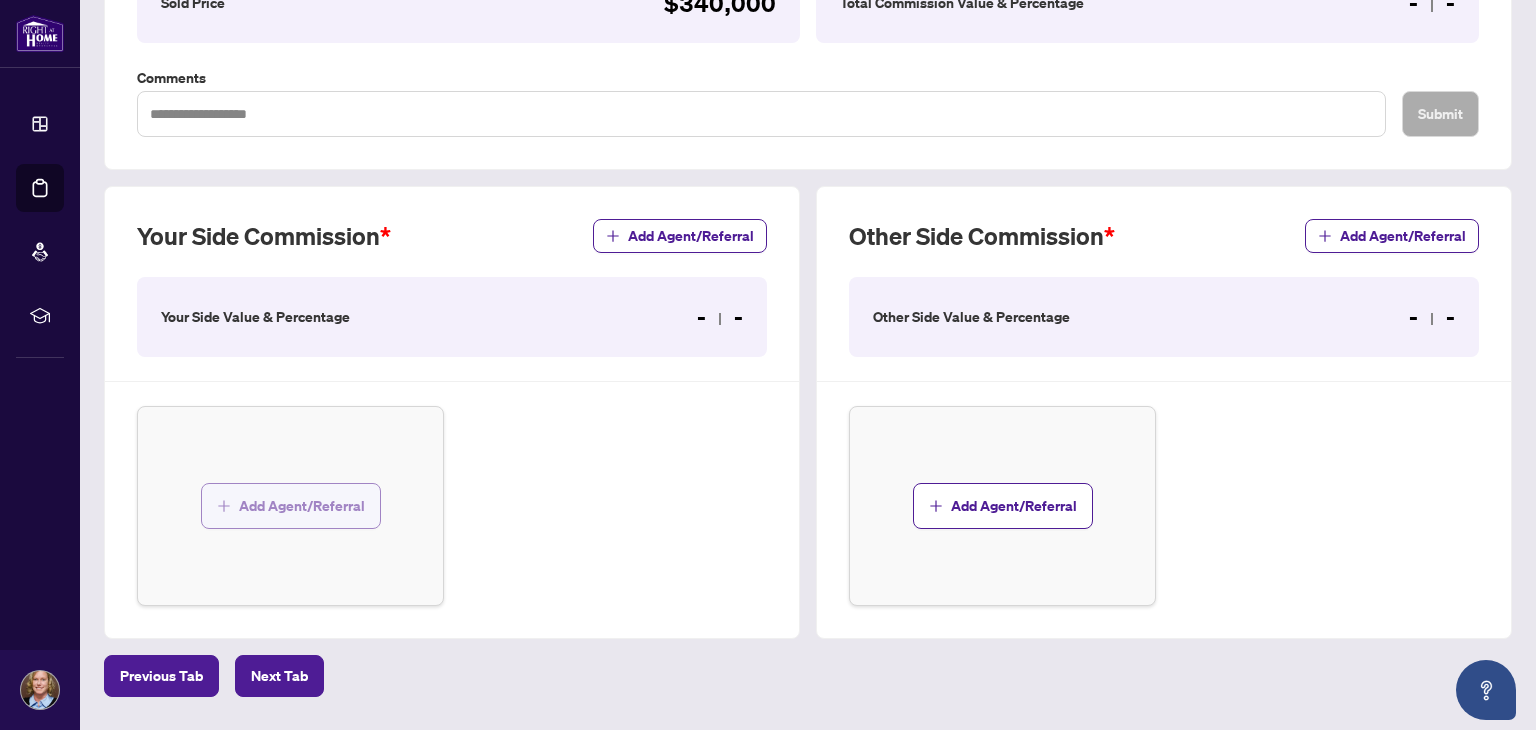 click on "Add Agent/Referral" at bounding box center [302, 506] 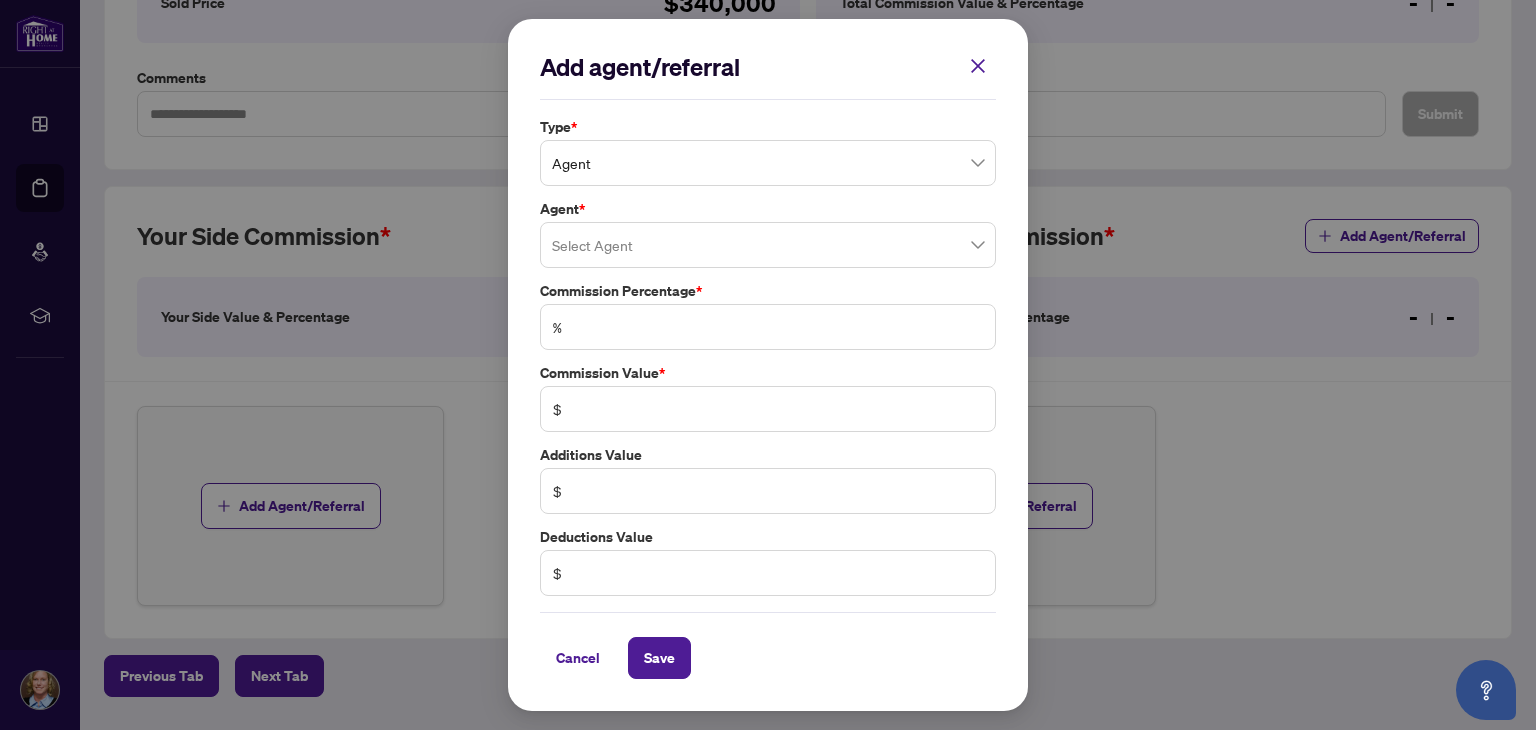 click on "%" at bounding box center [768, 327] 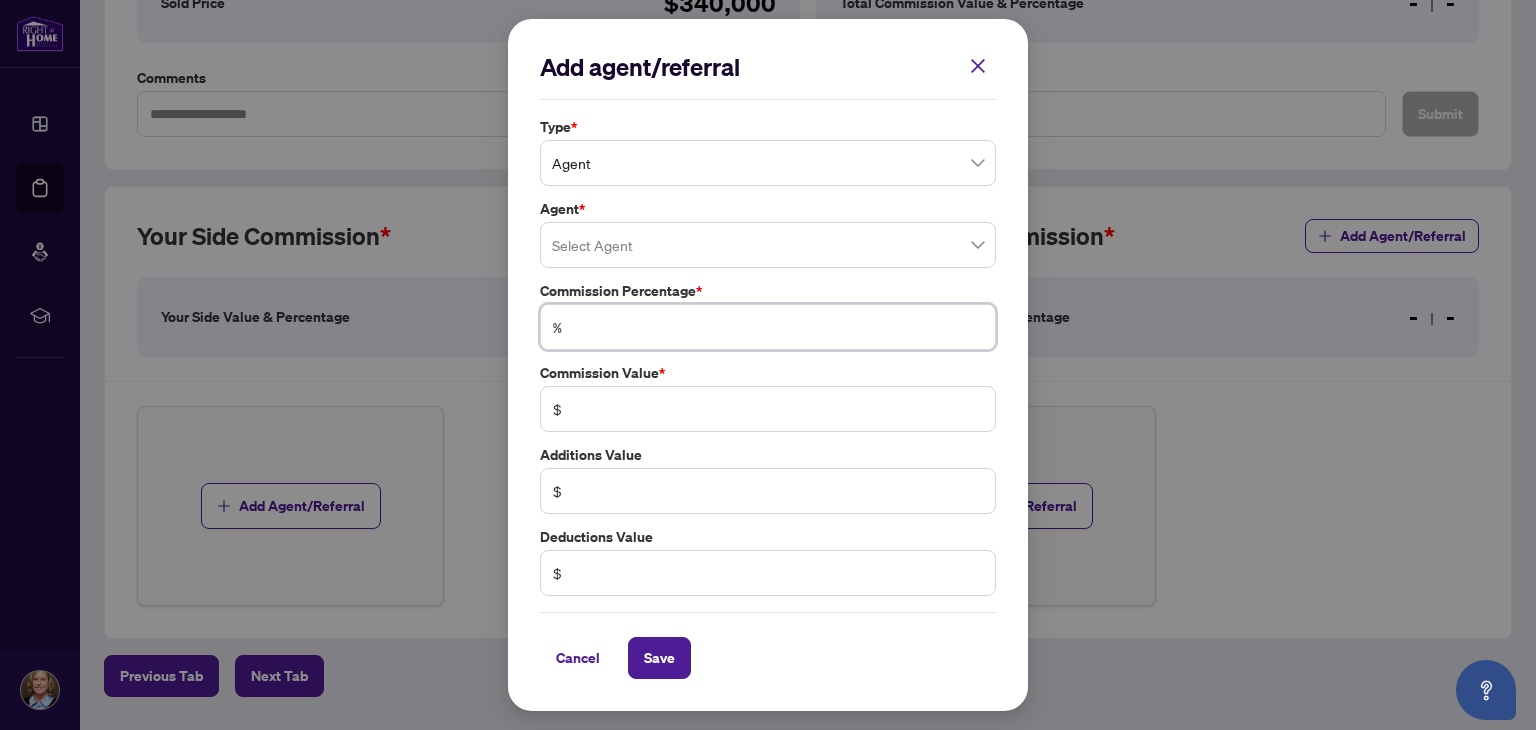 type on "*" 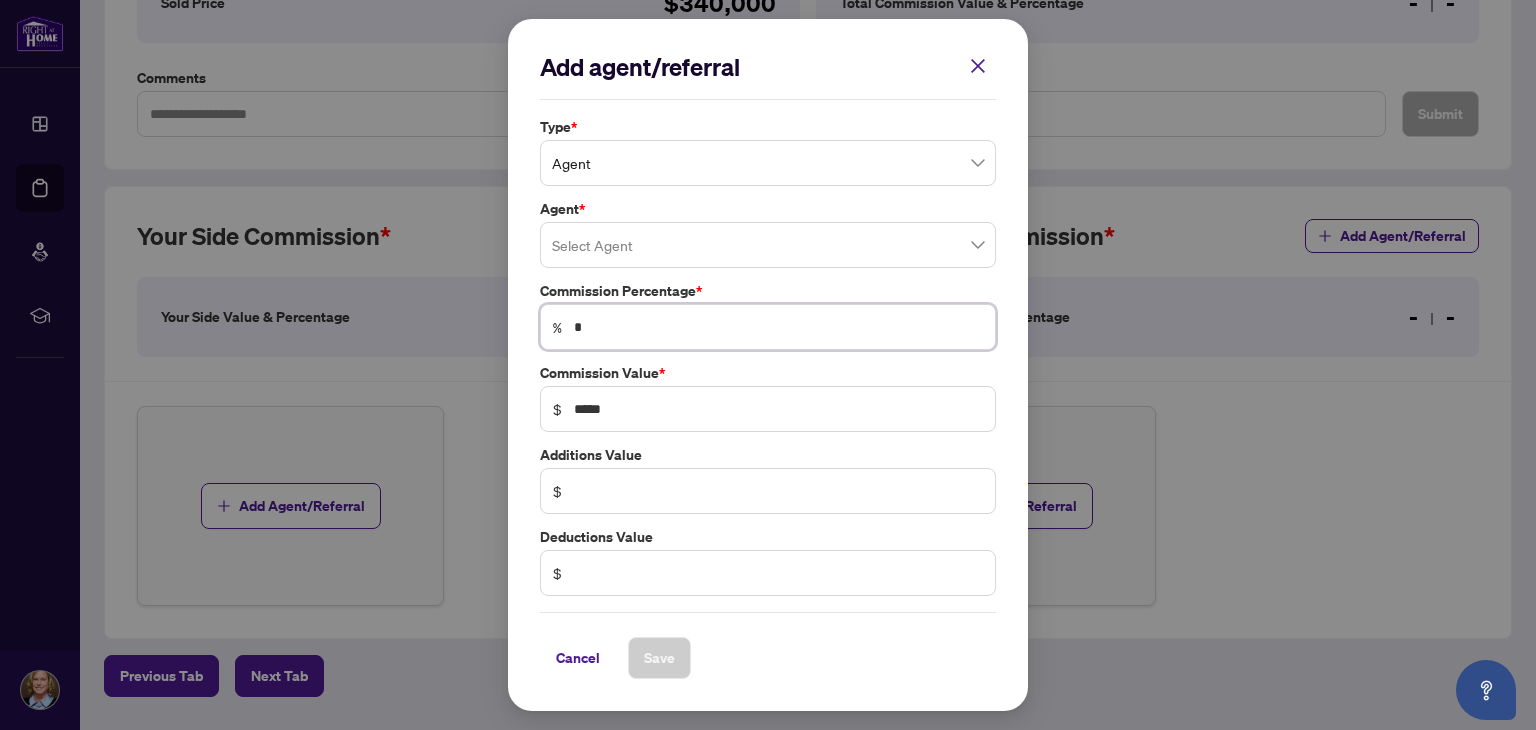 type on "*" 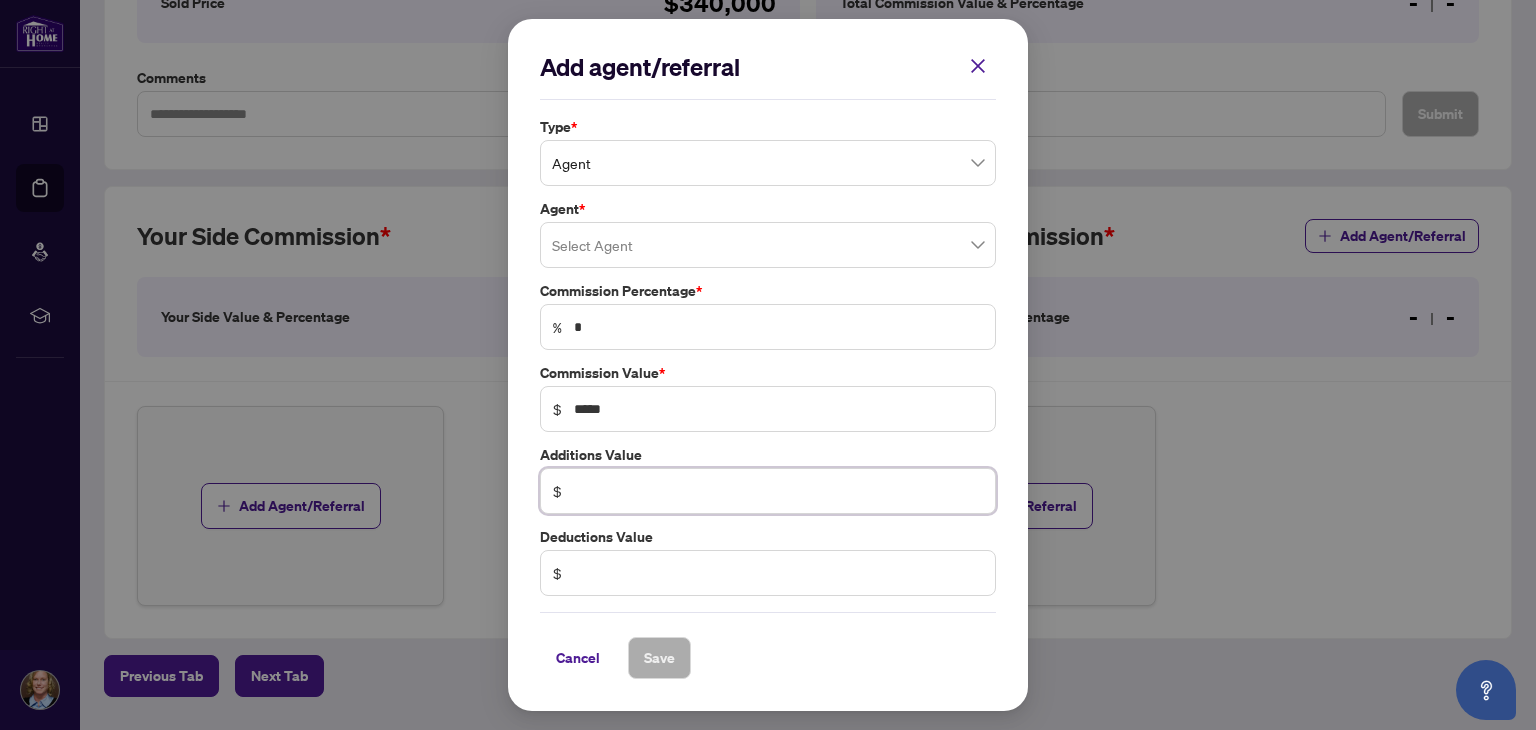 click at bounding box center [778, 491] 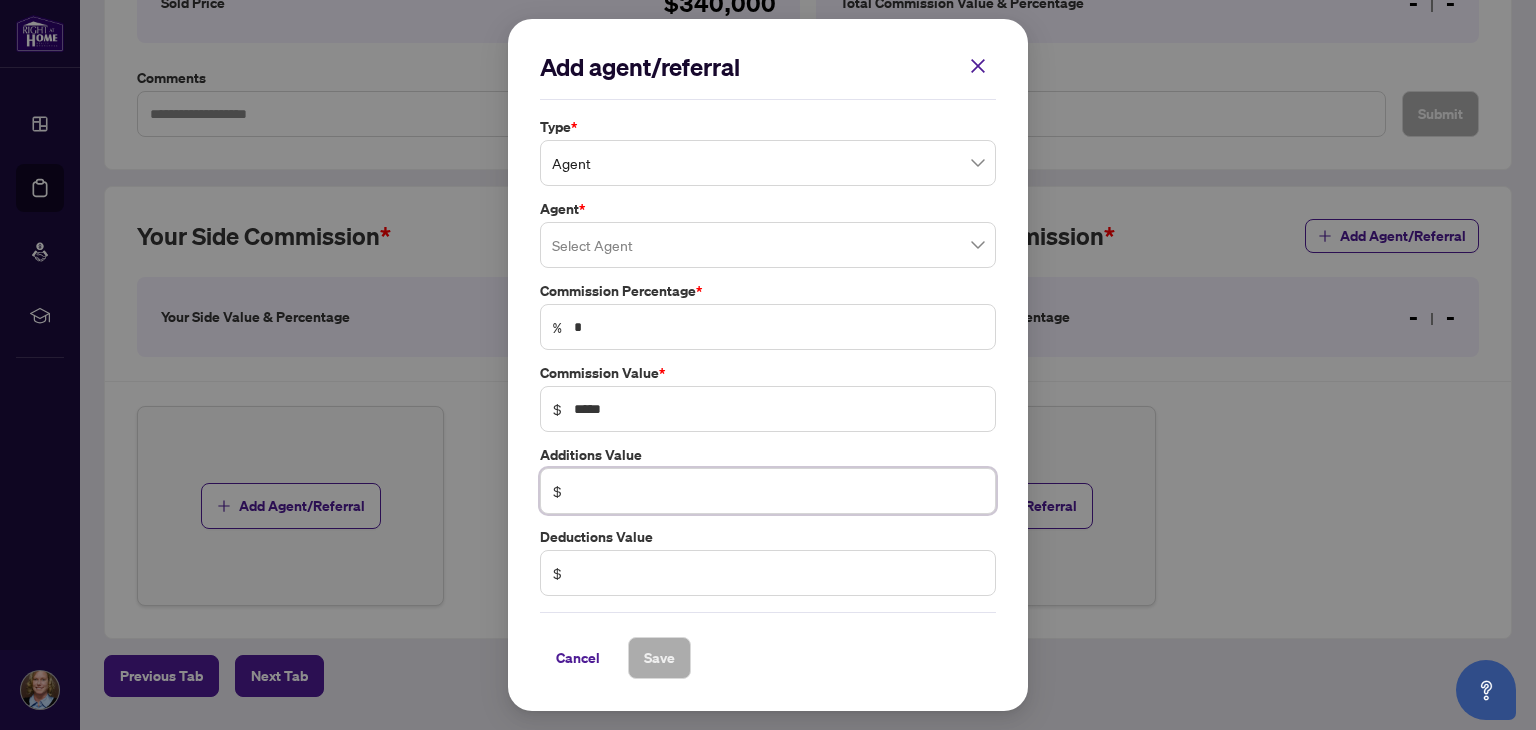click at bounding box center (778, 491) 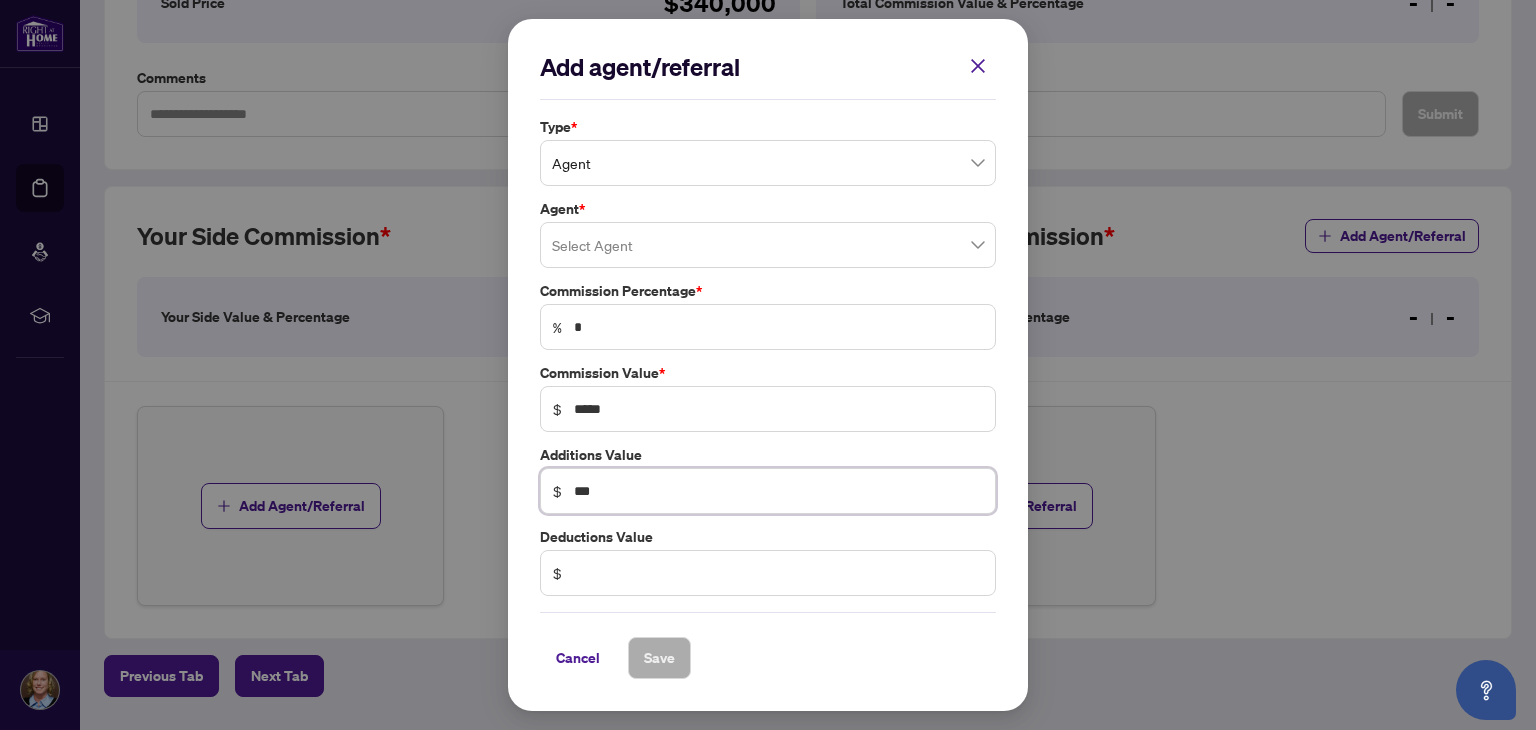 type on "***" 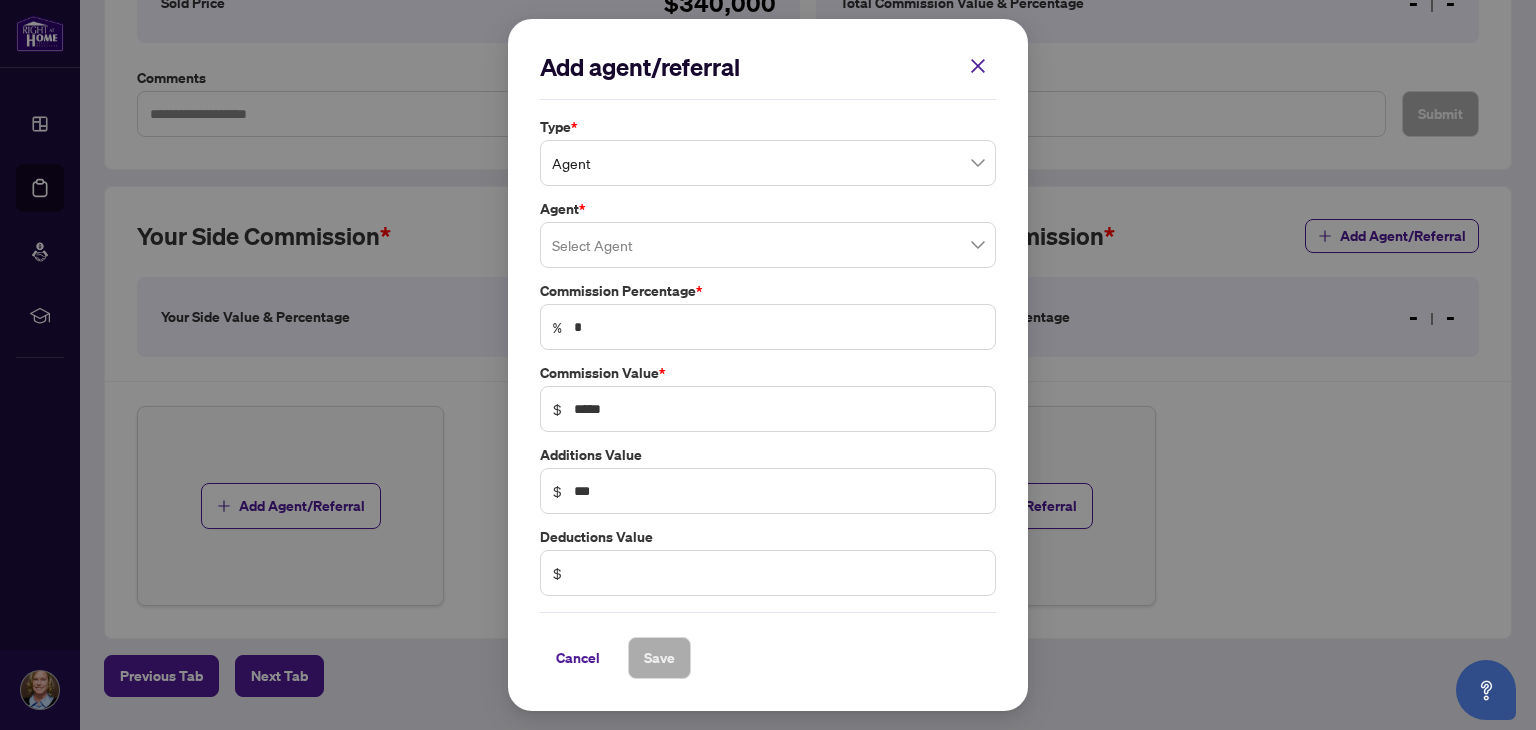 drag, startPoint x: 641, startPoint y: 584, endPoint x: 644, endPoint y: 568, distance: 16.27882 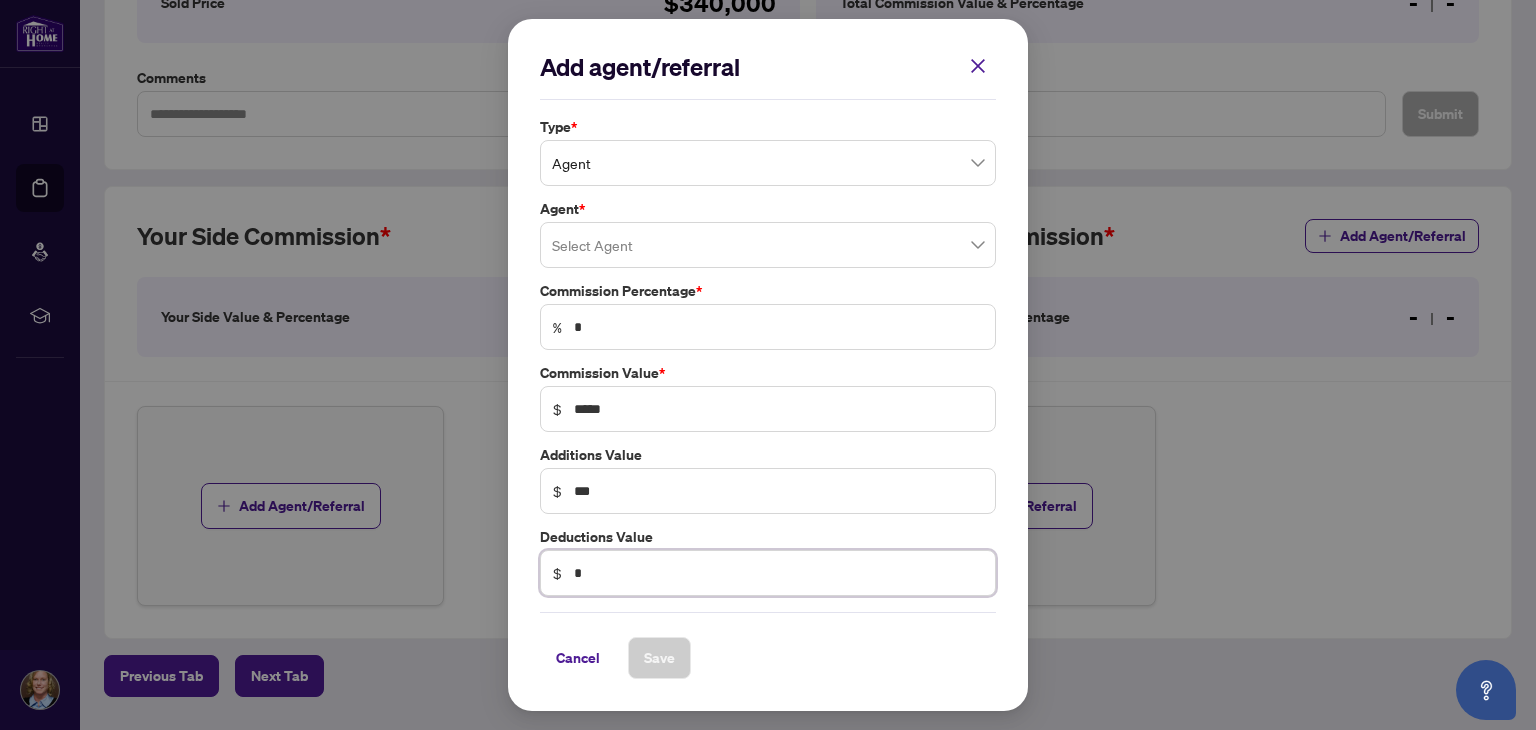 type on "*" 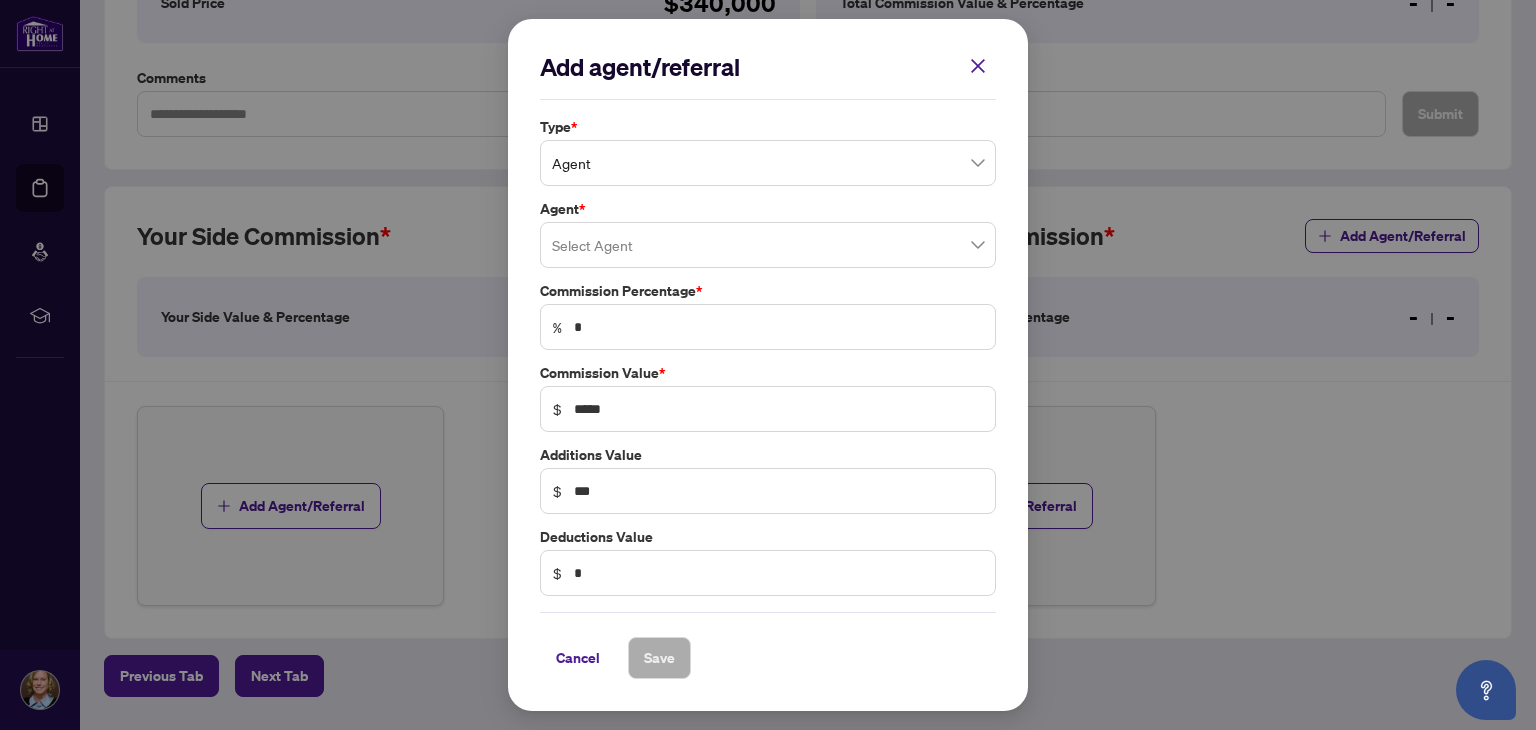 click on "Agent" at bounding box center (768, 163) 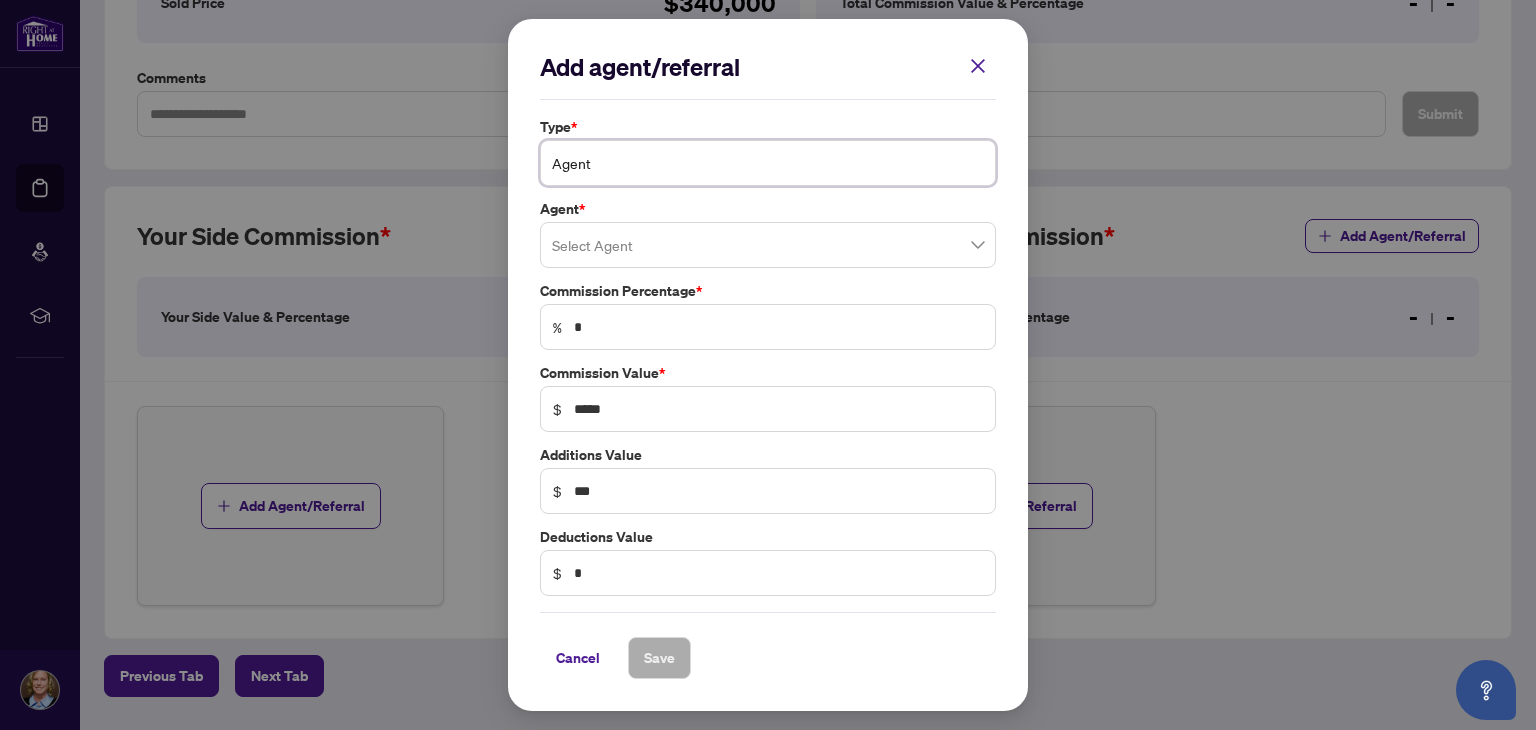 click on "Agent" at bounding box center [768, 163] 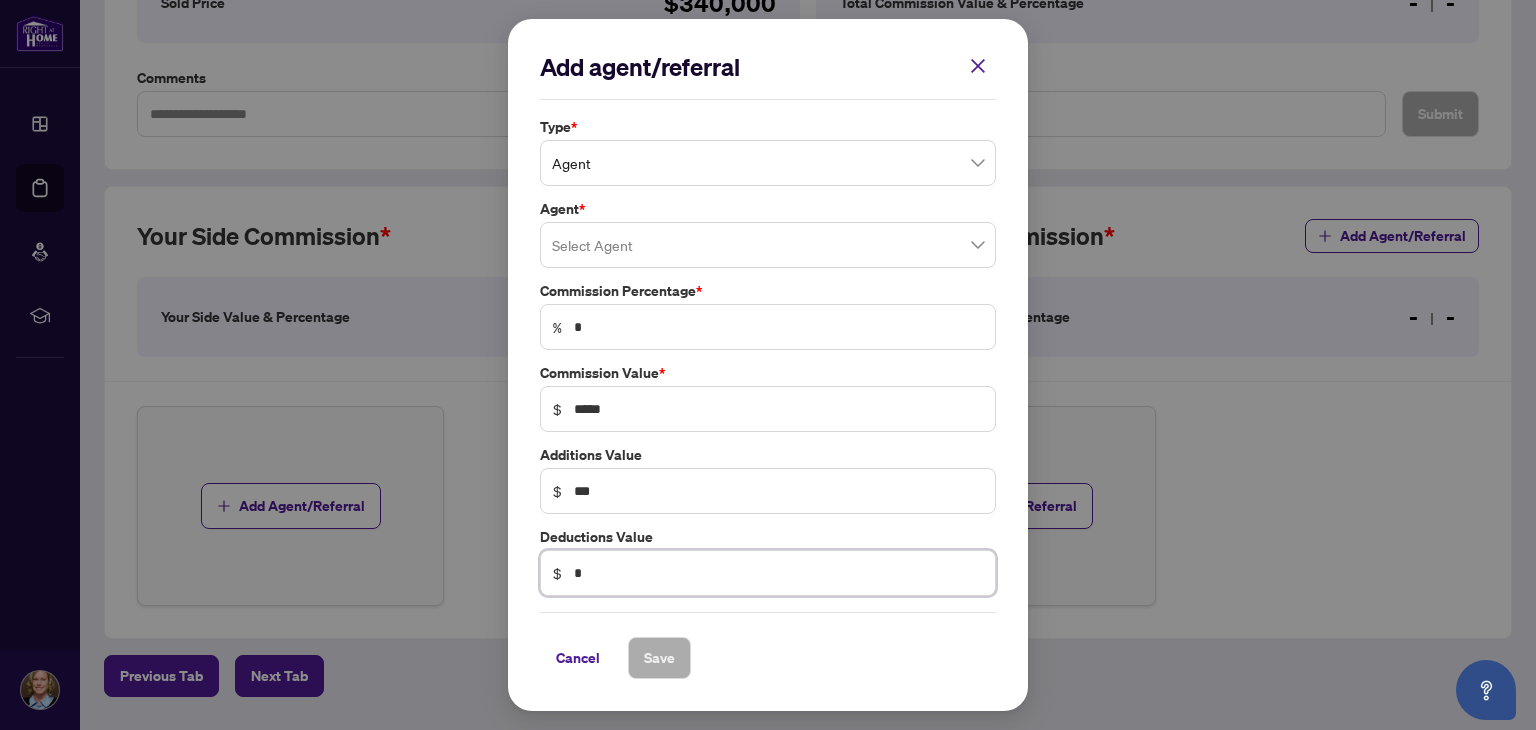 click on "*" at bounding box center (778, 573) 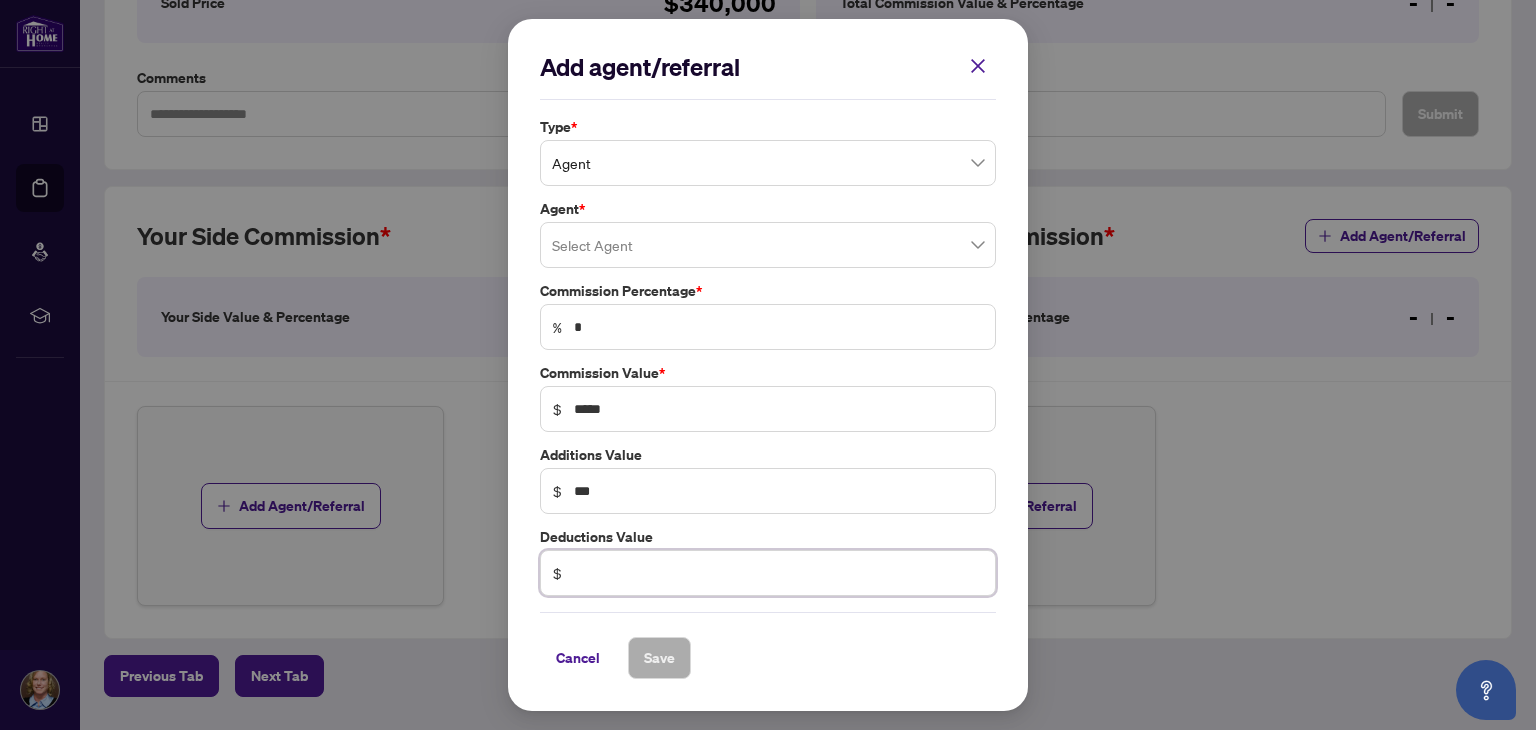 type 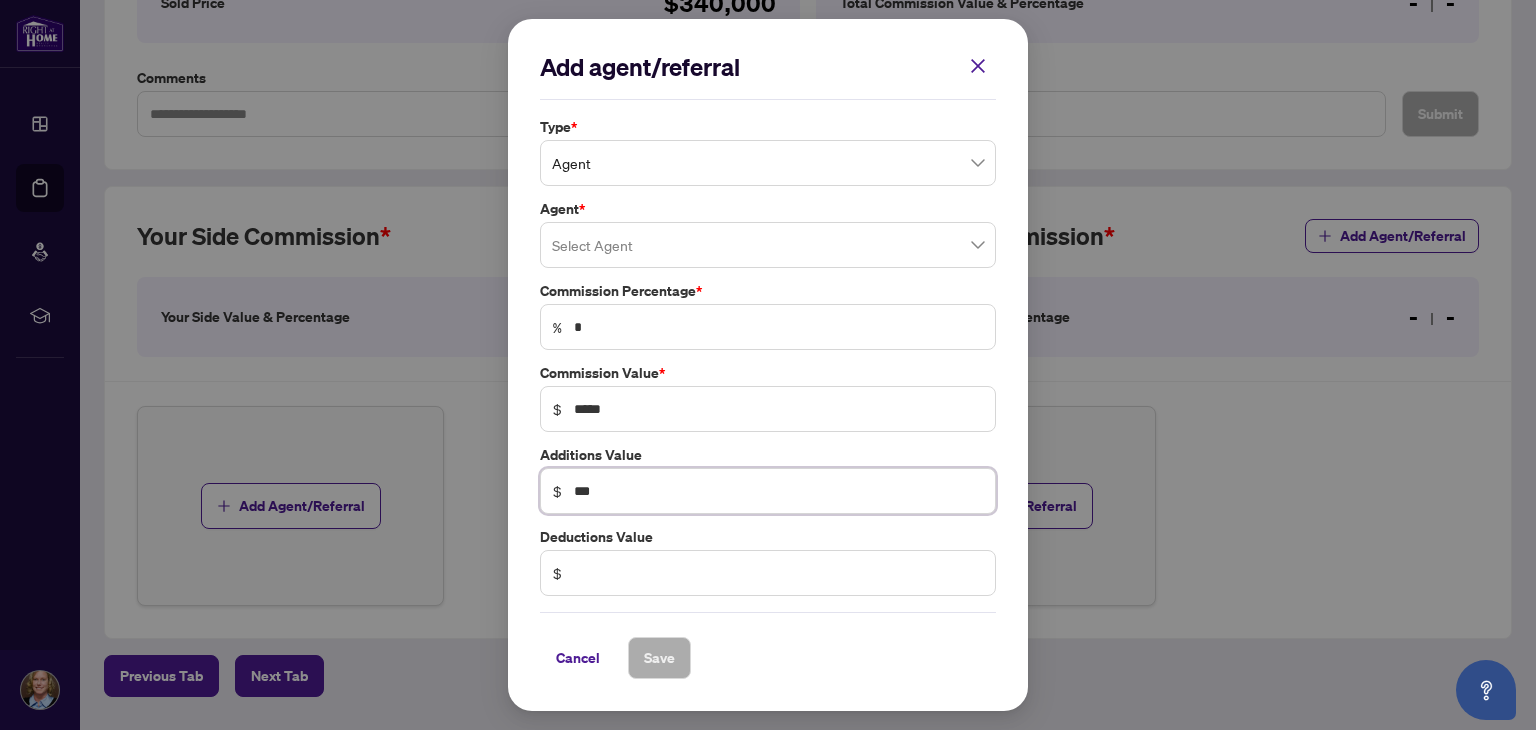 click on "***" at bounding box center (778, 491) 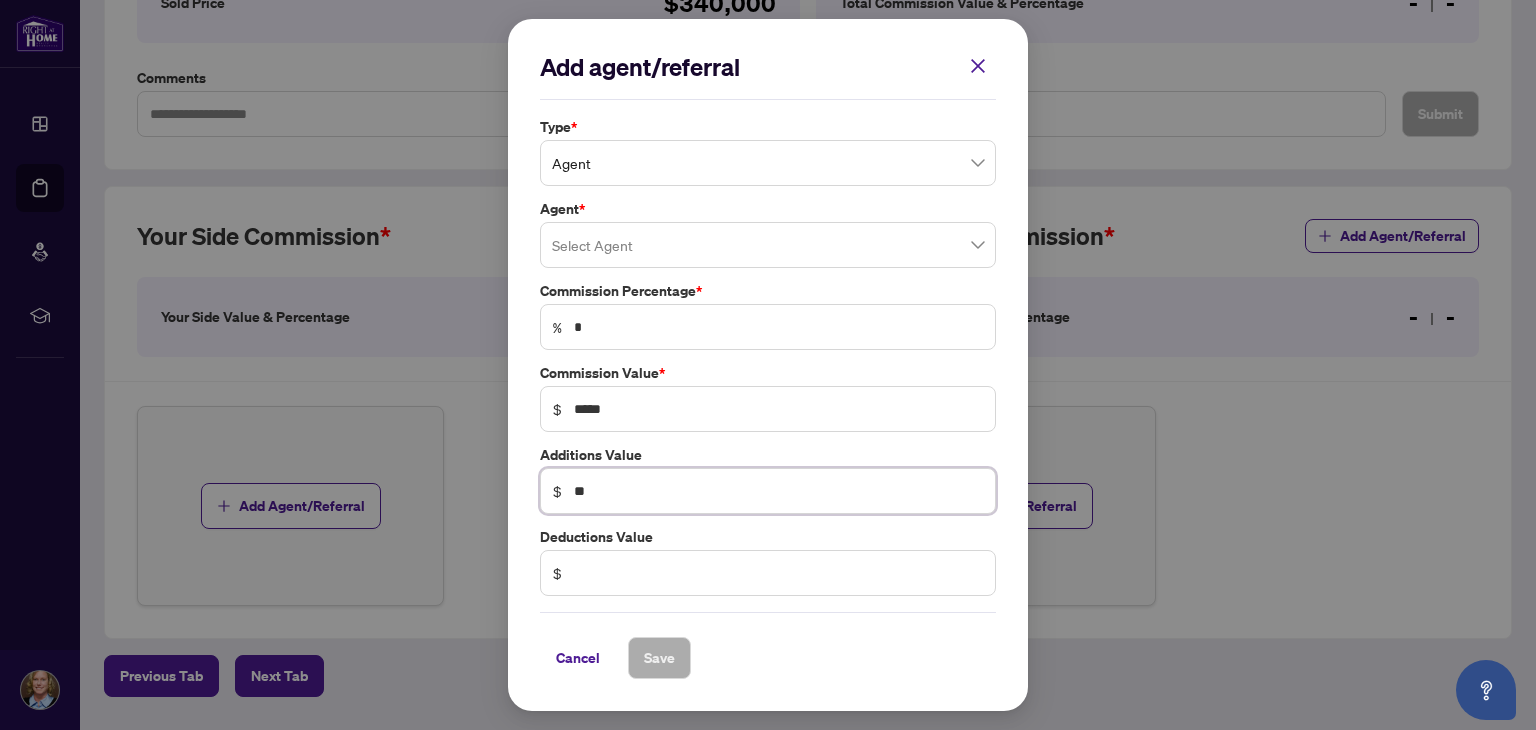 type on "*" 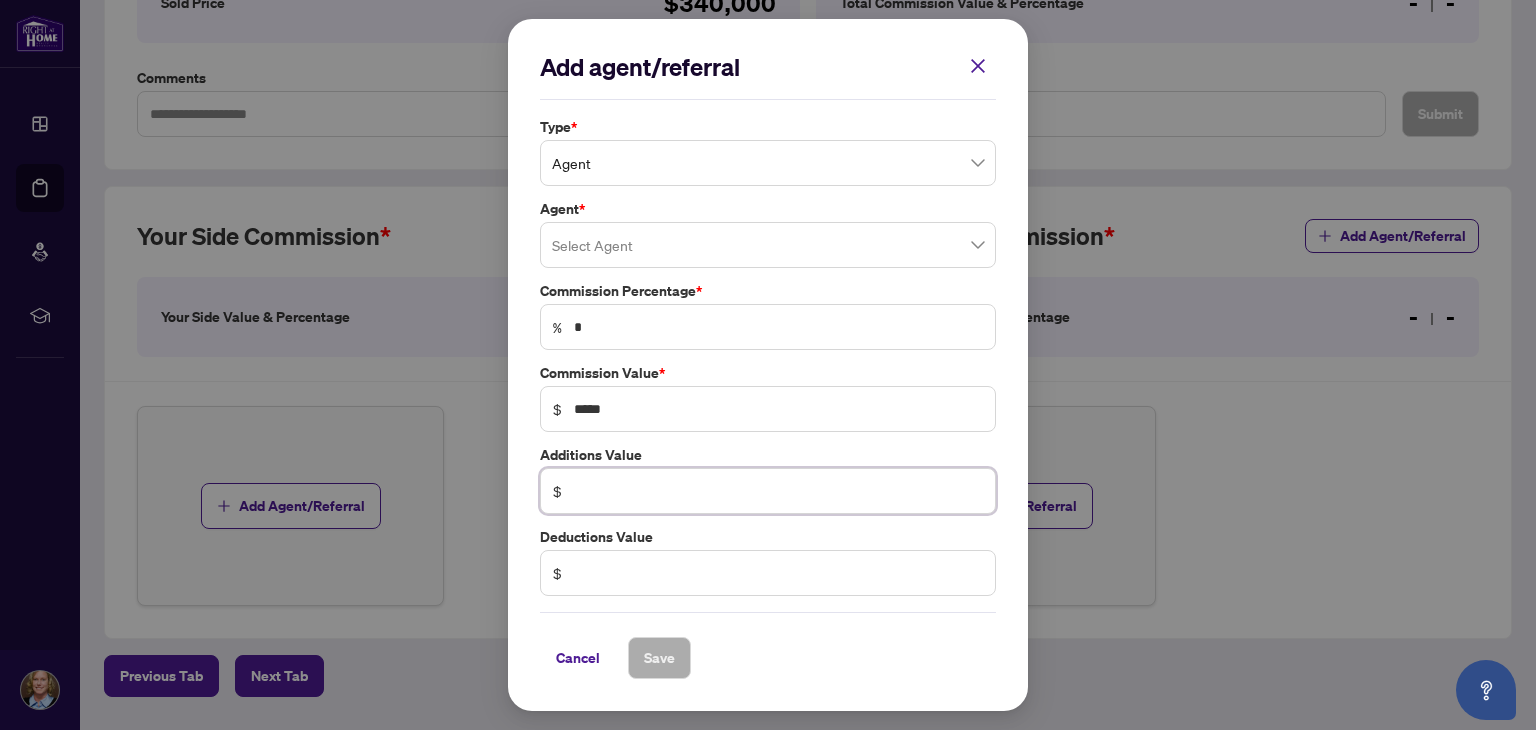type 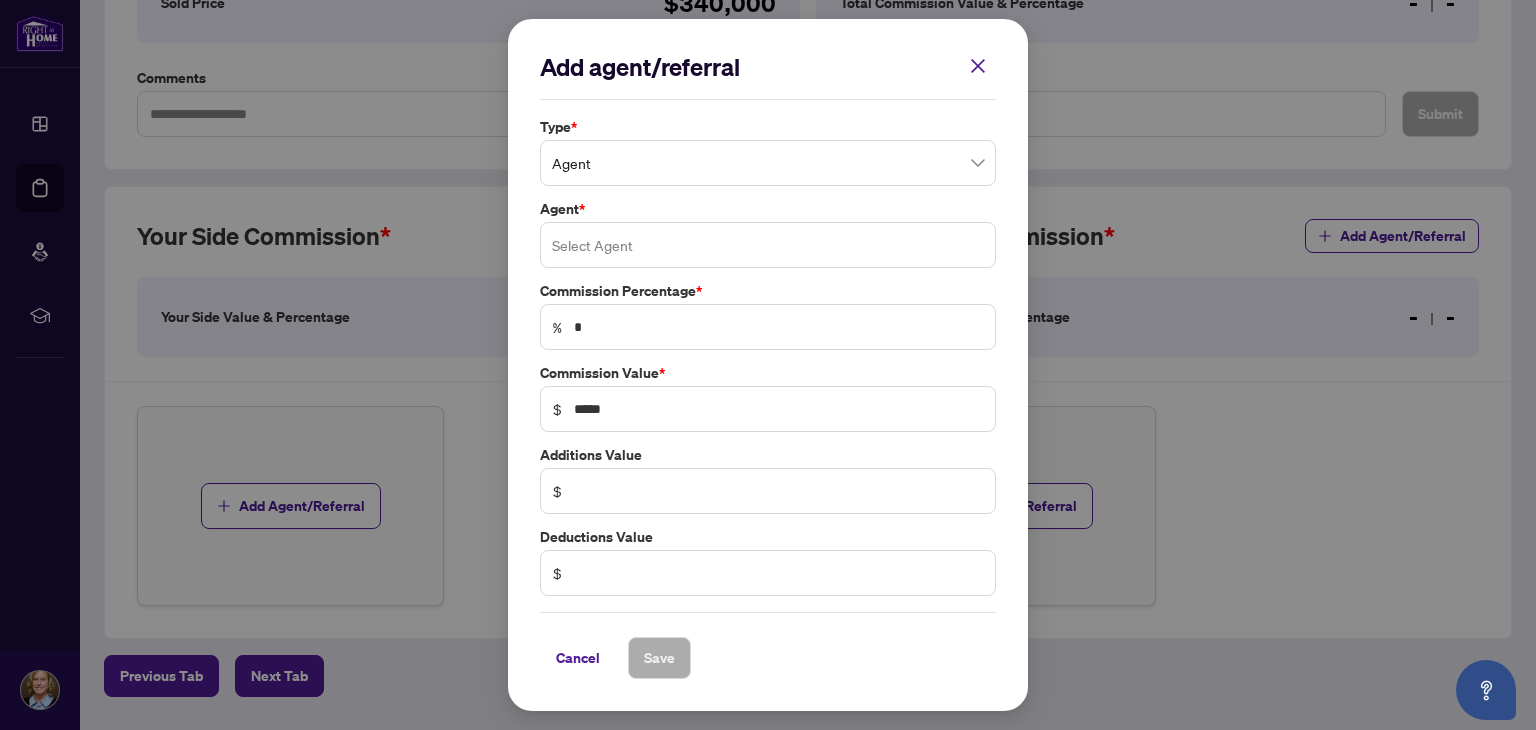 click at bounding box center [768, 245] 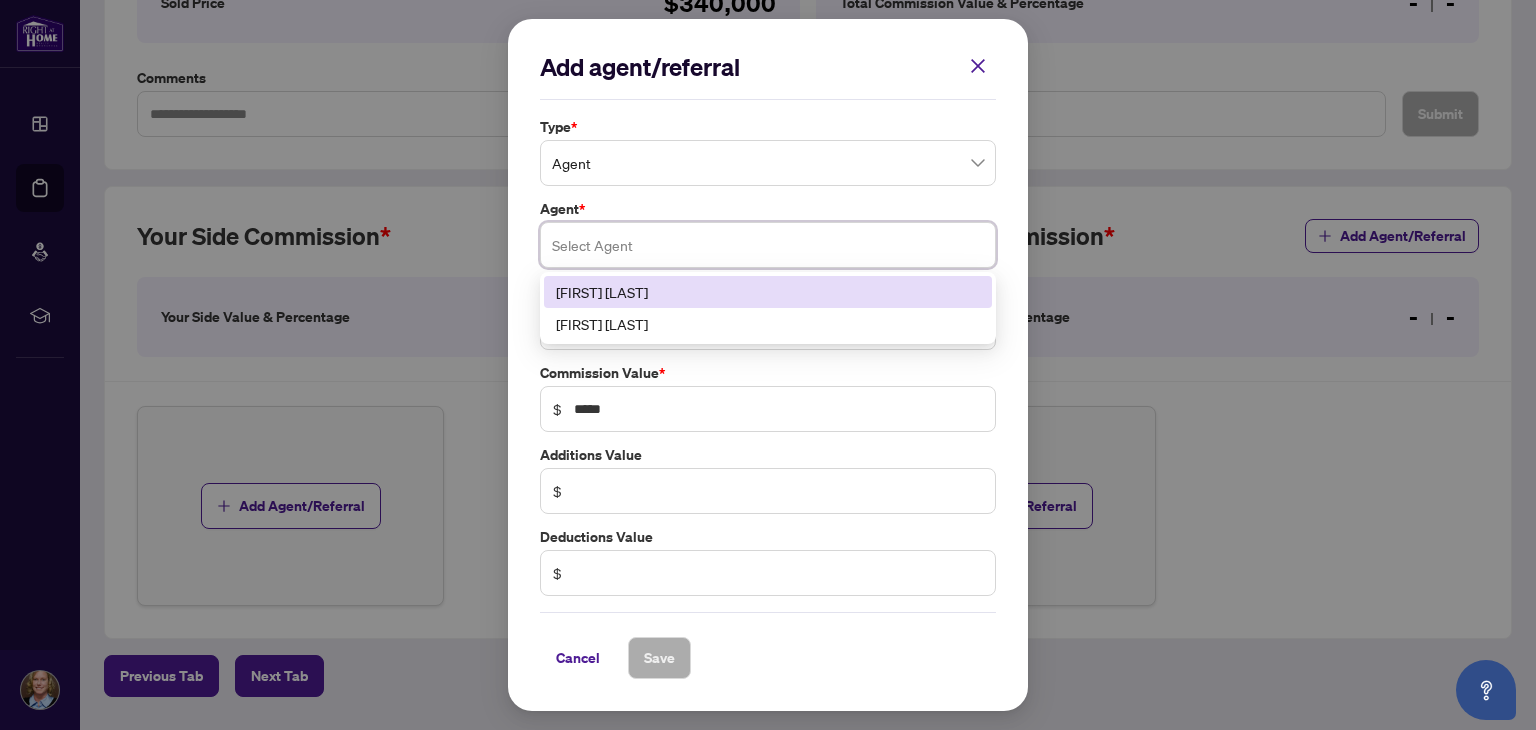 click on "Joanne Clemens" at bounding box center (768, 292) 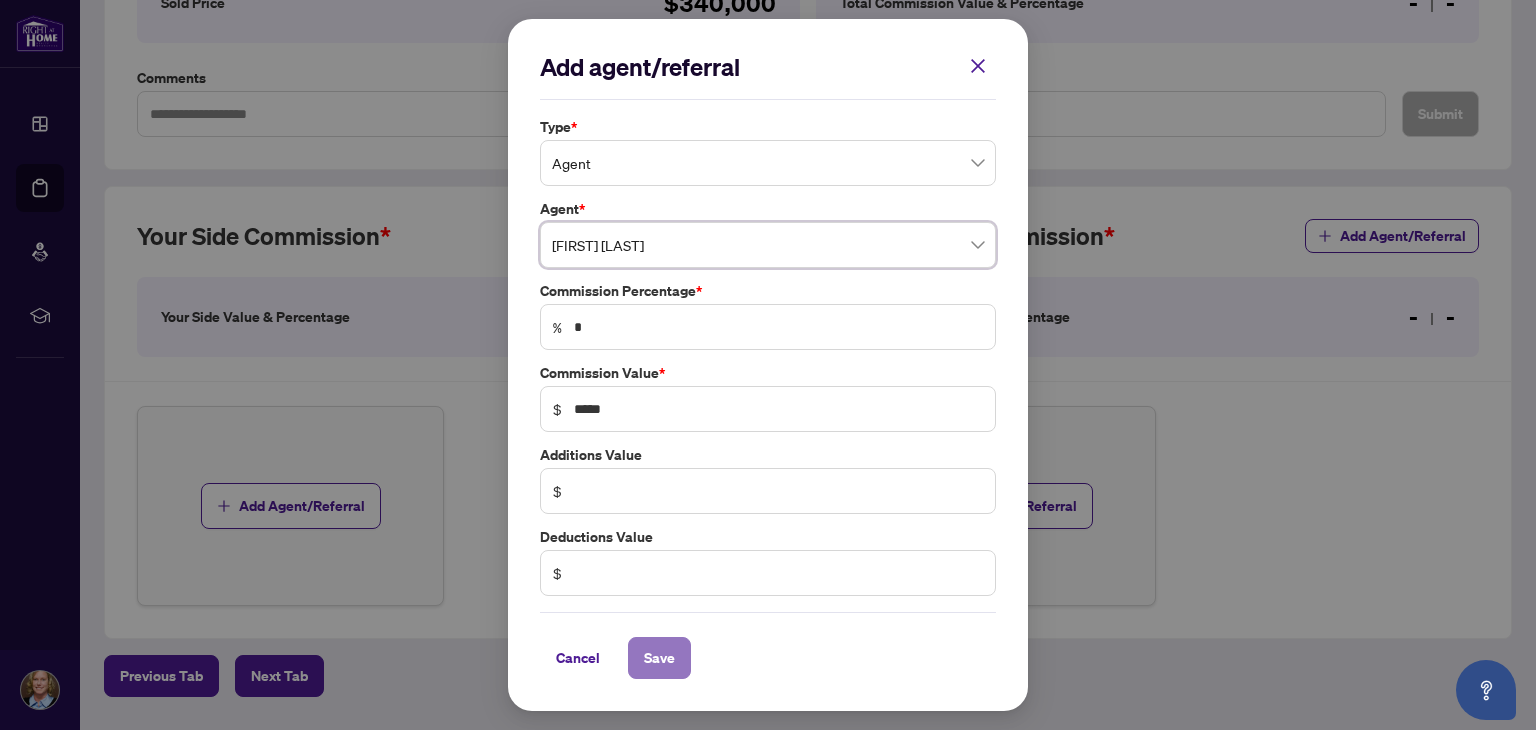 click on "Save" at bounding box center (659, 658) 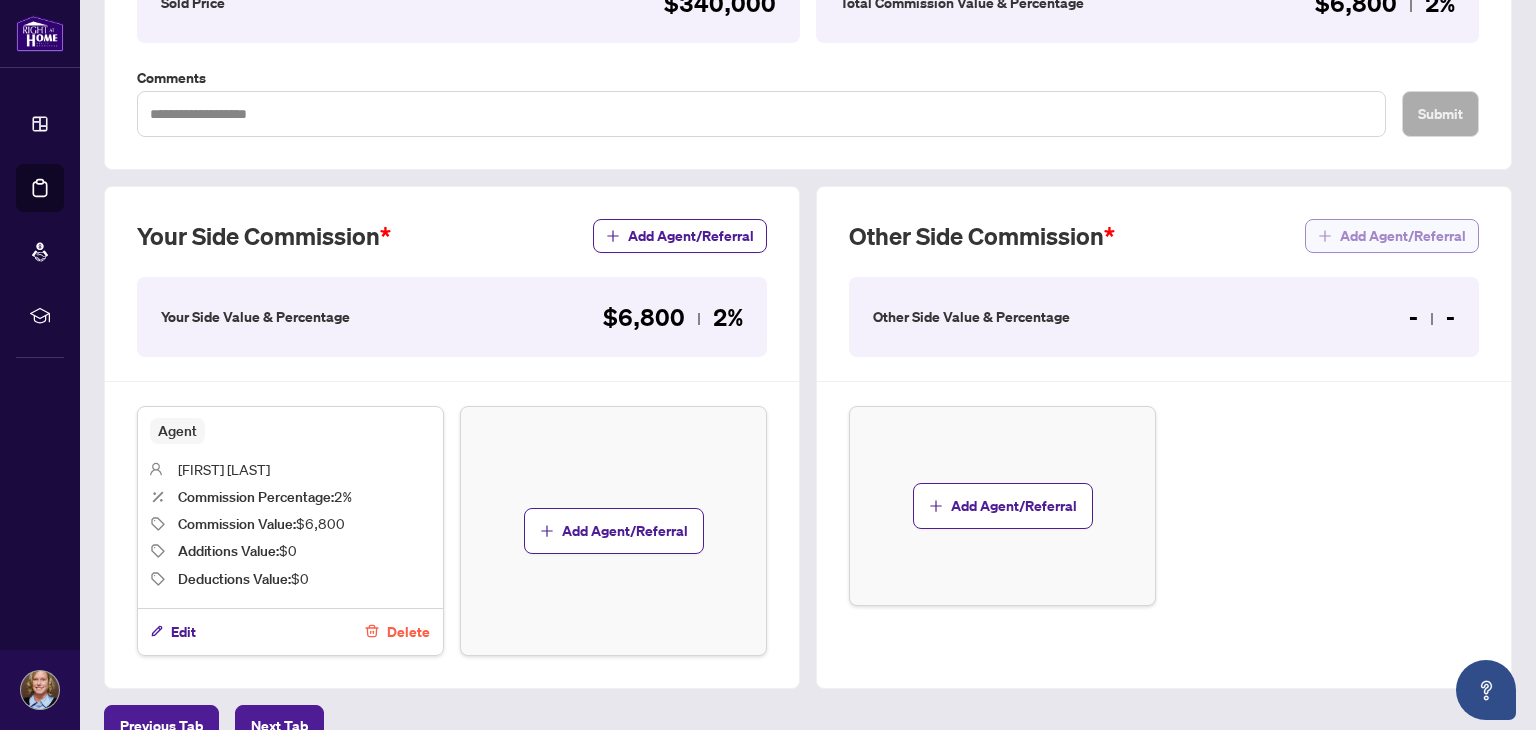 click 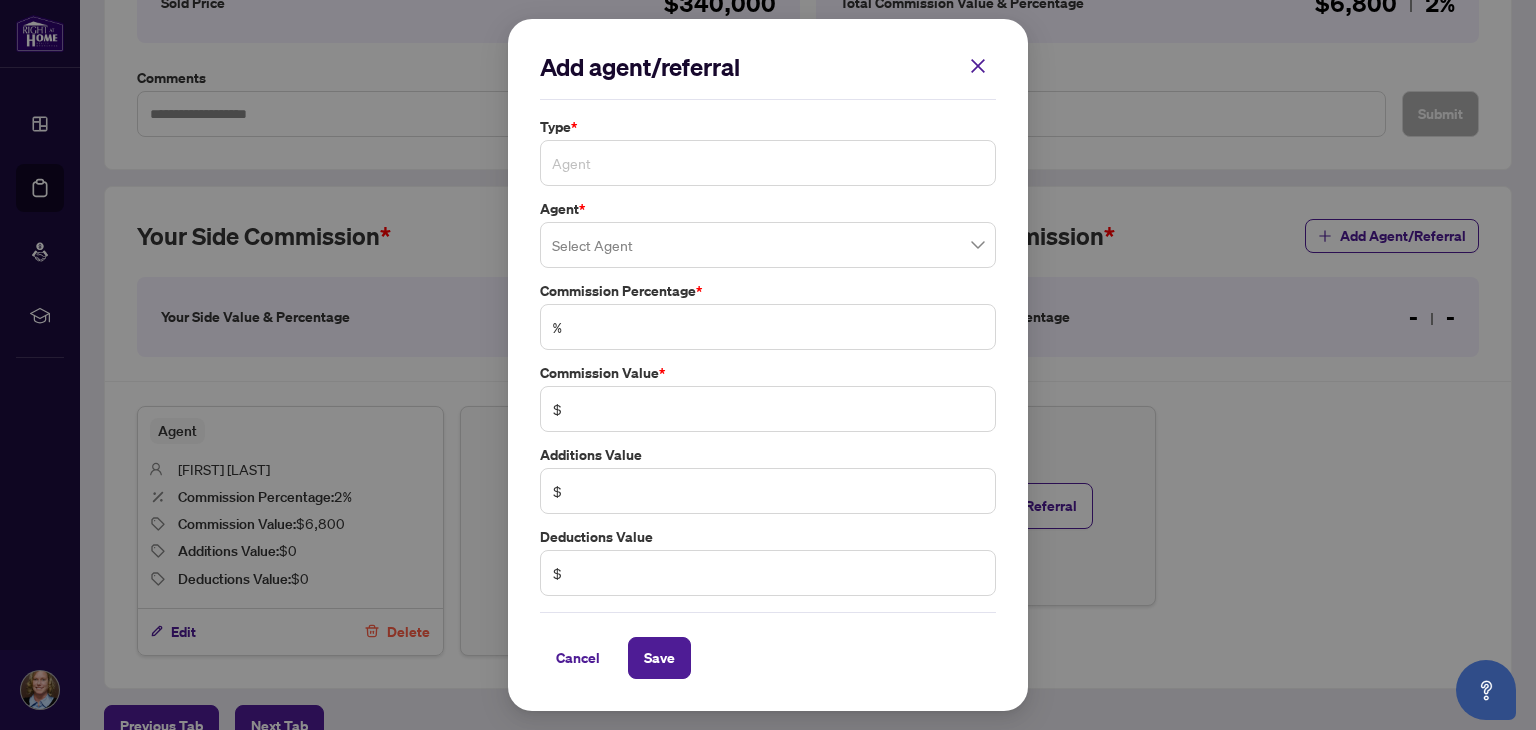 click on "Agent" at bounding box center [768, 163] 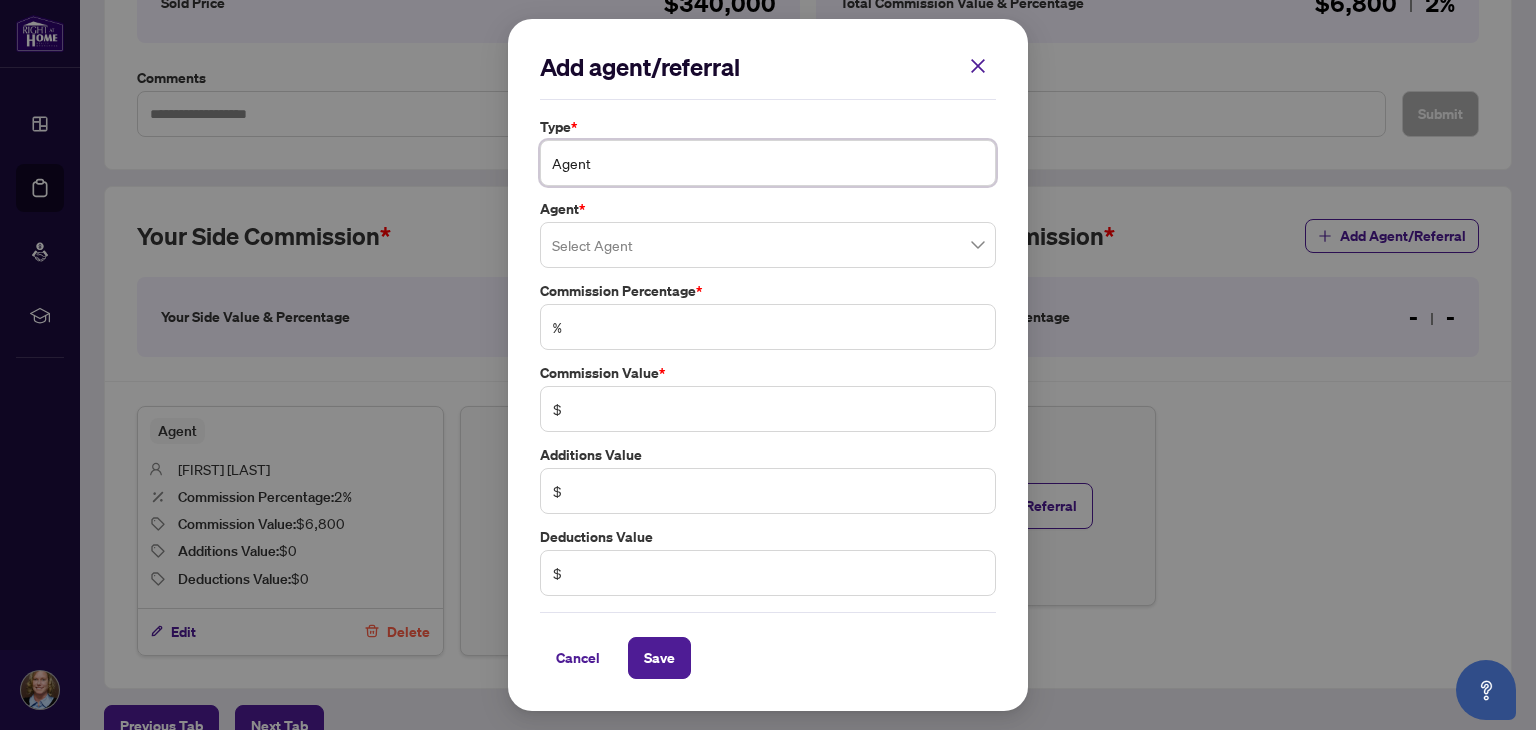 click on "Agent" at bounding box center [768, 163] 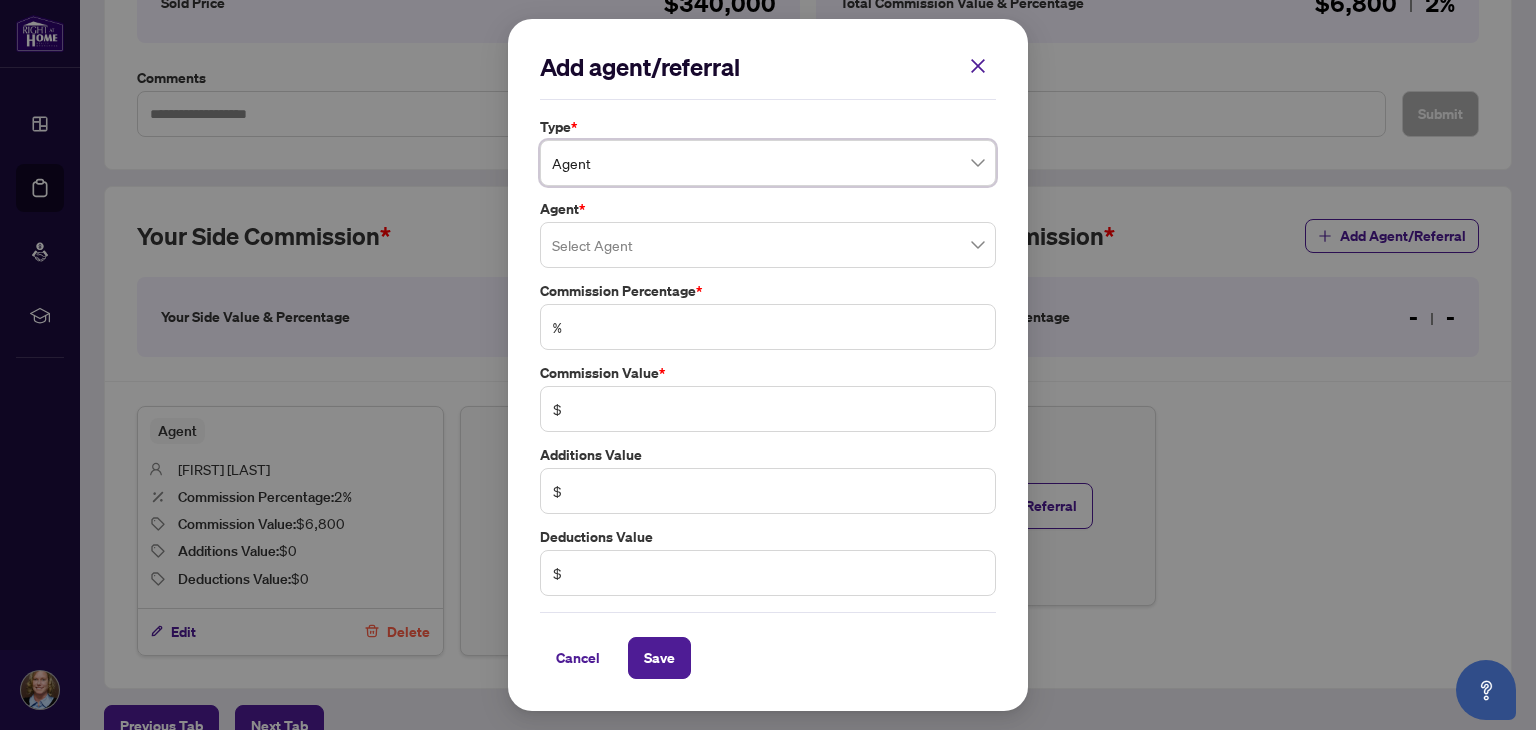 click at bounding box center (768, 245) 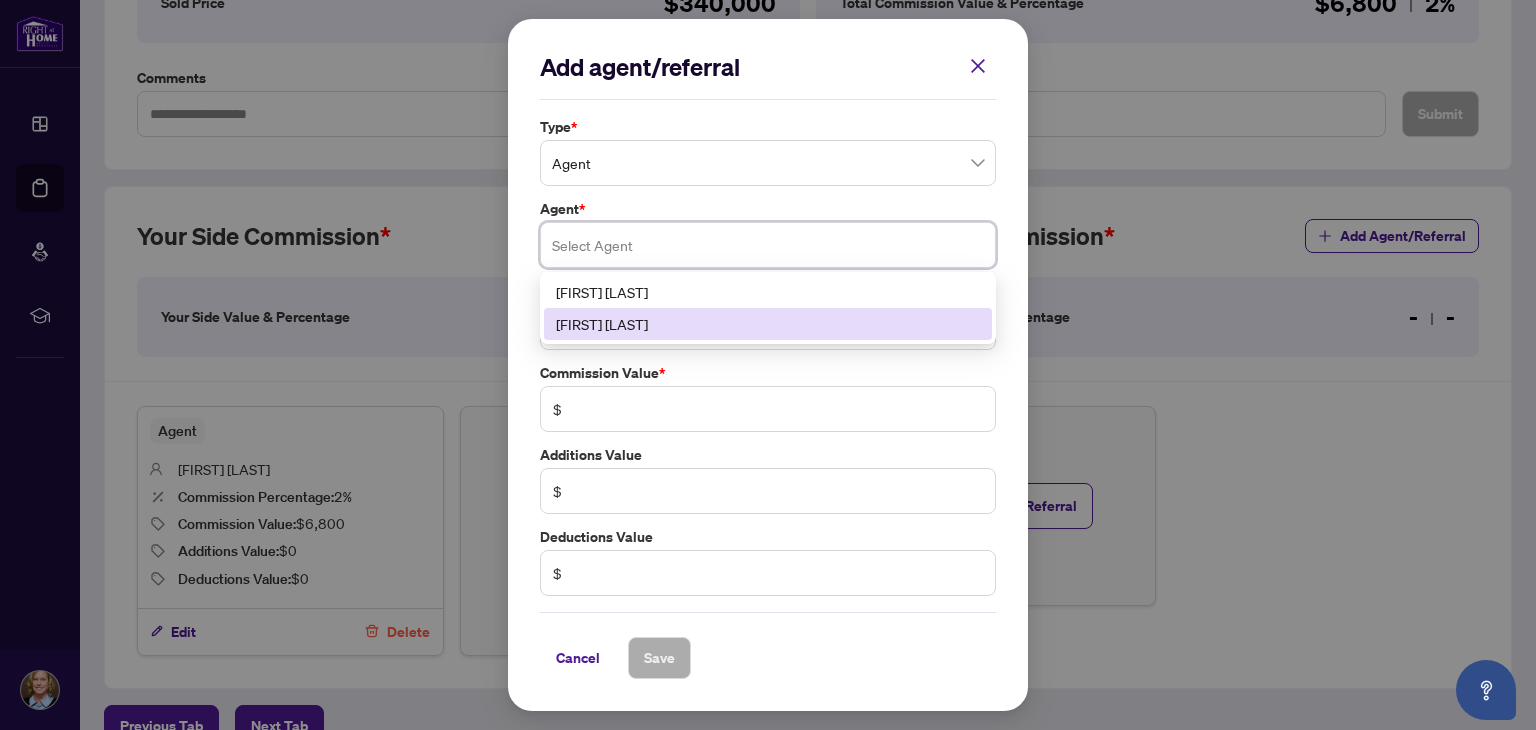 click on "Libo Habets" at bounding box center (768, 324) 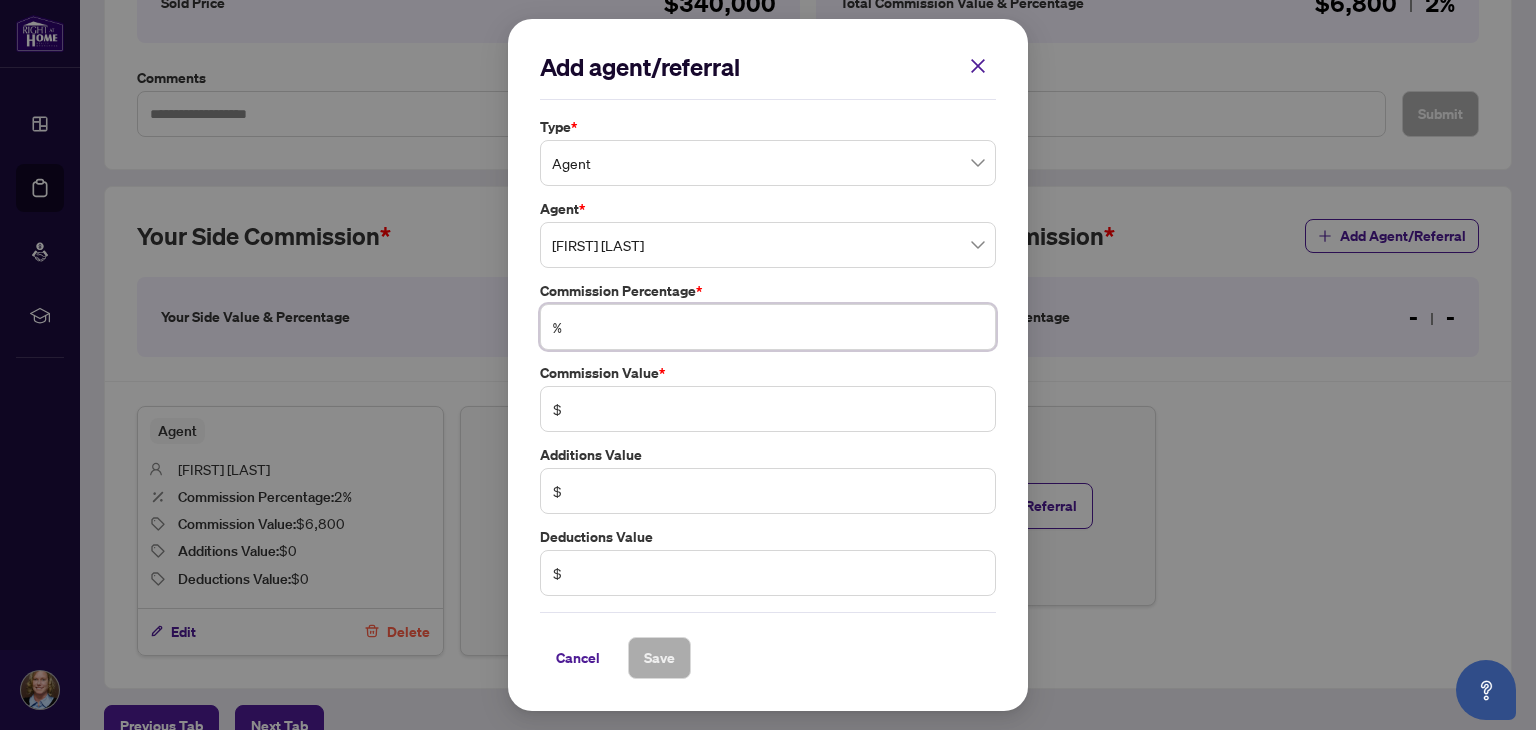 click at bounding box center [778, 327] 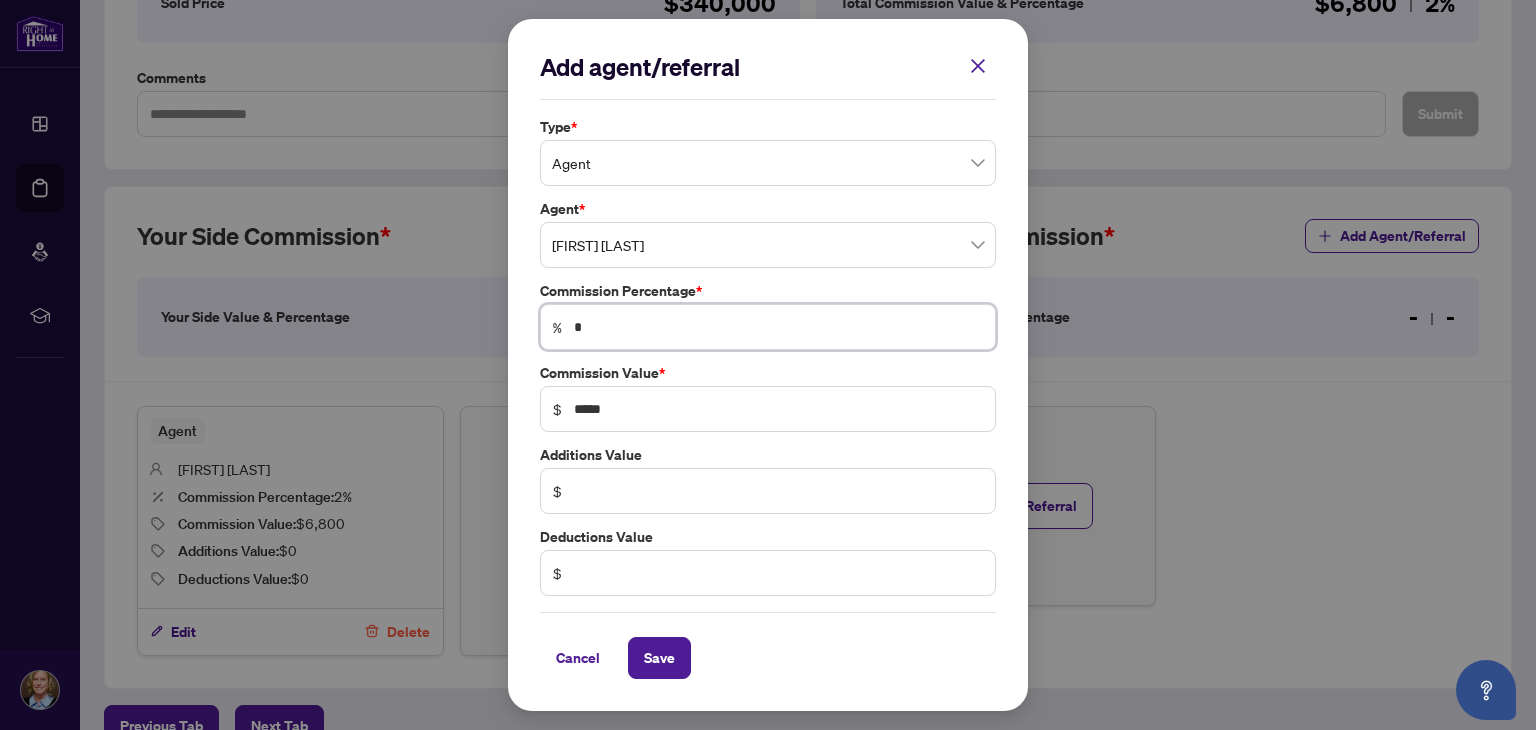 type on "*" 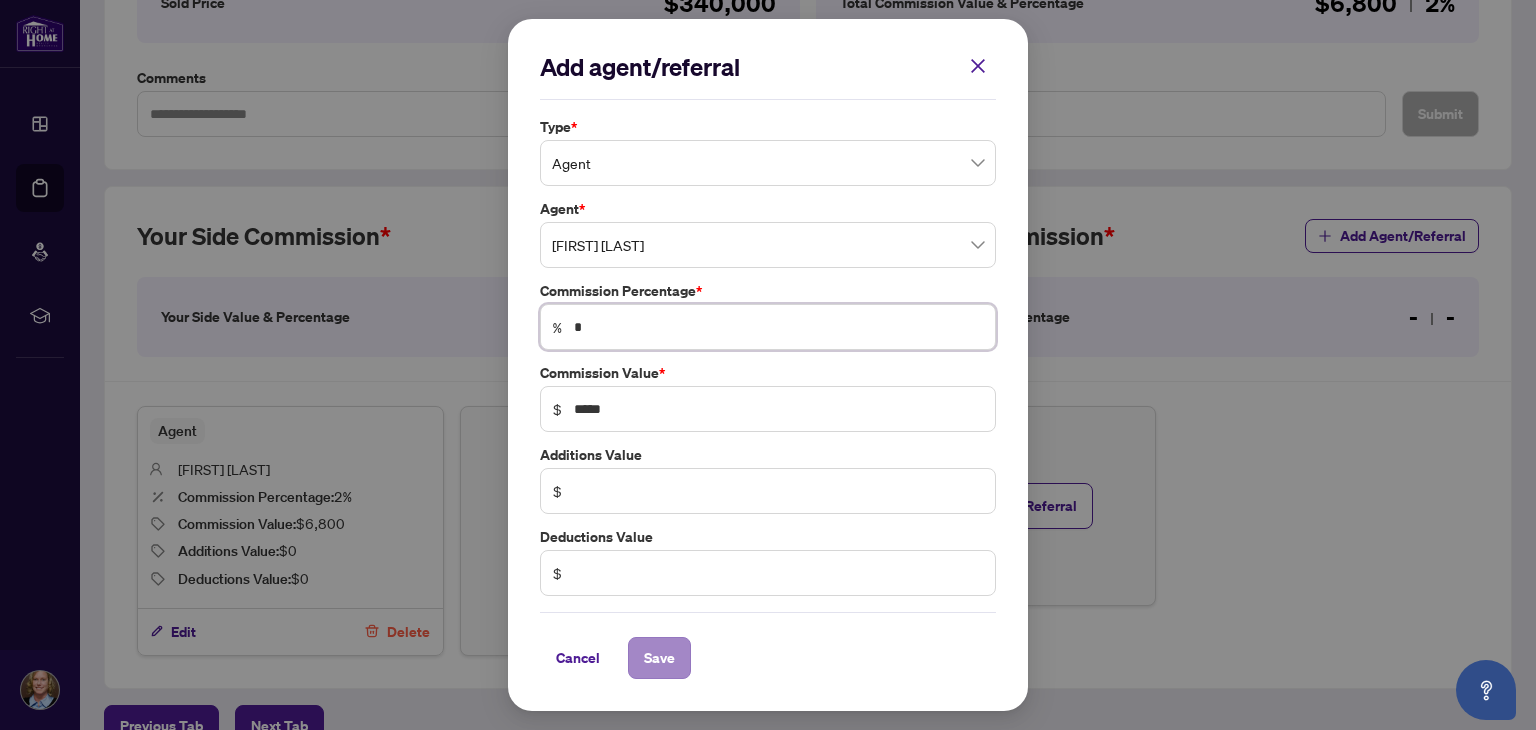 type on "*" 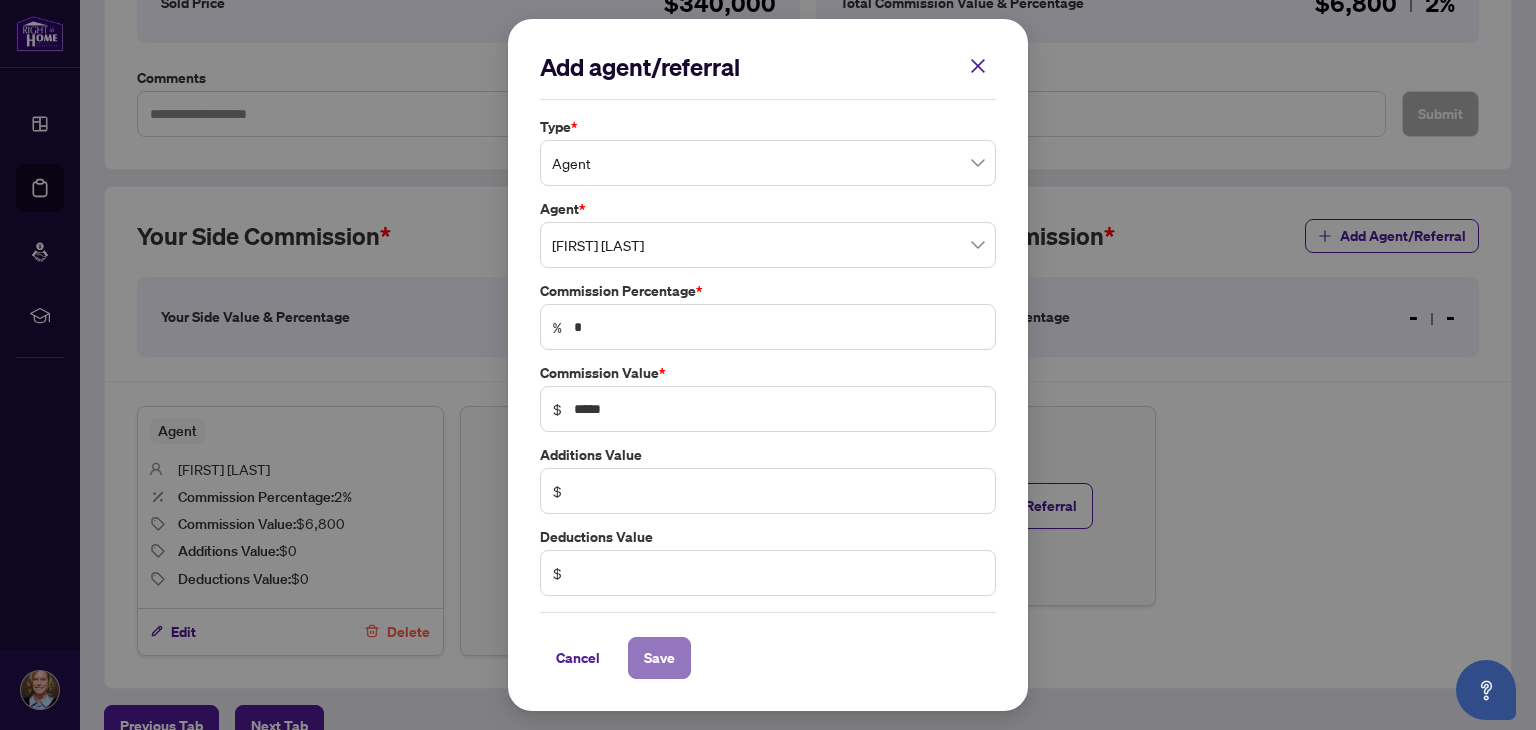 click on "Save" at bounding box center [659, 658] 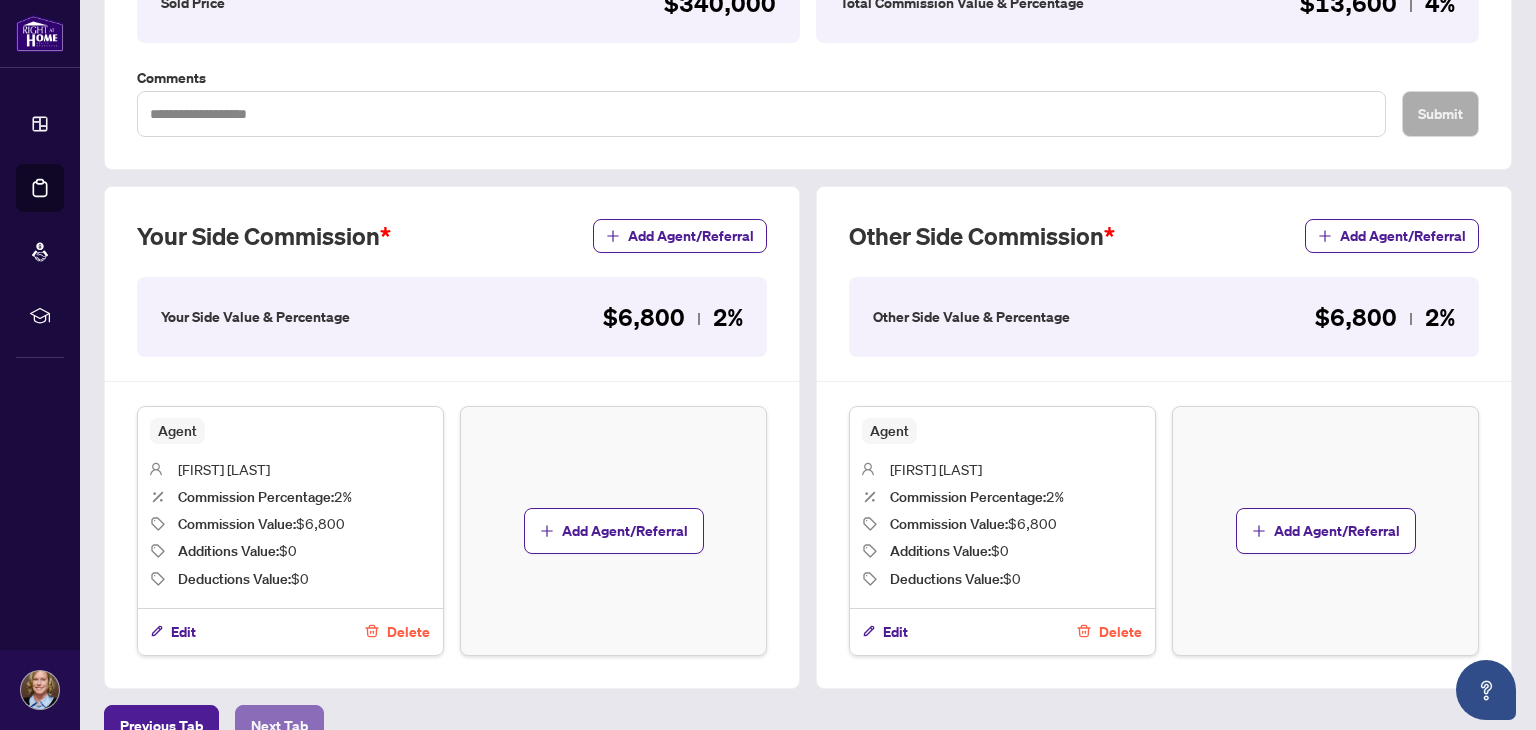click on "Next Tab" at bounding box center (279, 726) 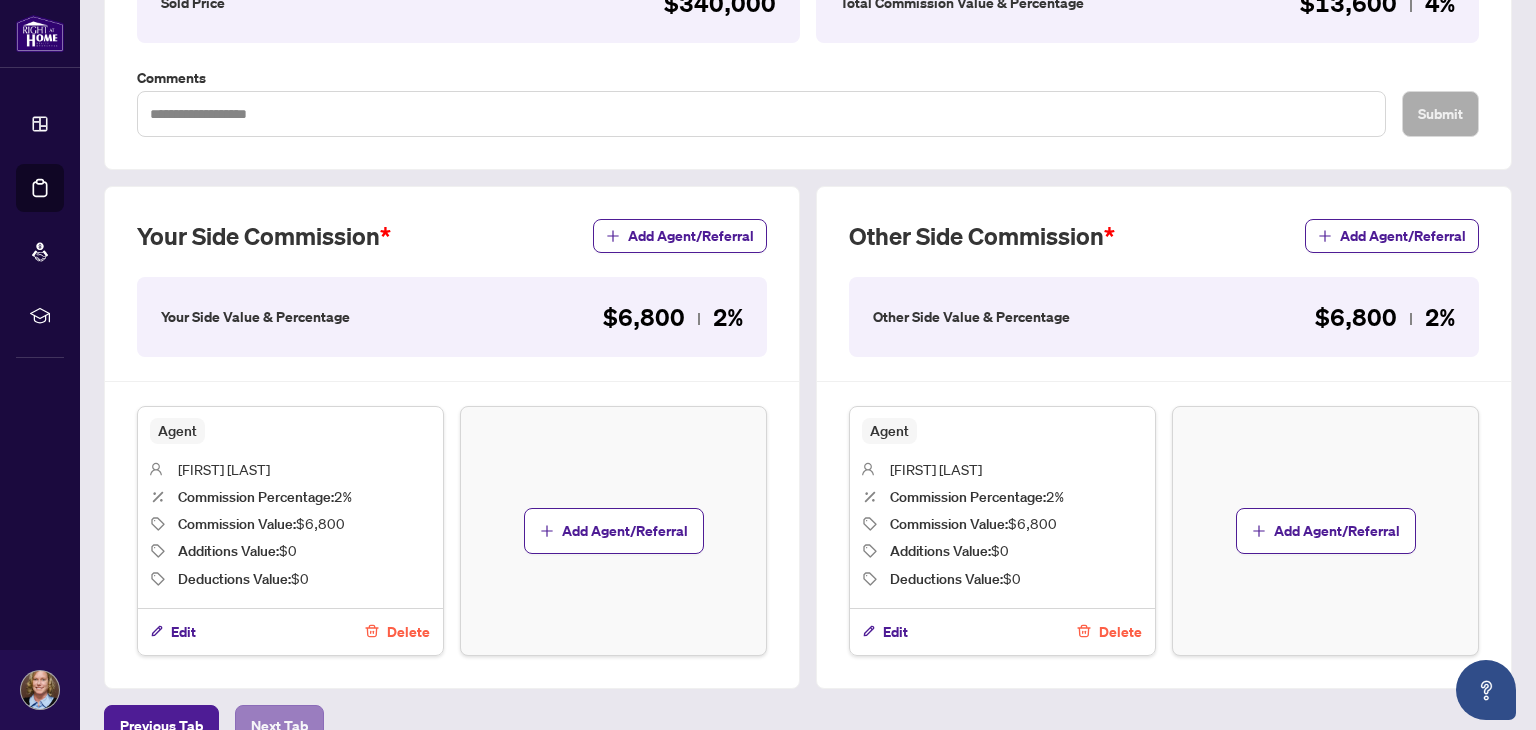 scroll, scrollTop: 0, scrollLeft: 0, axis: both 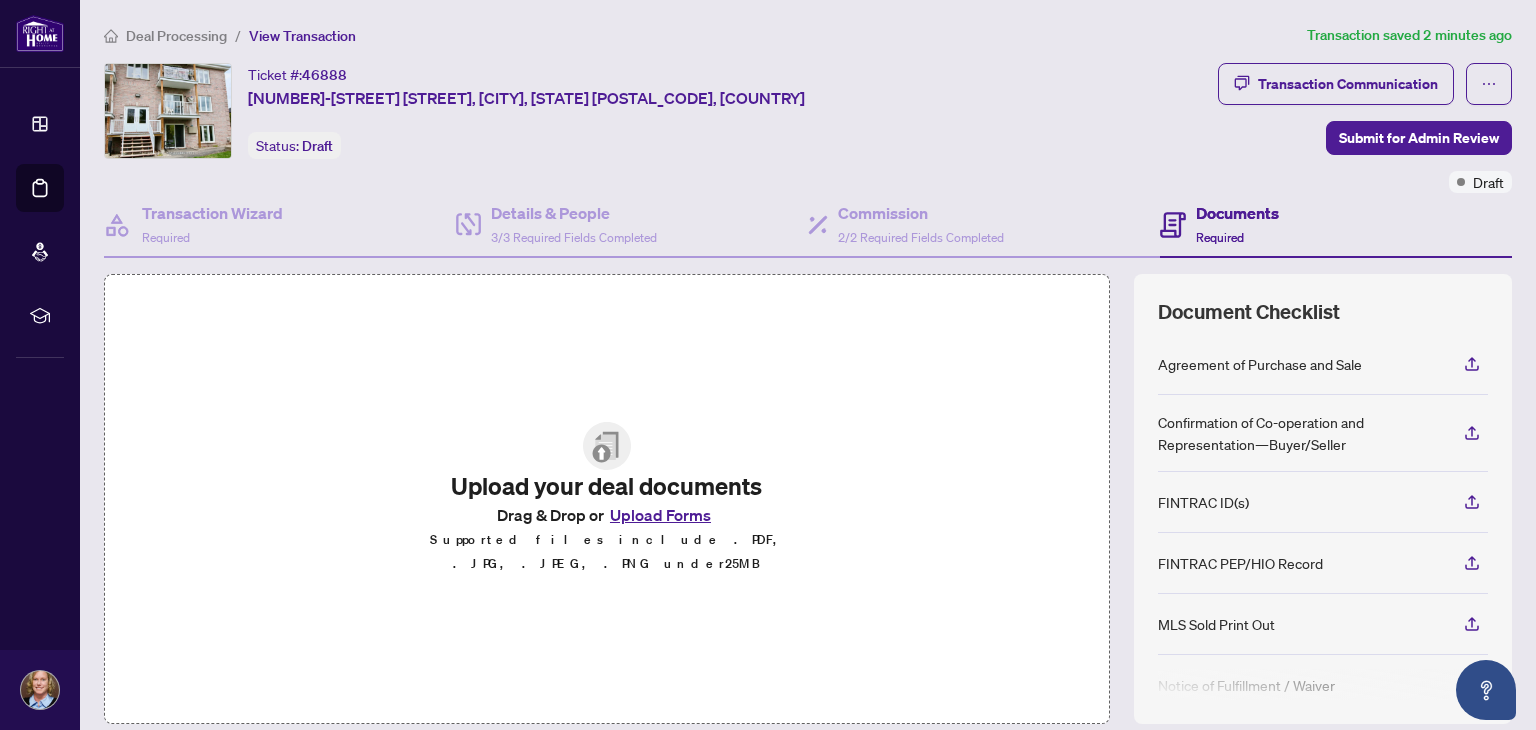 click on "Upload Forms" at bounding box center (660, 515) 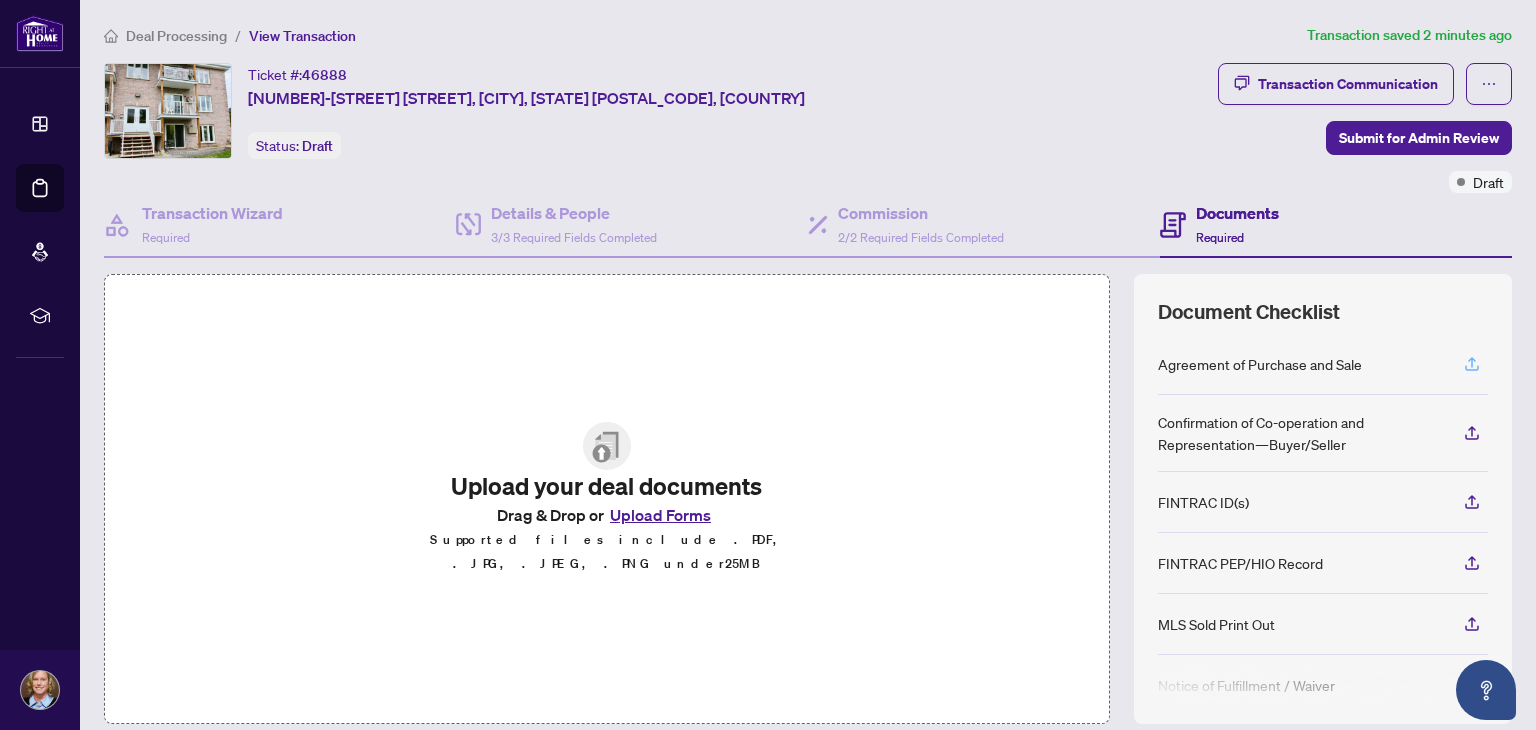 click 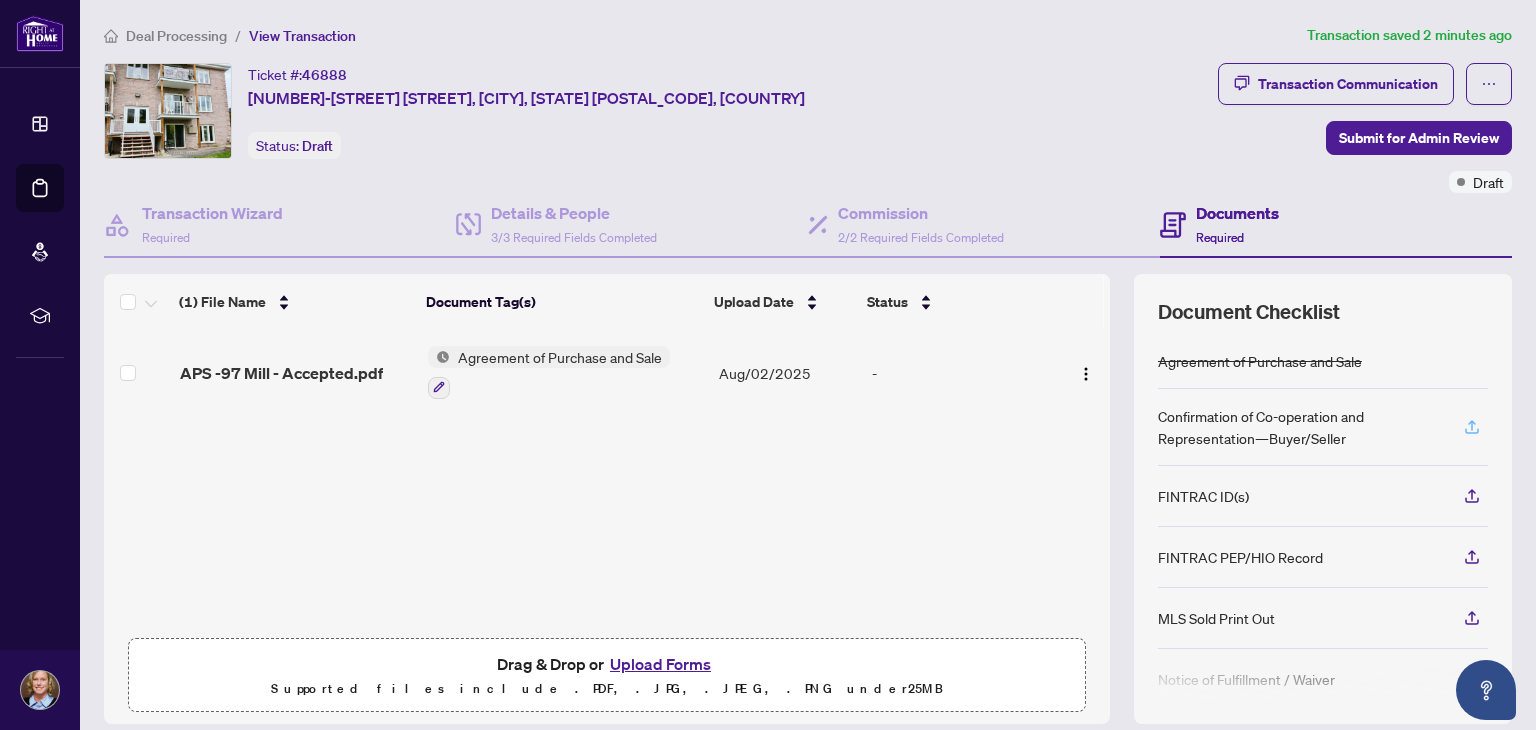 click 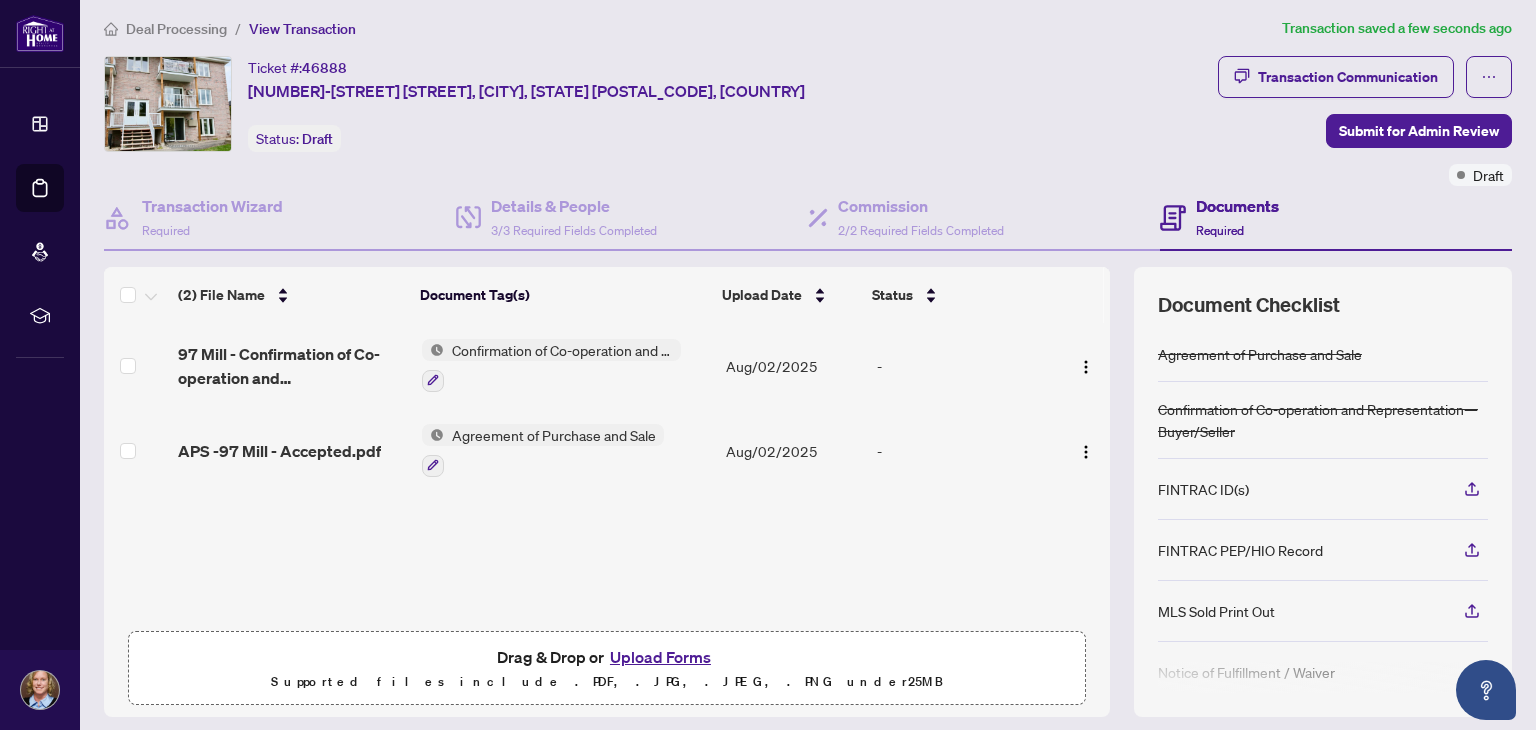 scroll, scrollTop: 0, scrollLeft: 0, axis: both 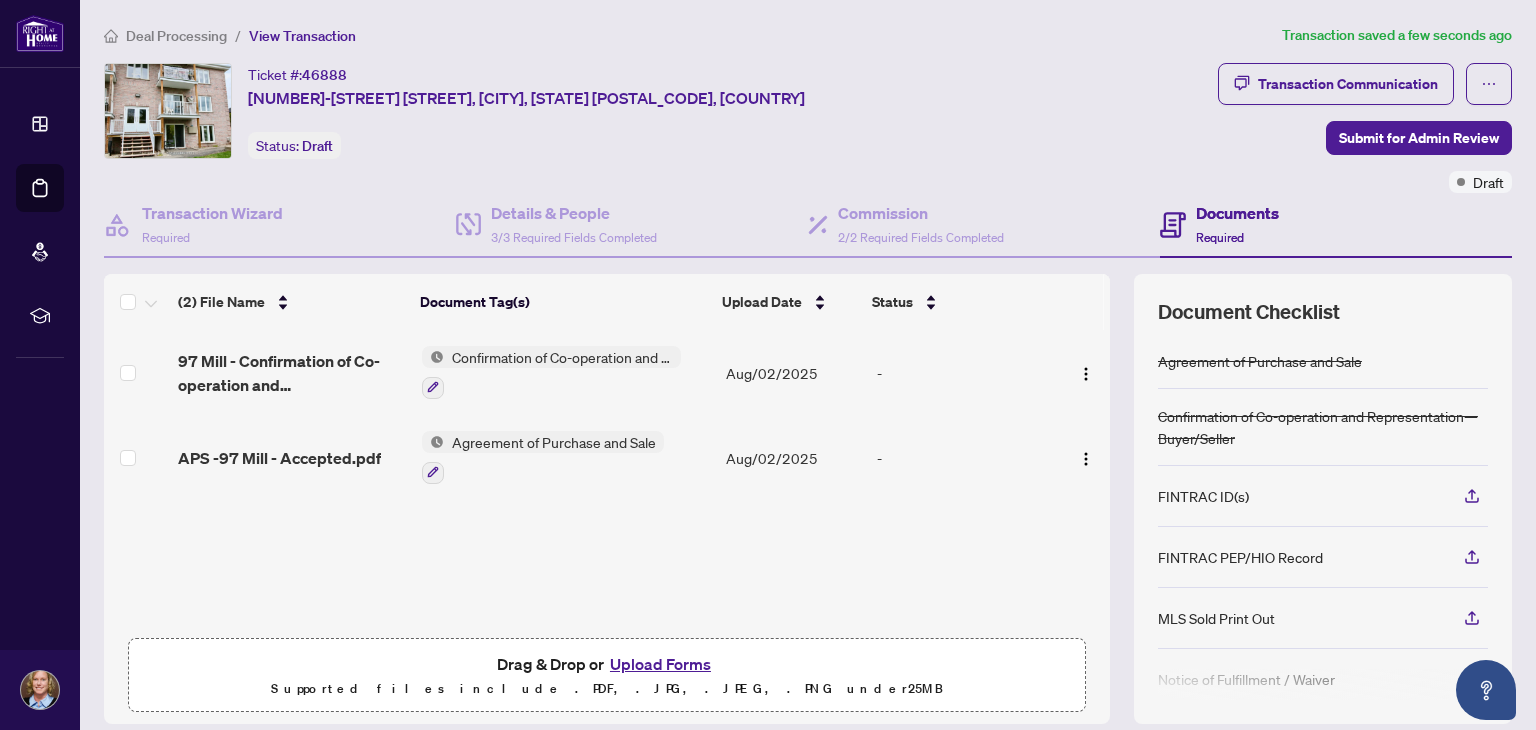 click on "Upload Forms" at bounding box center [660, 664] 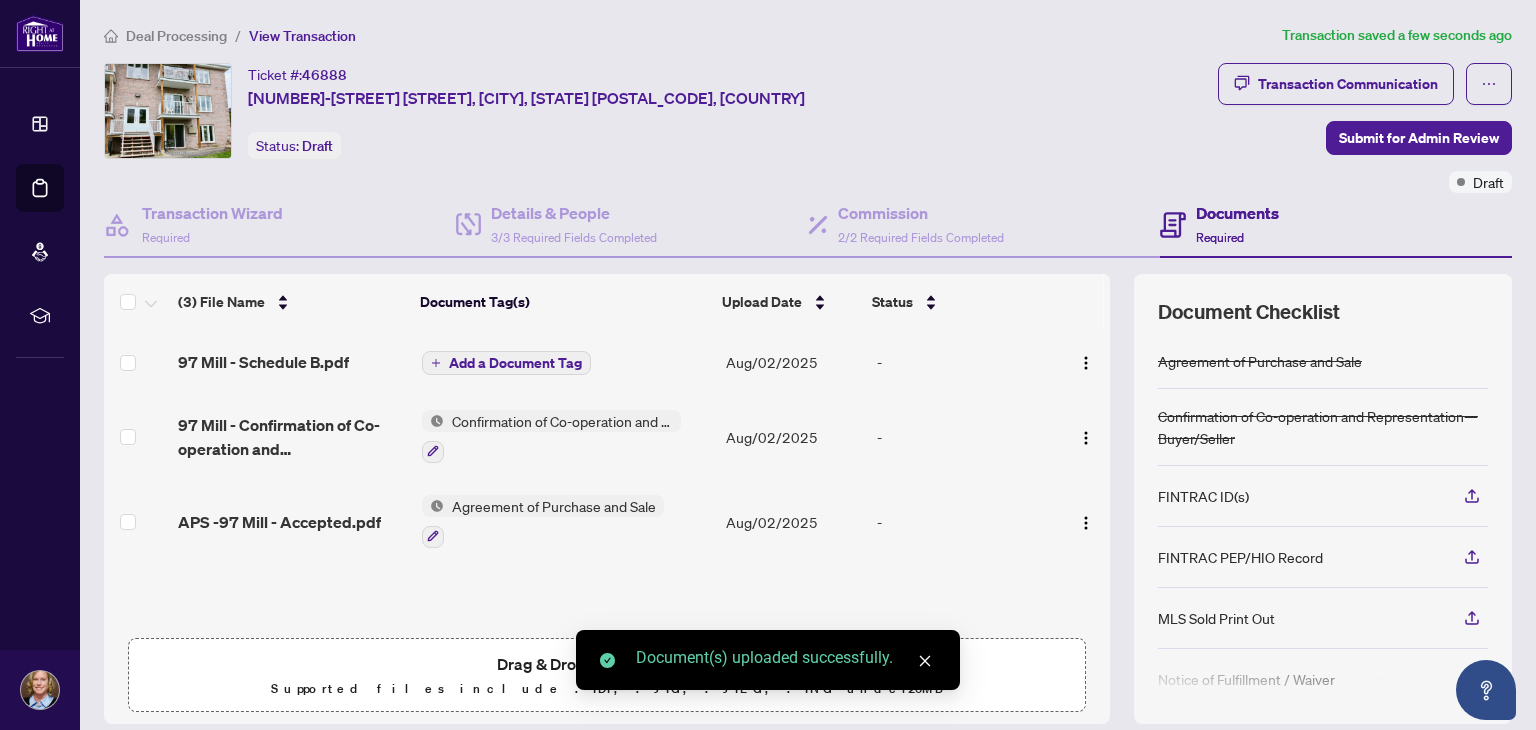 click on "Agreement of Purchase and Sale" at bounding box center [554, 506] 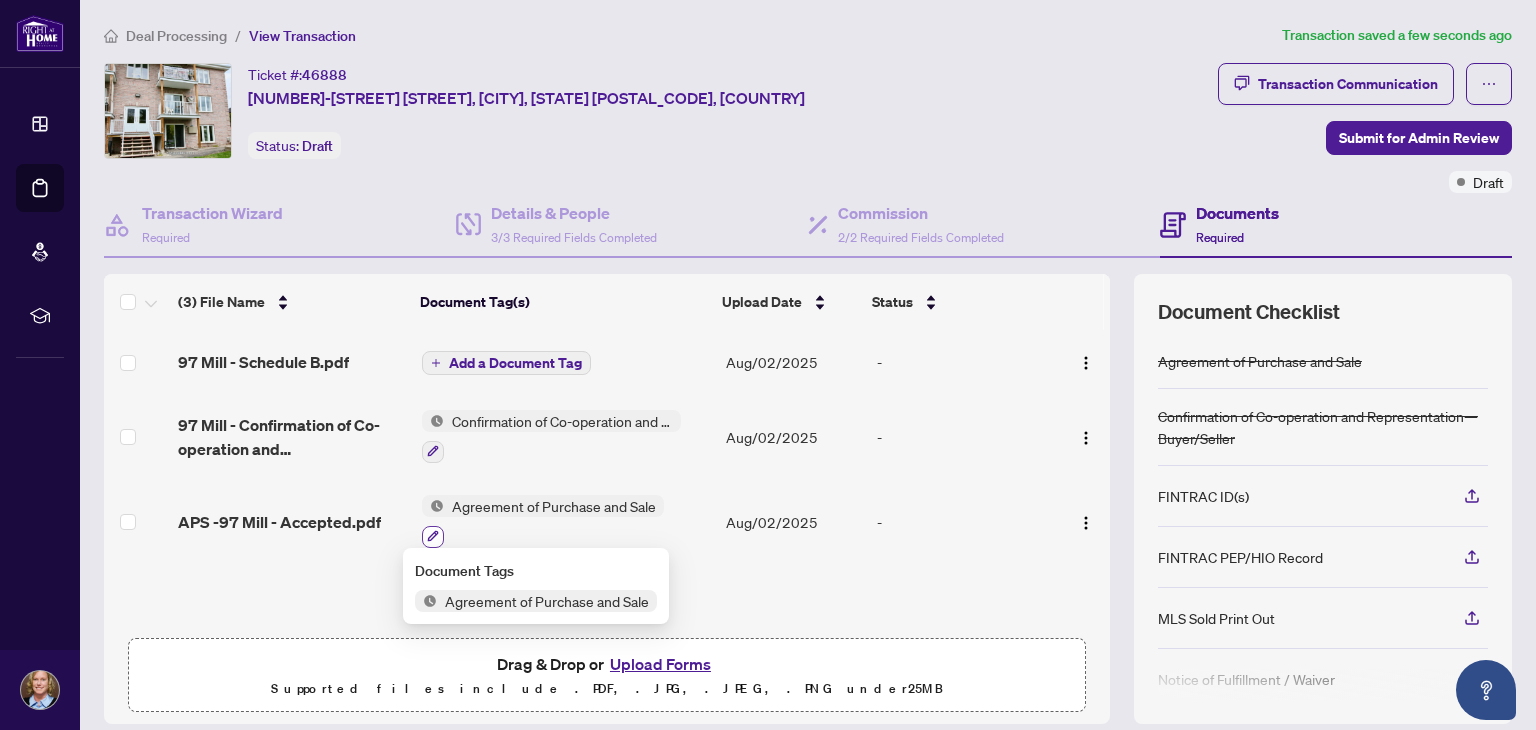 click 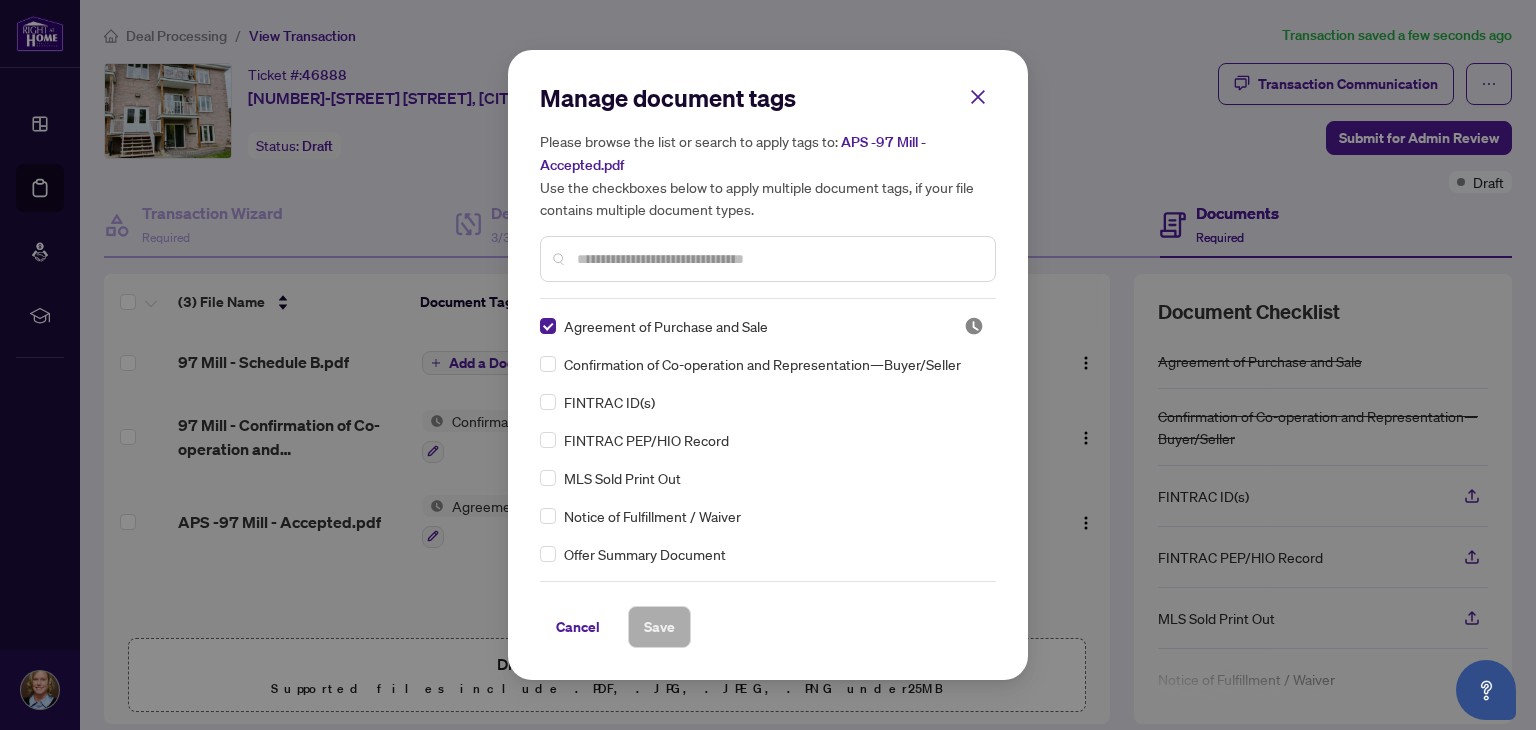 click 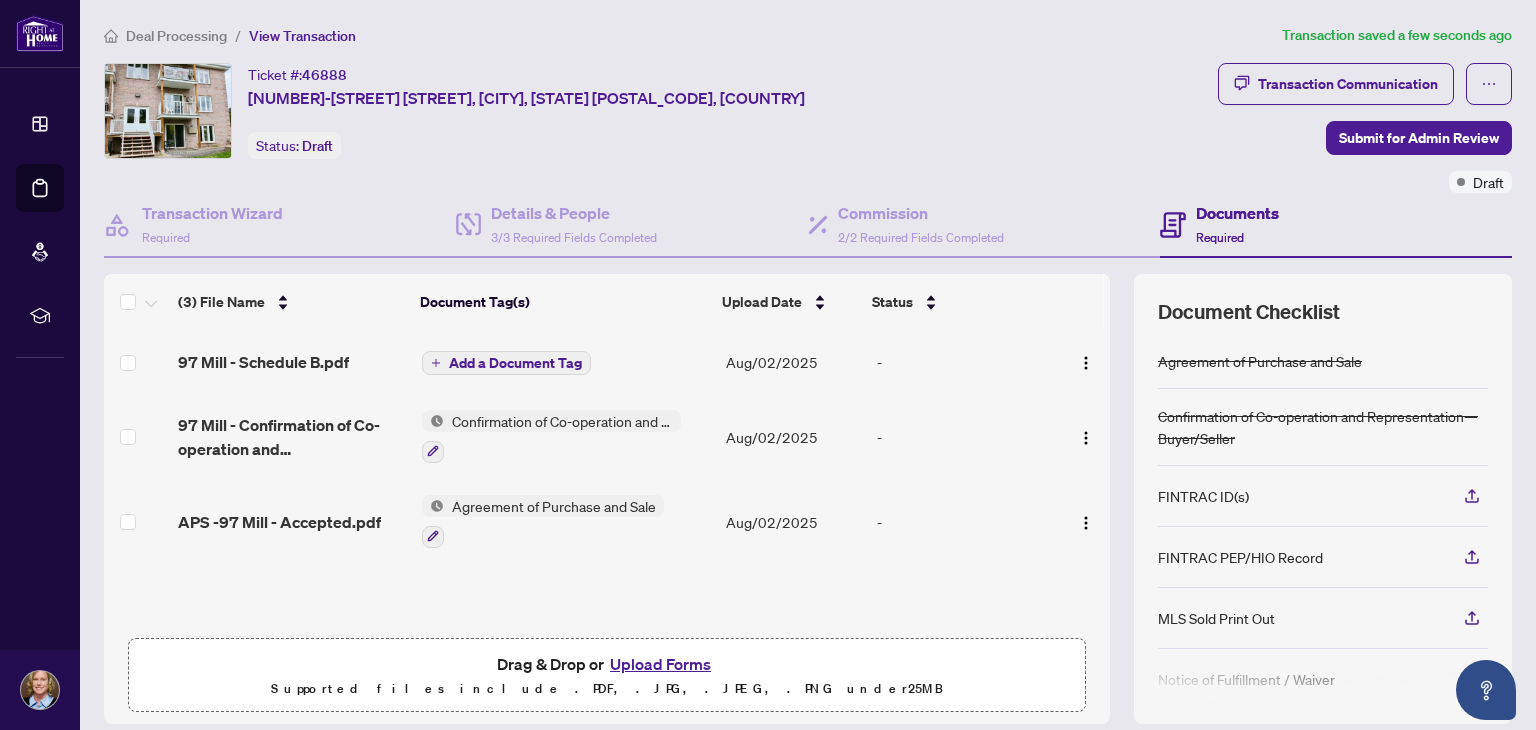 click on "Add a Document Tag" at bounding box center [515, 363] 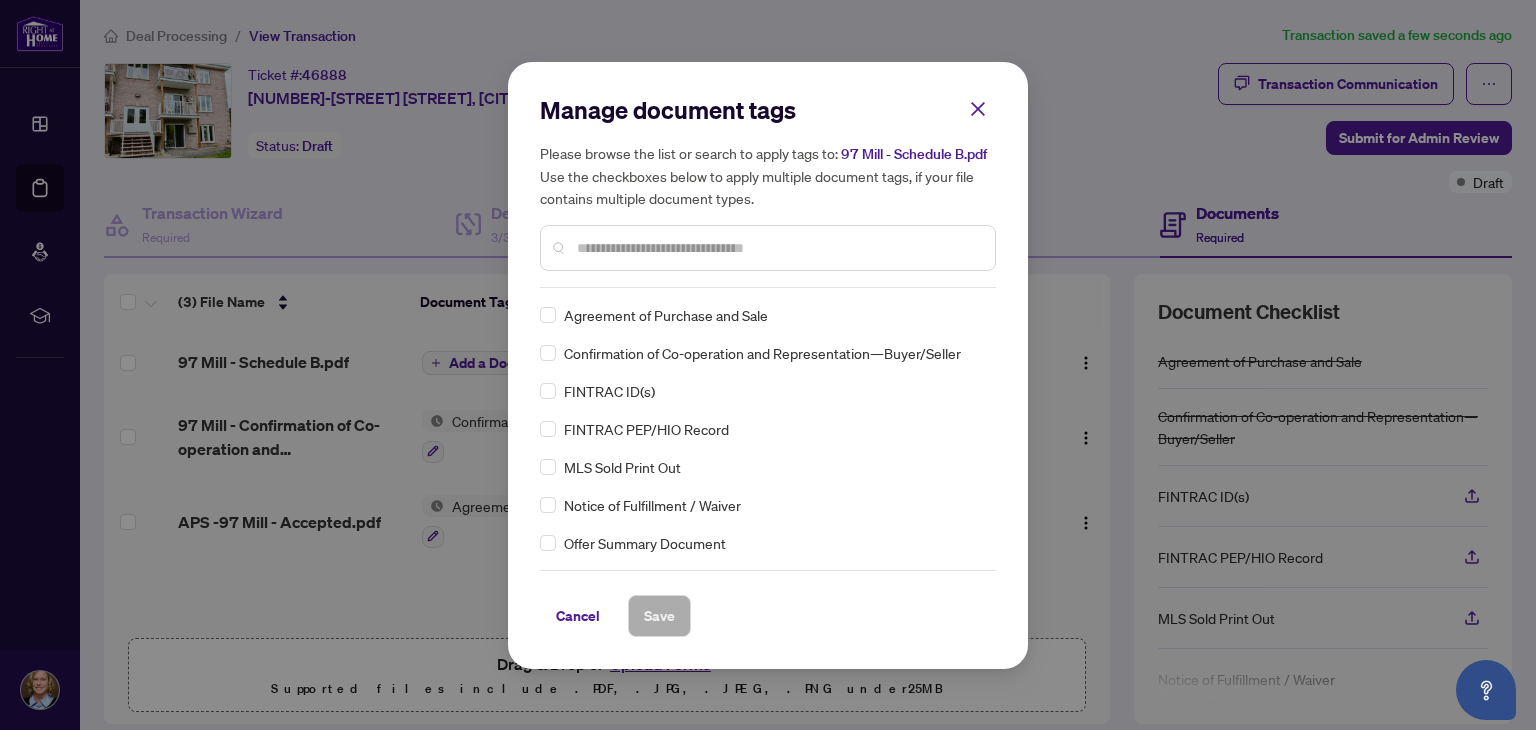 click at bounding box center [778, 248] 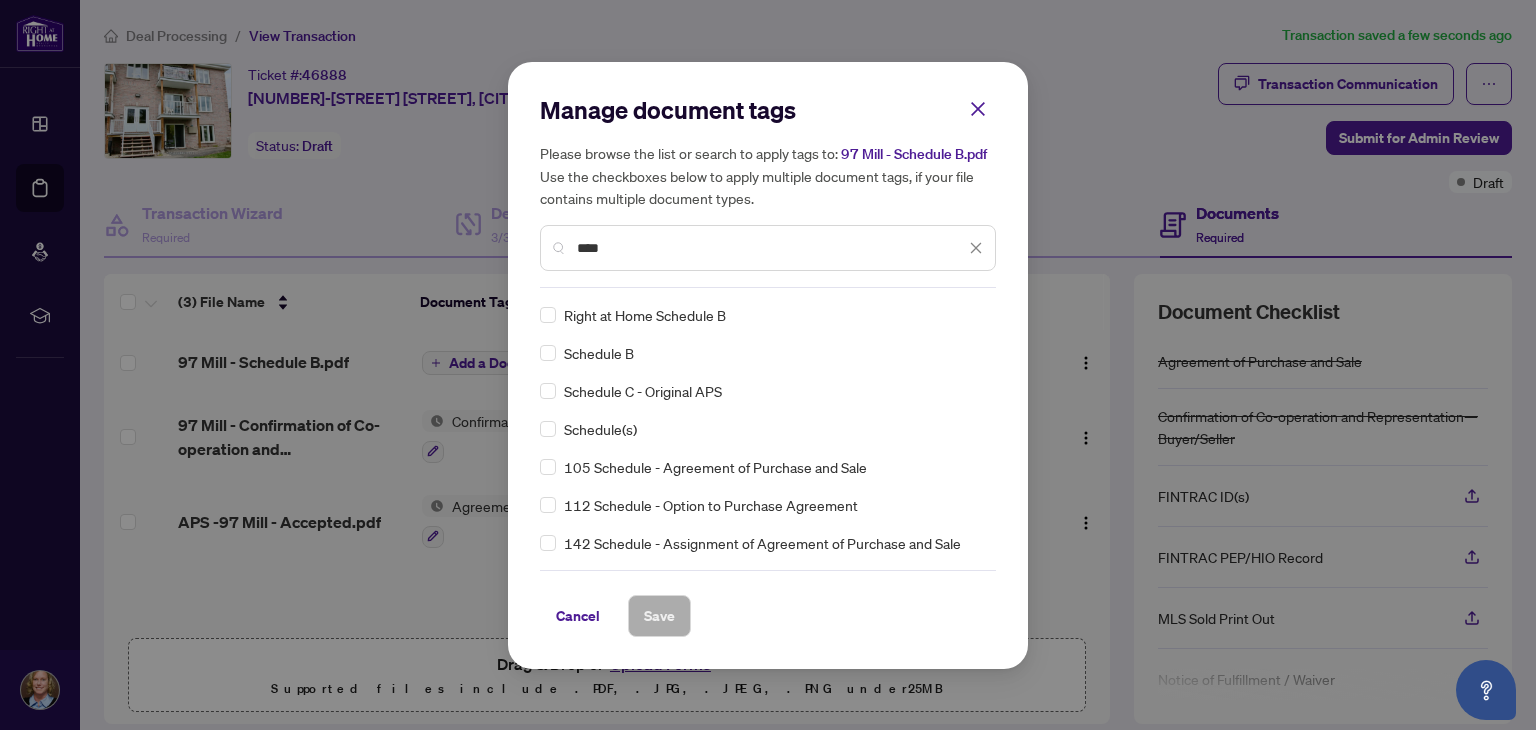 type on "***" 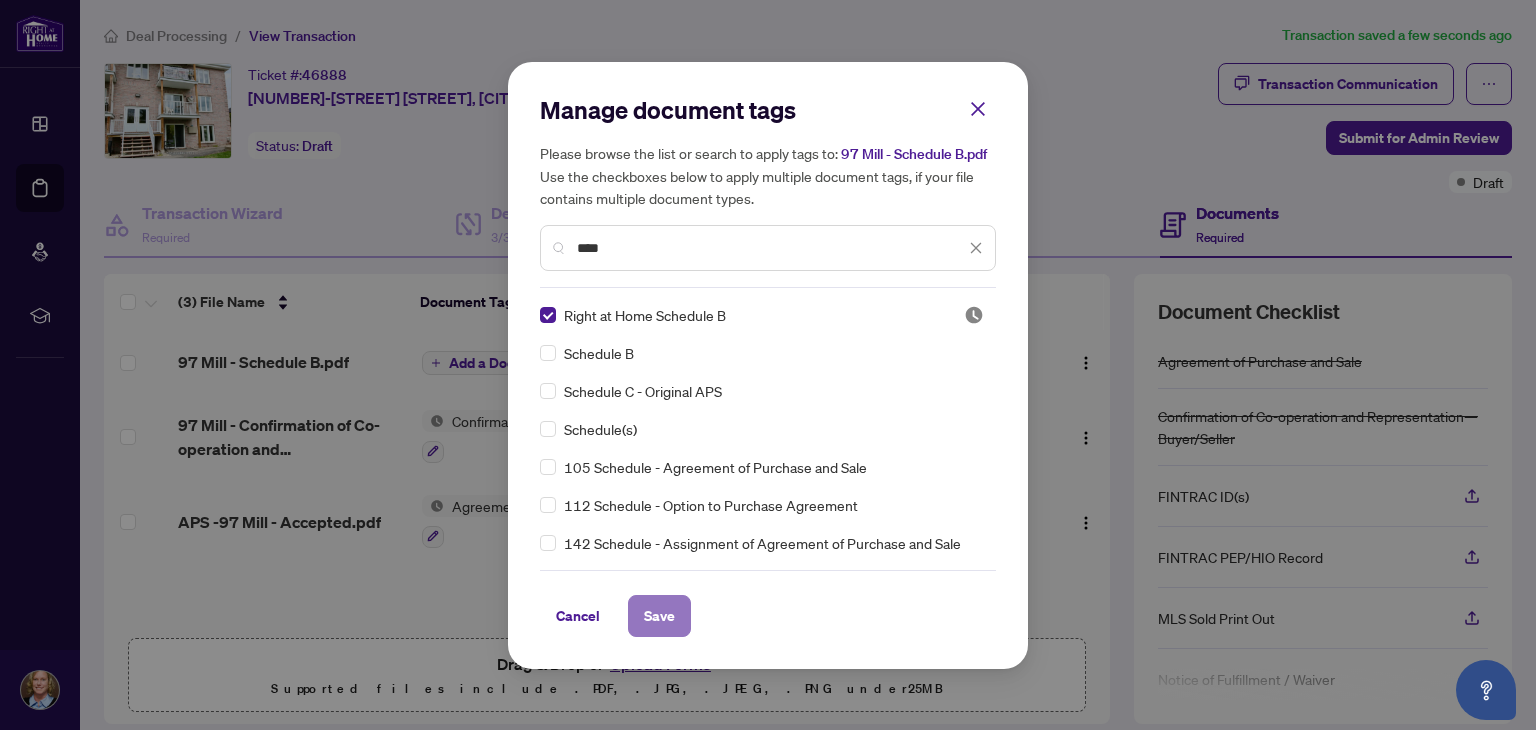 click on "Save" at bounding box center (659, 616) 